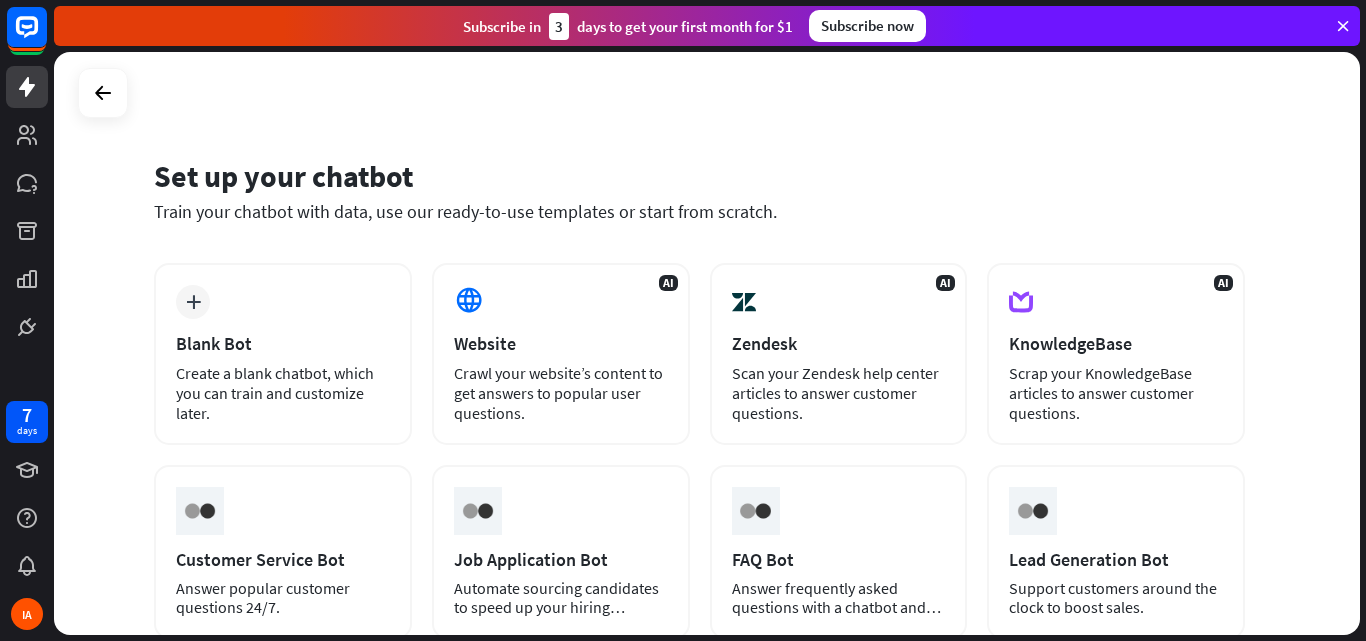 scroll, scrollTop: 0, scrollLeft: 0, axis: both 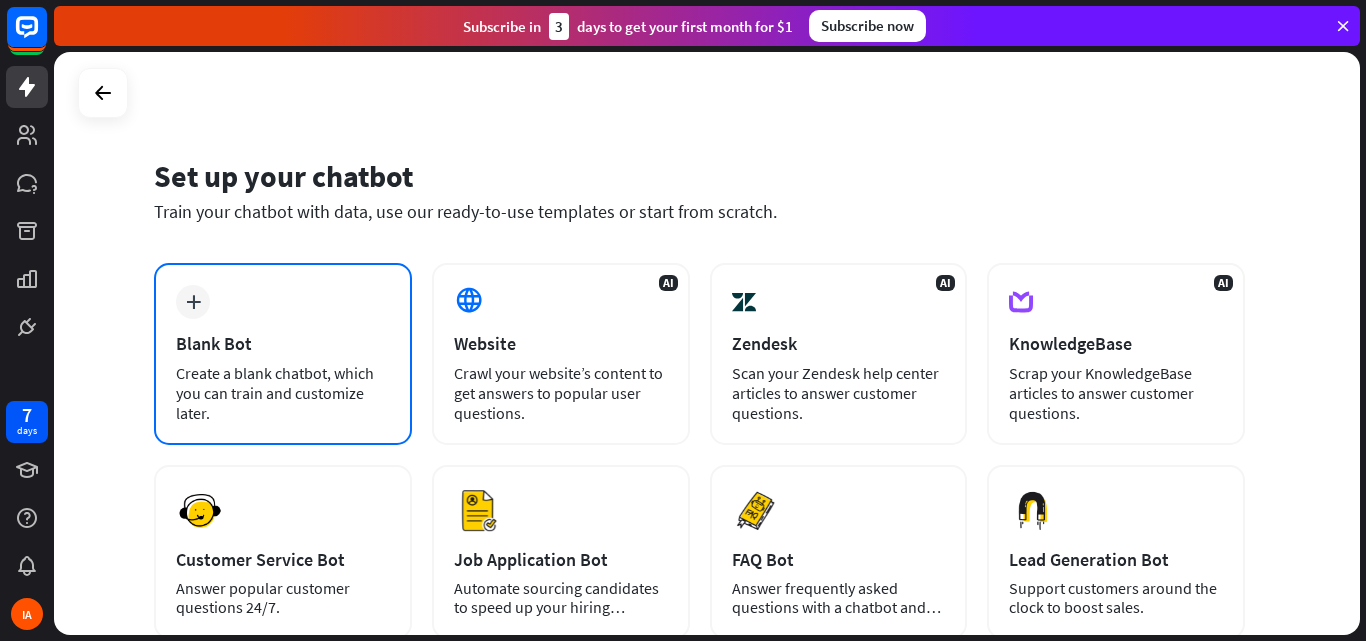 click on "Create a blank chatbot, which you can train and
customize later." at bounding box center (283, 393) 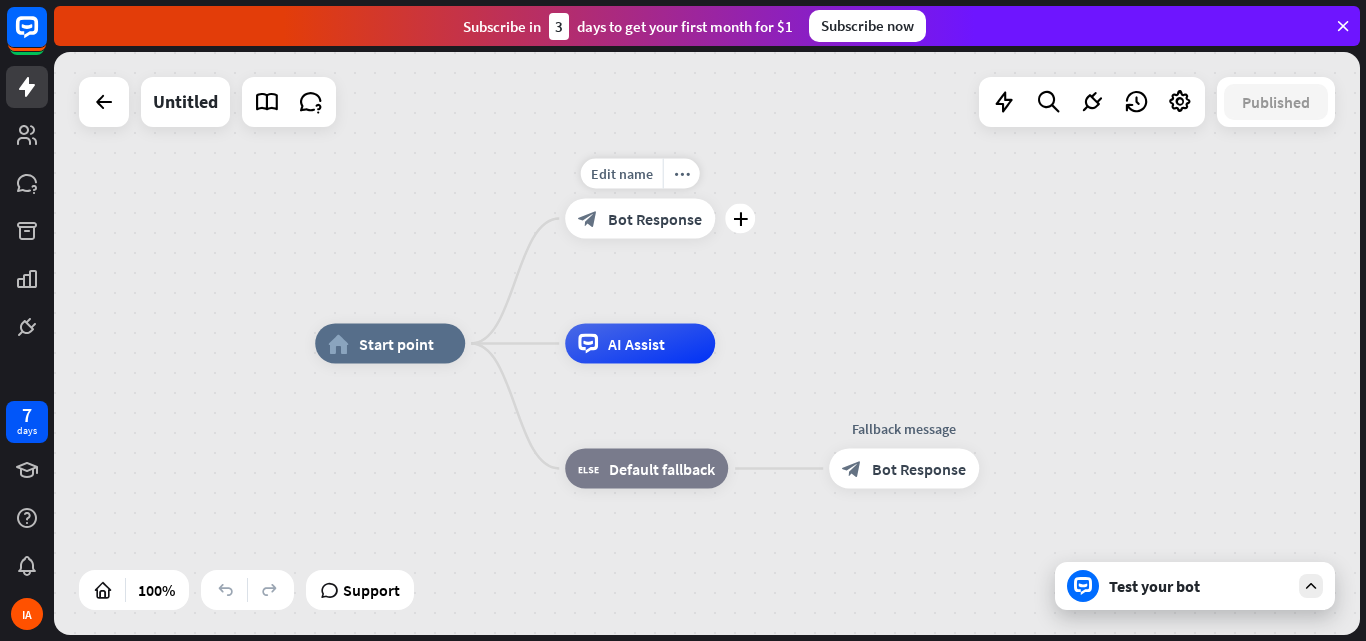 click on "block_bot_response   Bot Response" at bounding box center (640, 219) 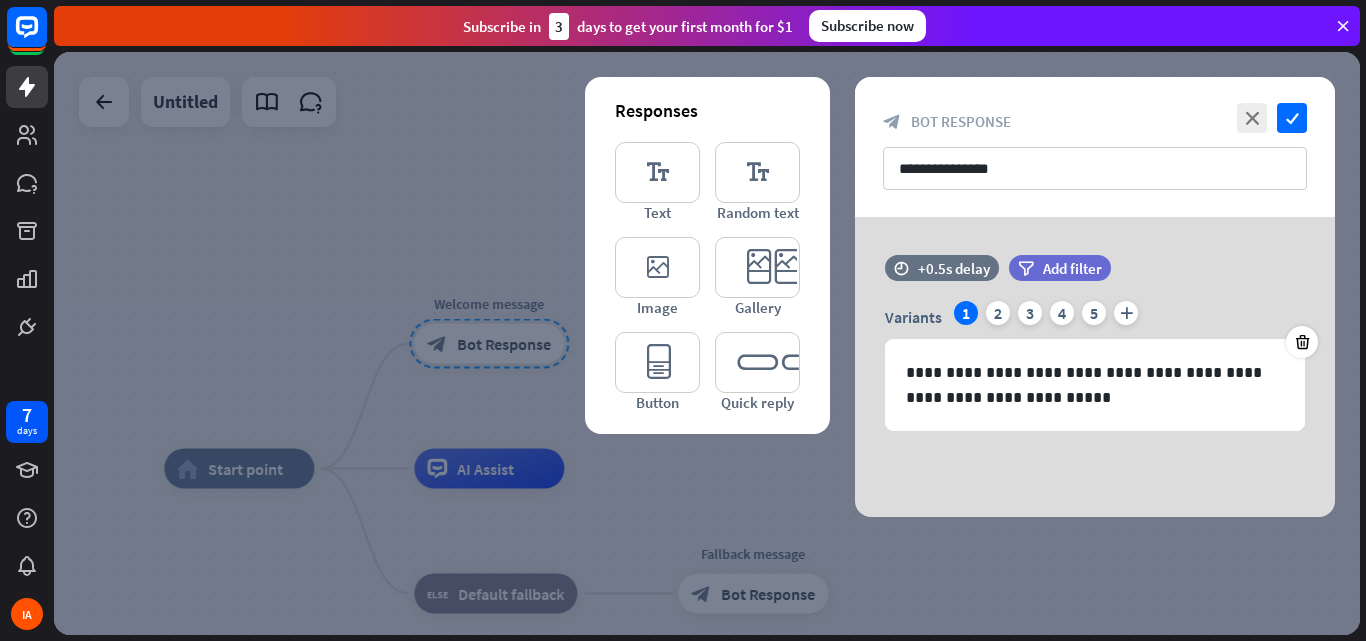 click at bounding box center (707, 343) 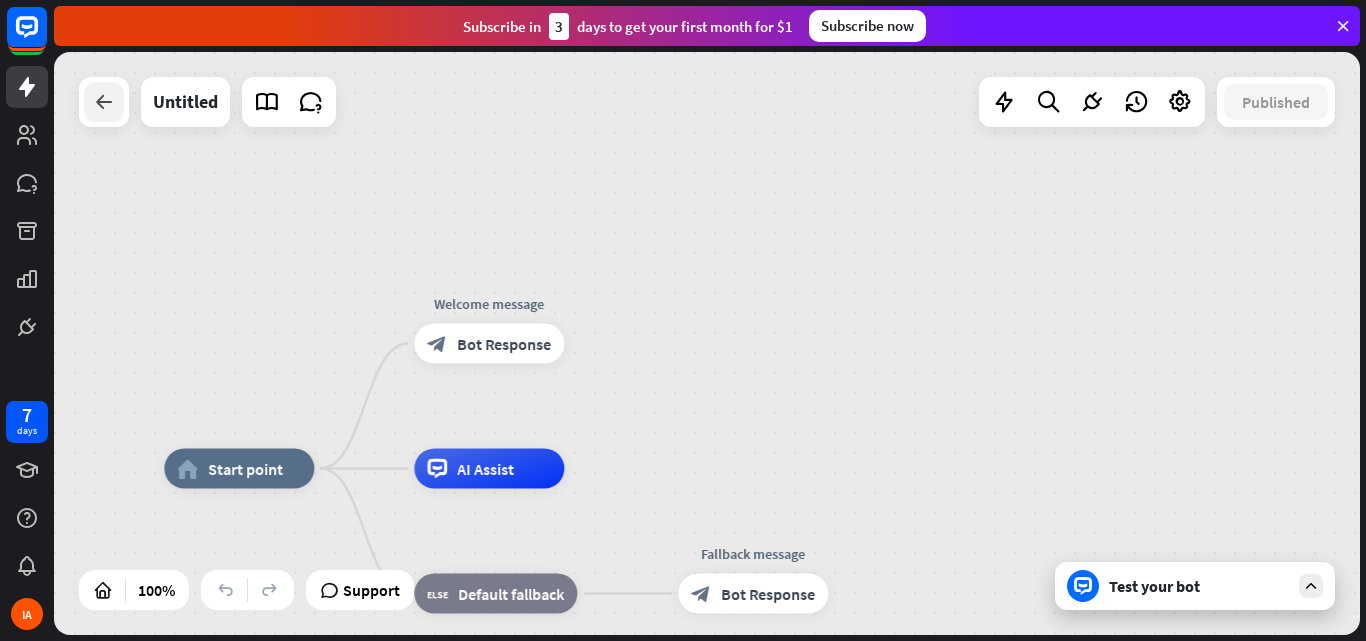 click at bounding box center [104, 102] 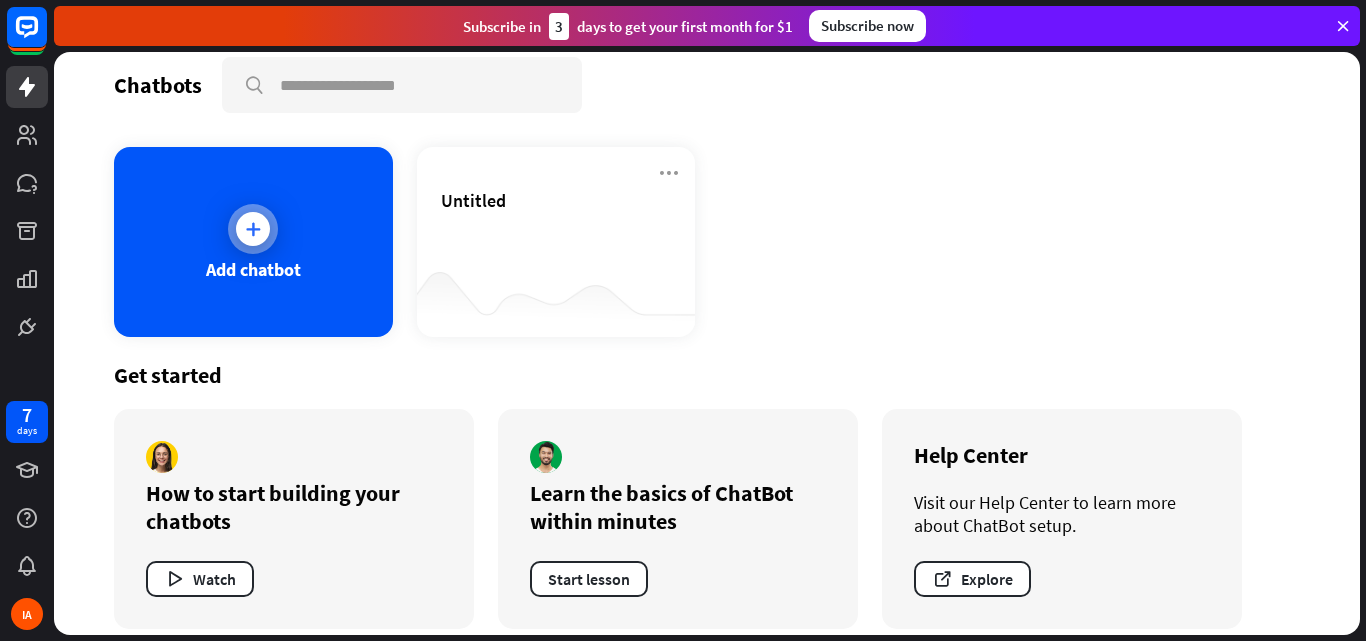 scroll, scrollTop: 0, scrollLeft: 0, axis: both 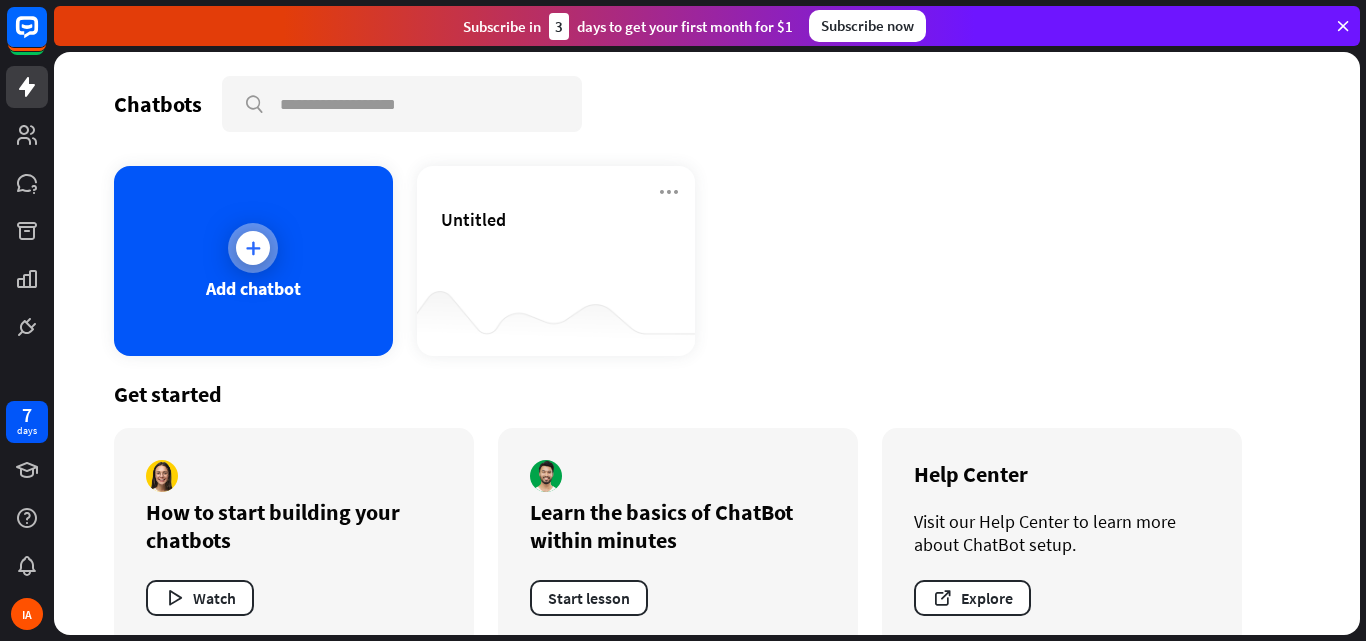 click at bounding box center (253, 248) 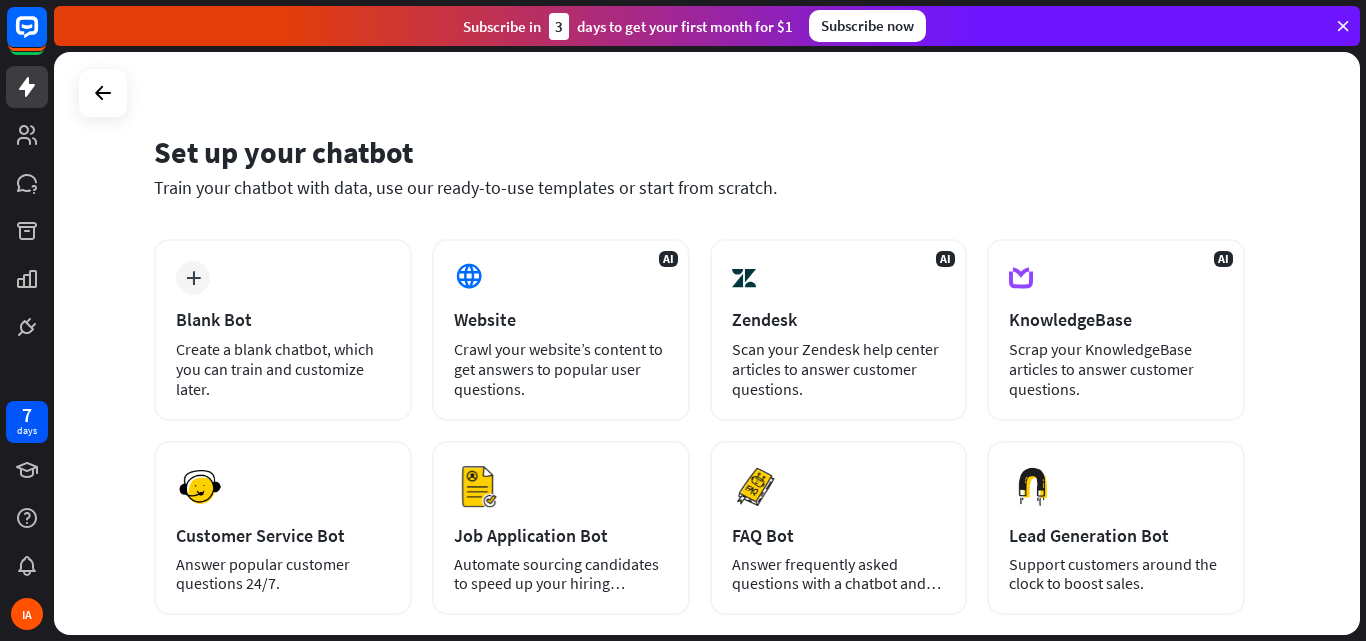scroll, scrollTop: 0, scrollLeft: 0, axis: both 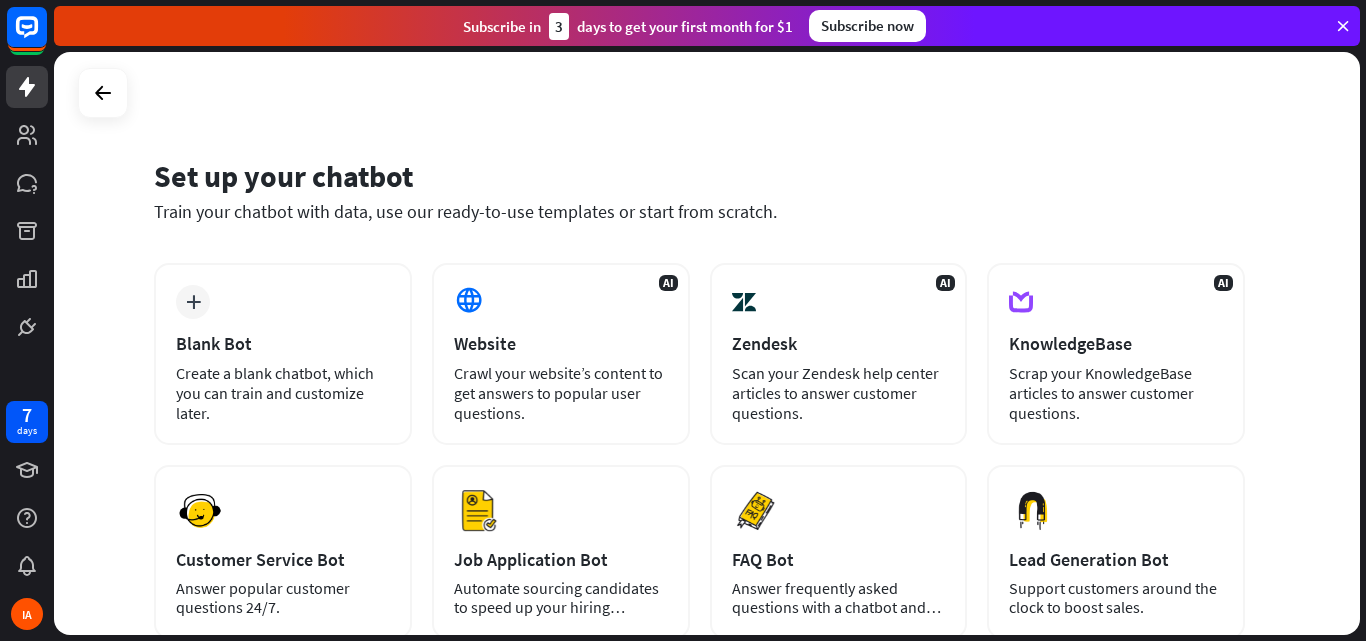 click on "Set up your chatbot
Train your chatbot with data, use our ready-to-use
templates or start from scratch.
plus   Blank Bot
Create a blank chatbot, which you can train and
customize later.
AI     Website
Crawl your website’s content to get answers to
popular user questions.
AI               Zendesk
Scan your Zendesk help center articles to answer
customer questions.
AI         KnowledgeBase
Scrap your KnowledgeBase articles to answer customer
questions.
[GEOGRAPHIC_DATA]
Customer Service Bot" at bounding box center [707, 343] 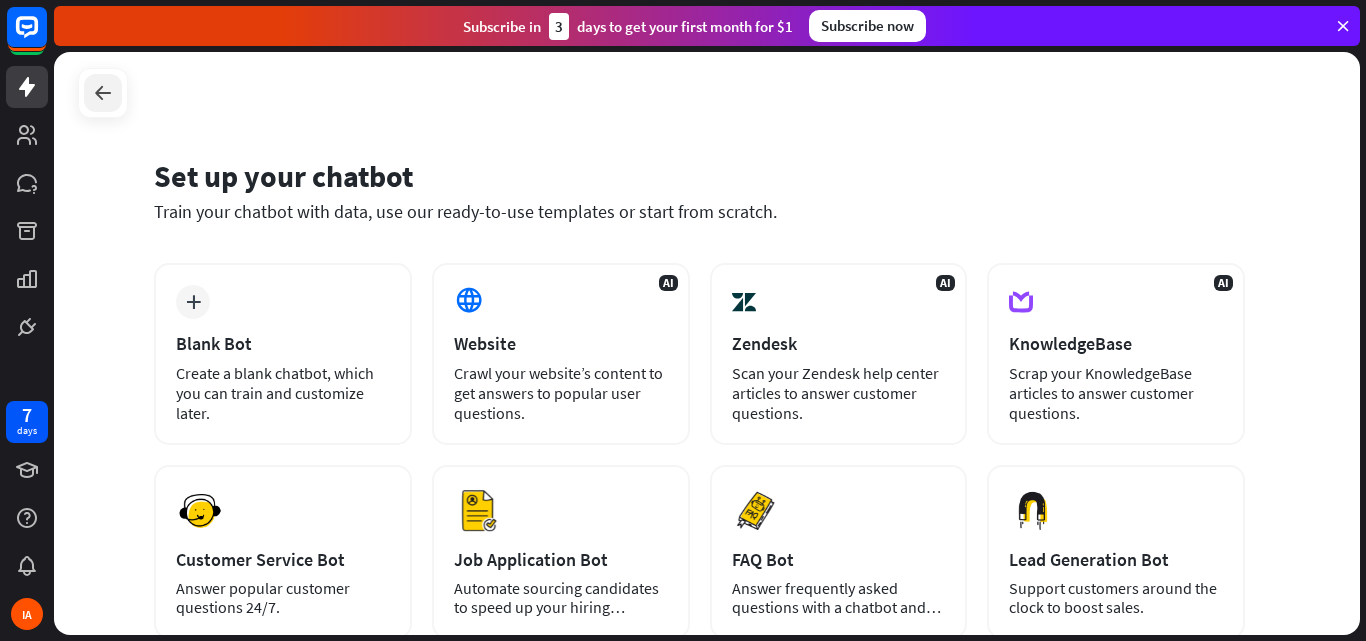 click at bounding box center (103, 93) 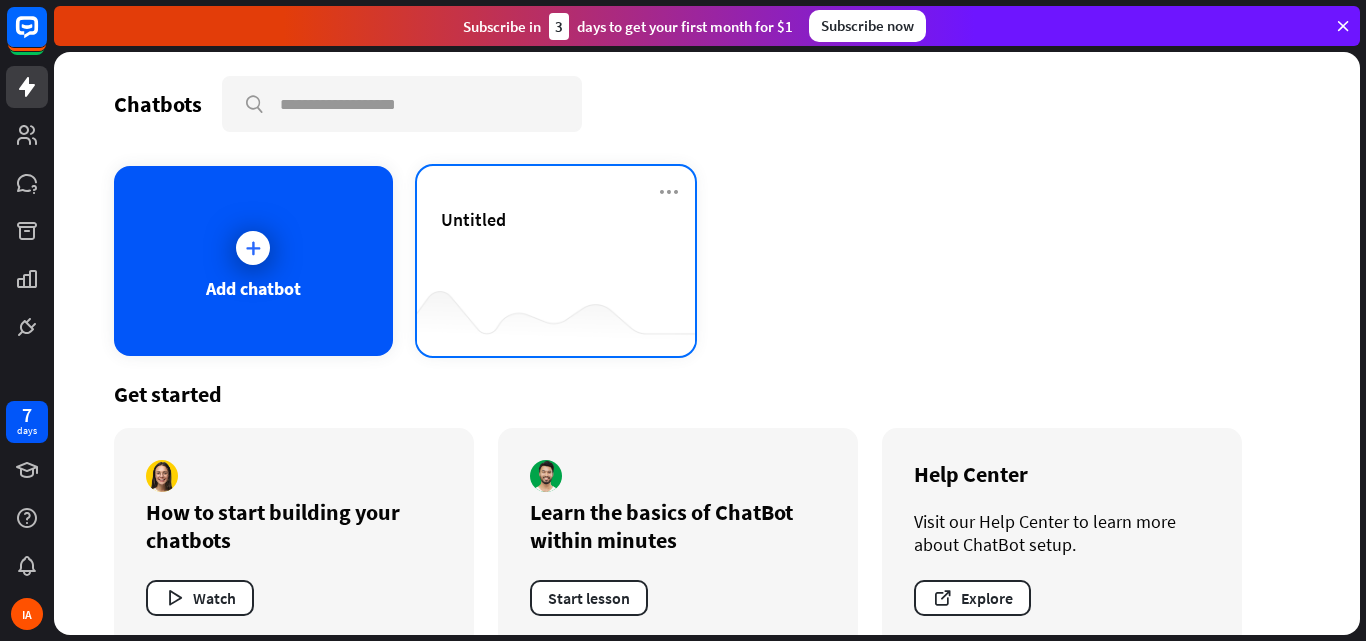 click on "Untitled" at bounding box center [556, 243] 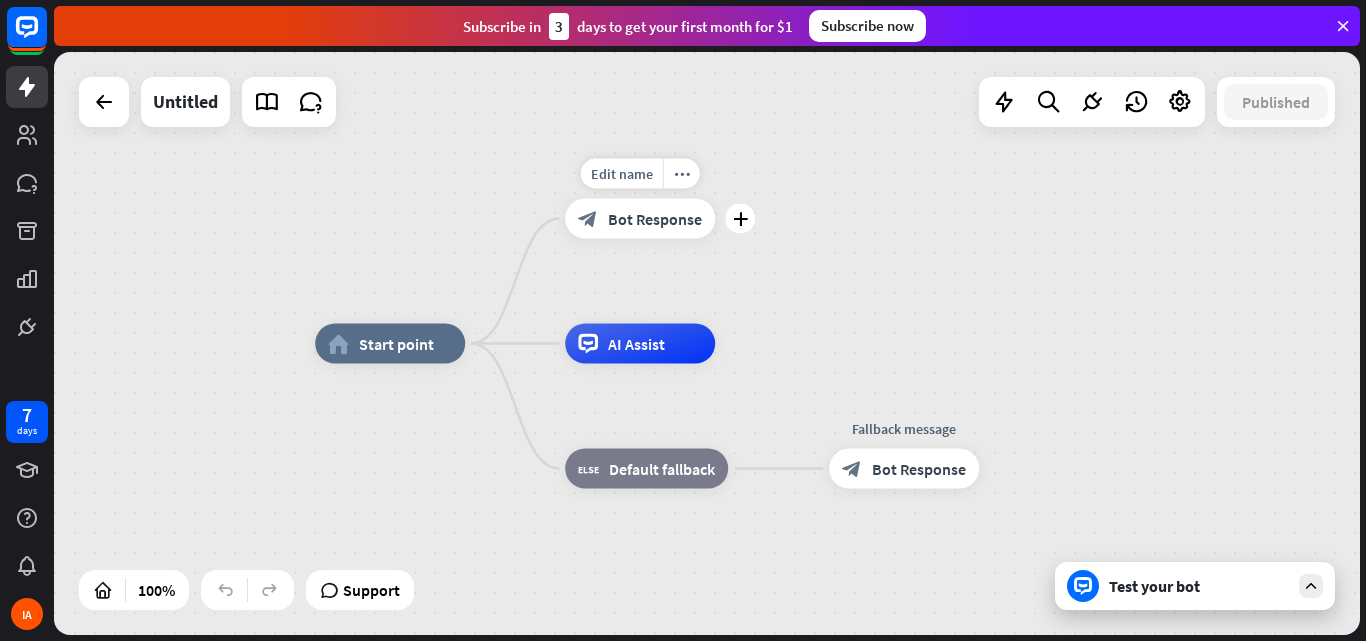 click on "Bot Response" at bounding box center [655, 219] 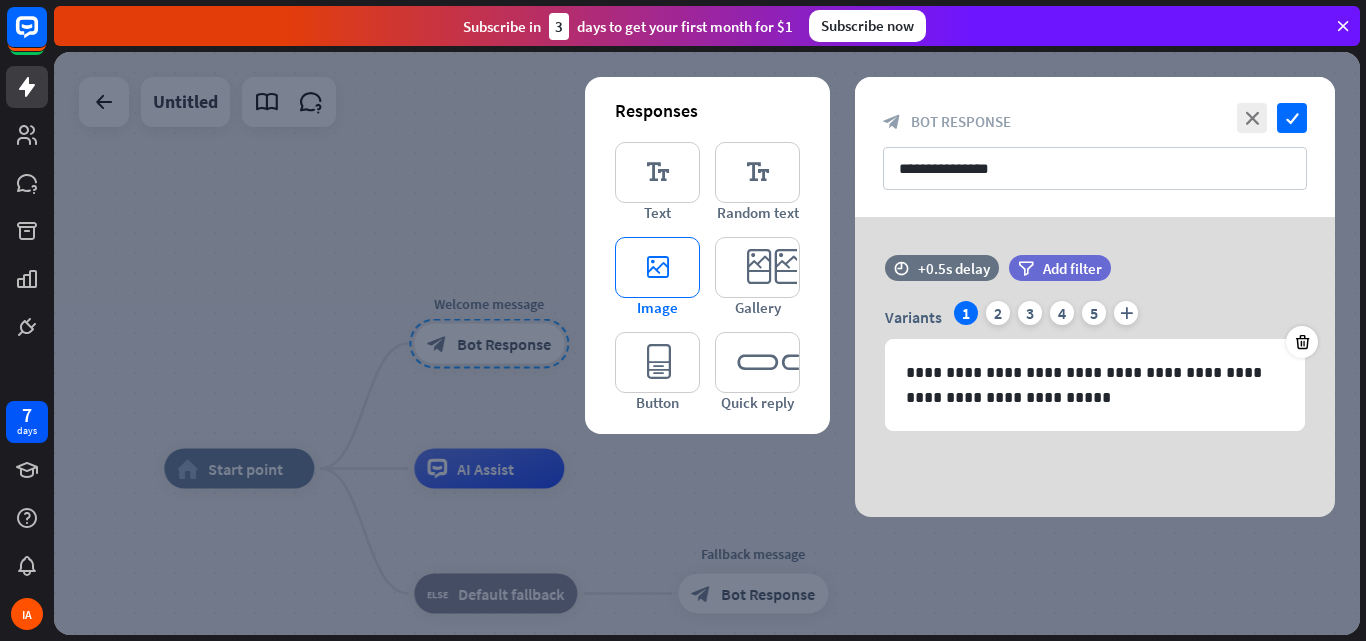 click on "editor_image" at bounding box center [657, 267] 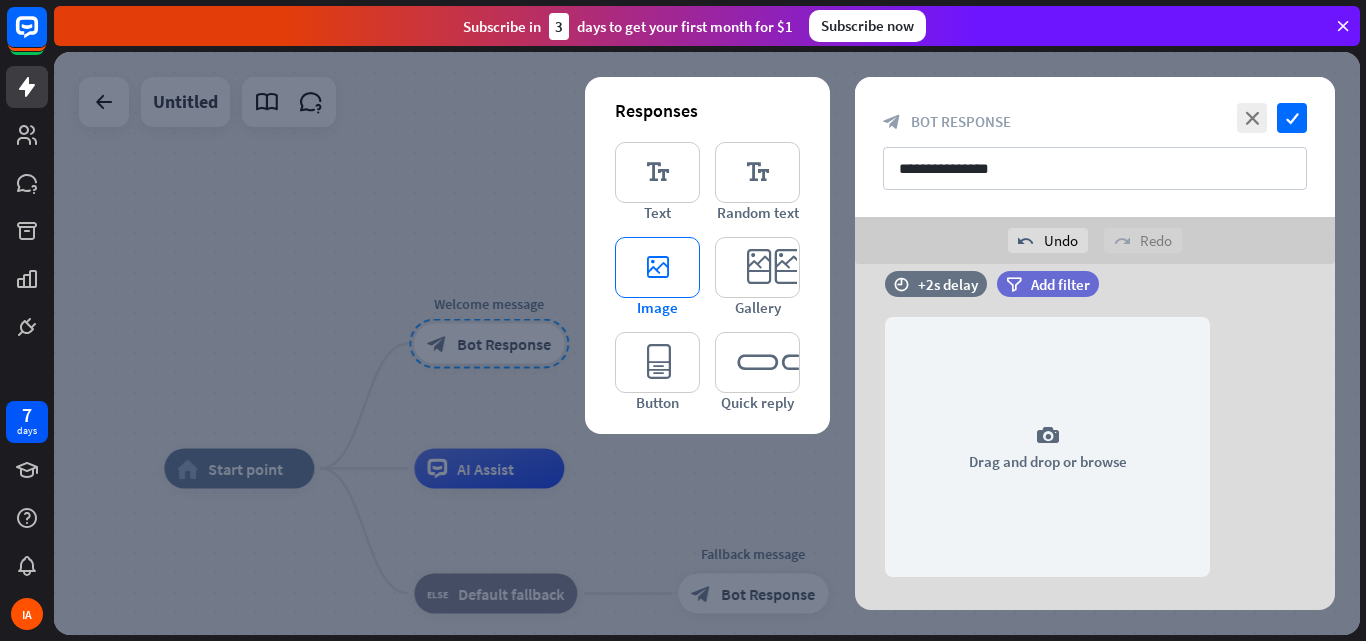 scroll, scrollTop: 234, scrollLeft: 0, axis: vertical 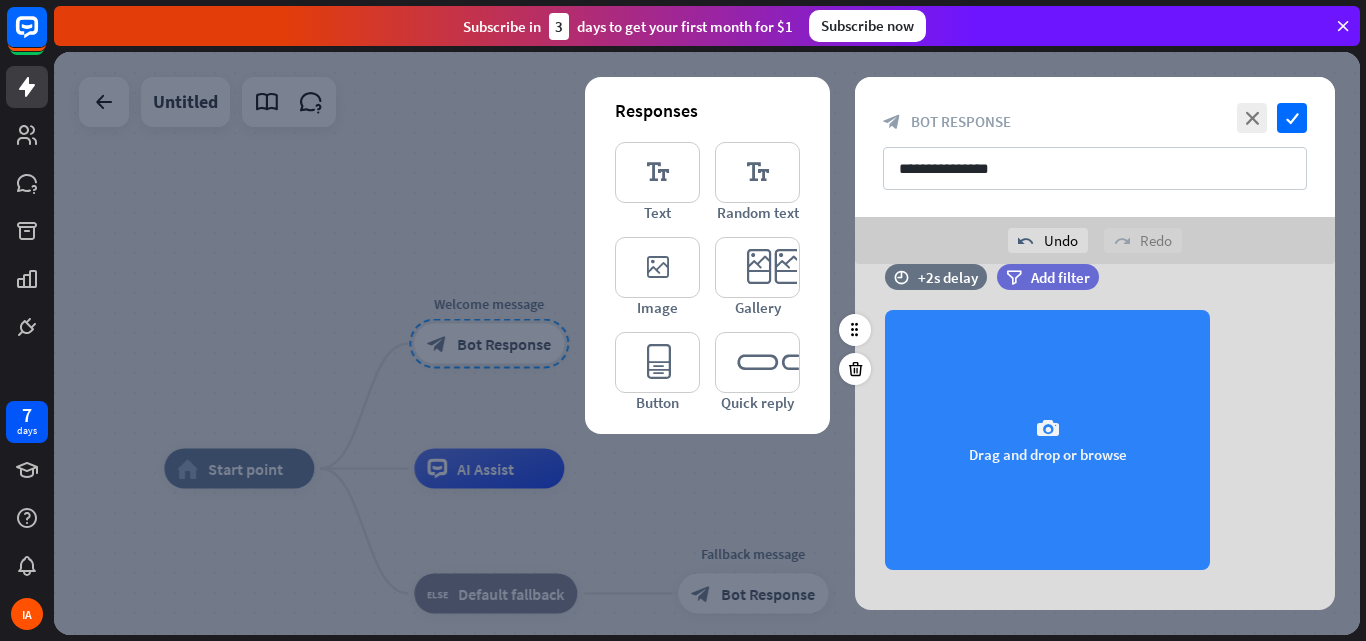 click on "camera
Drag and drop or browse" at bounding box center (1047, 440) 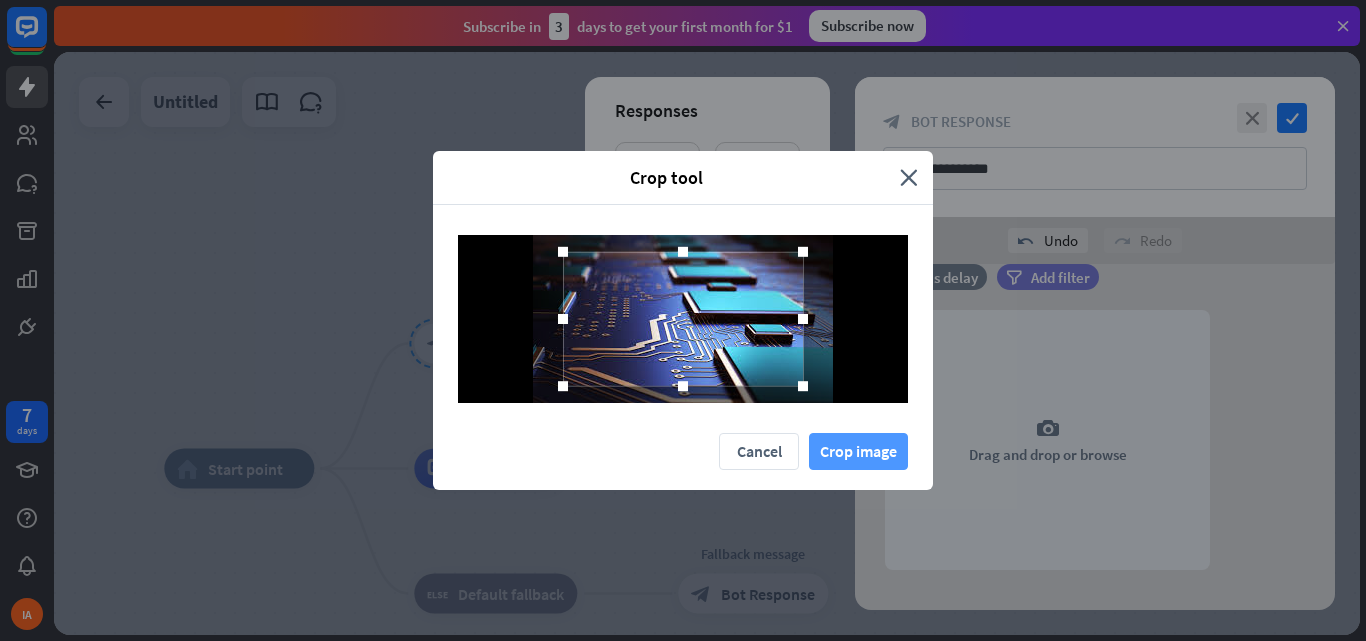 click on "Crop image" at bounding box center (858, 451) 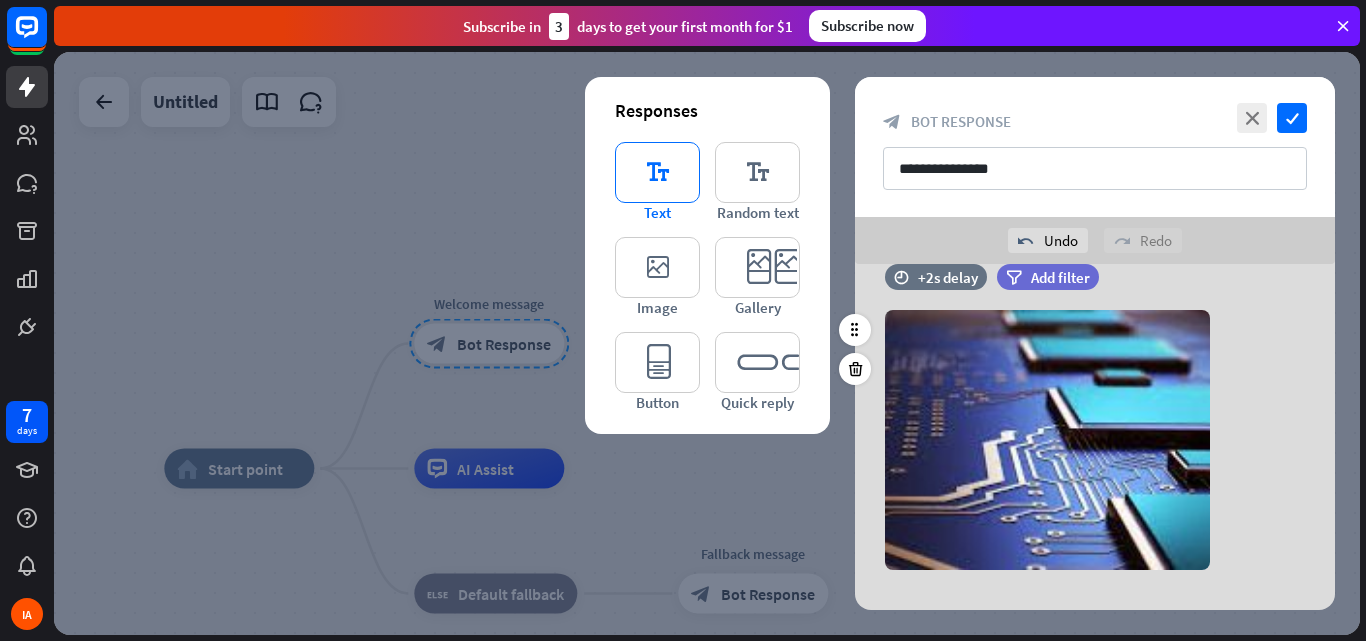 click on "editor_text" at bounding box center [657, 172] 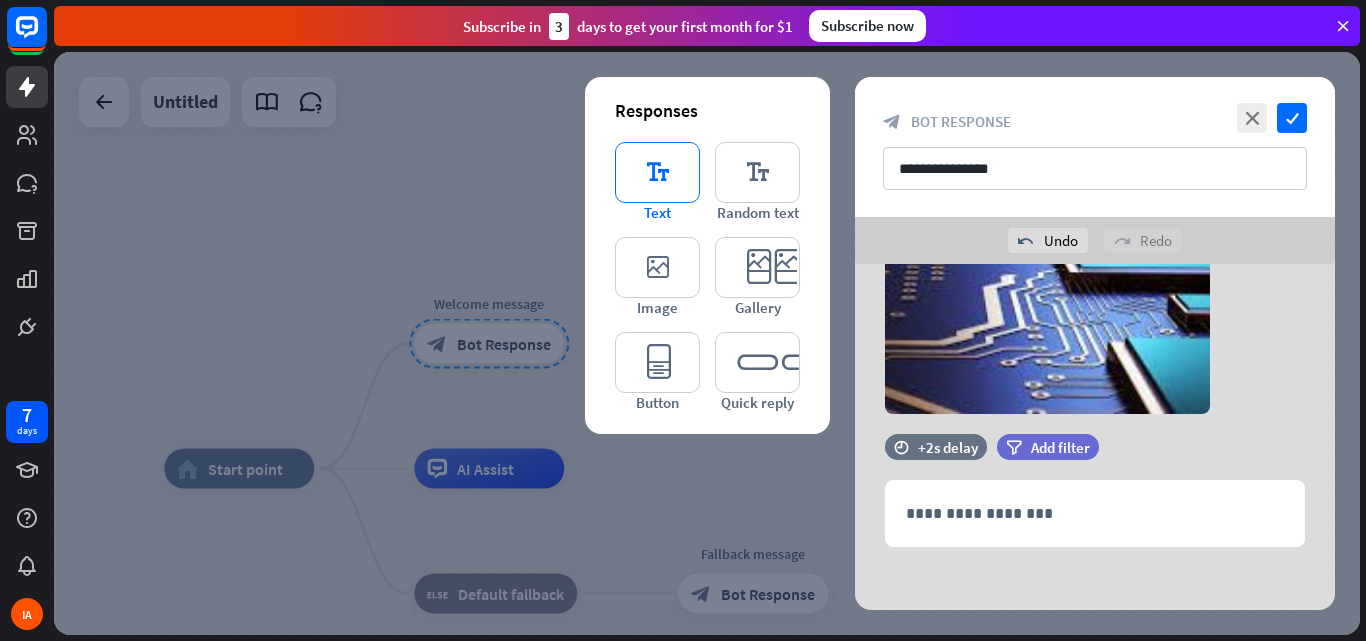 scroll, scrollTop: 397, scrollLeft: 0, axis: vertical 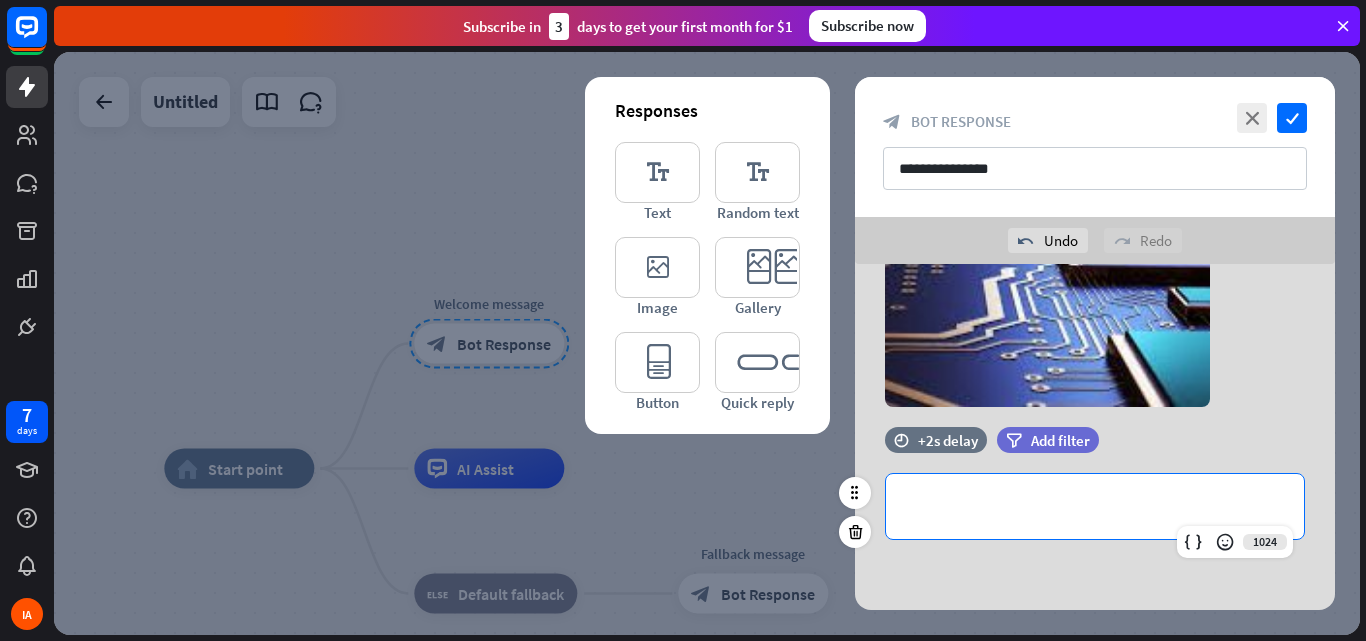 click on "**********" at bounding box center (1095, 506) 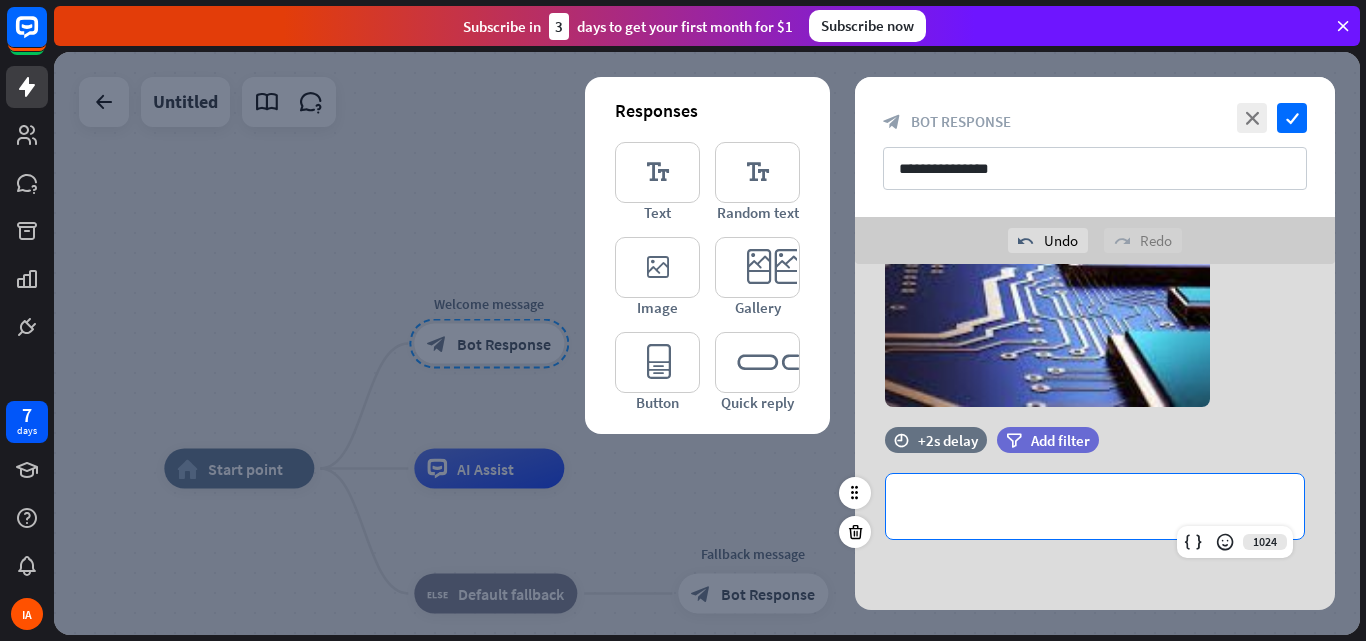 type 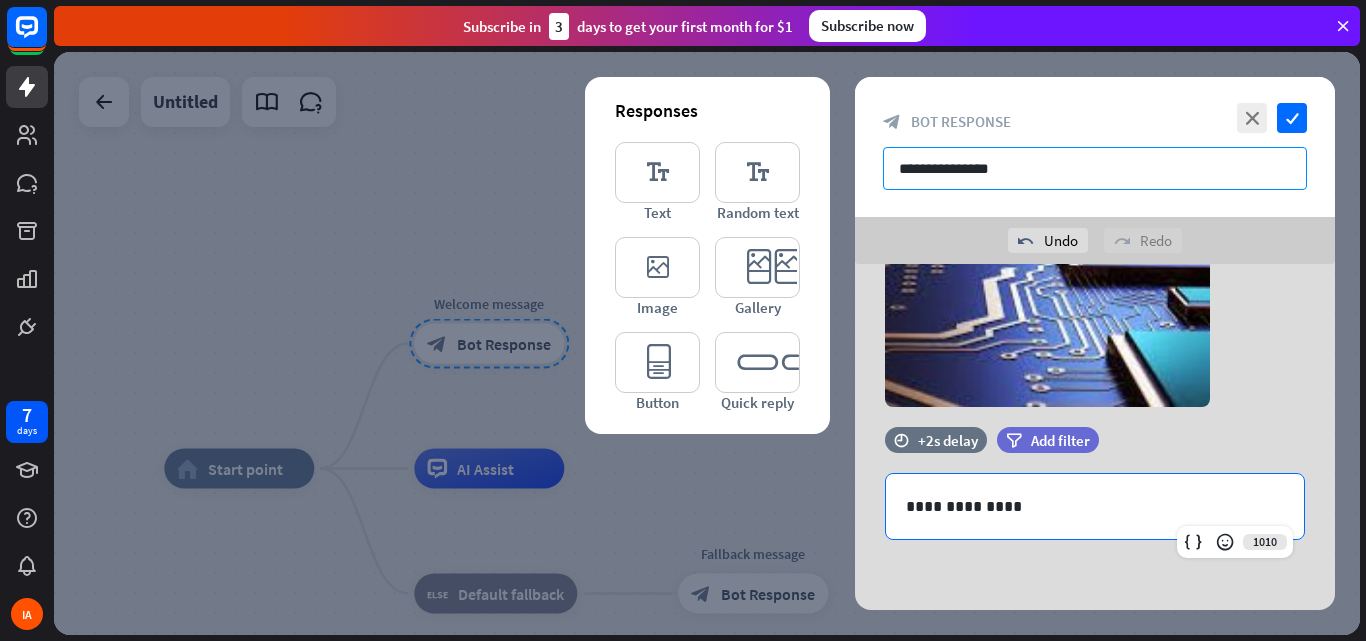 click on "**********" at bounding box center (1095, 168) 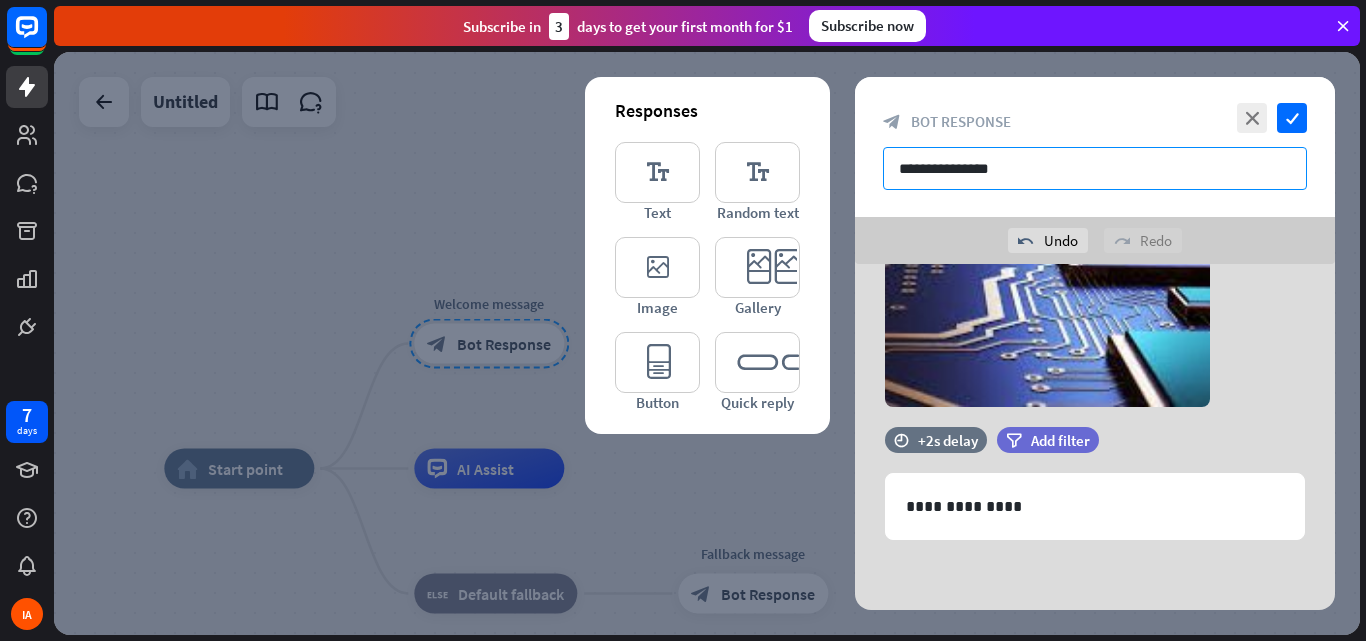 click on "**********" at bounding box center (1095, 168) 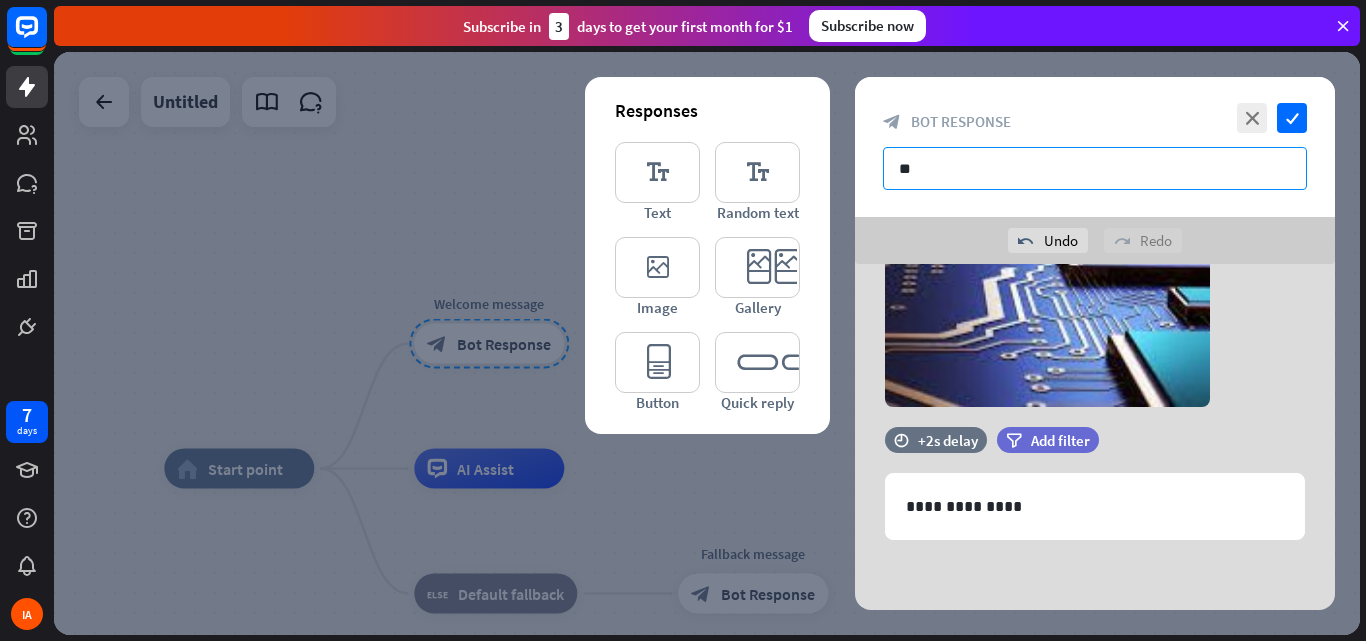 type on "**" 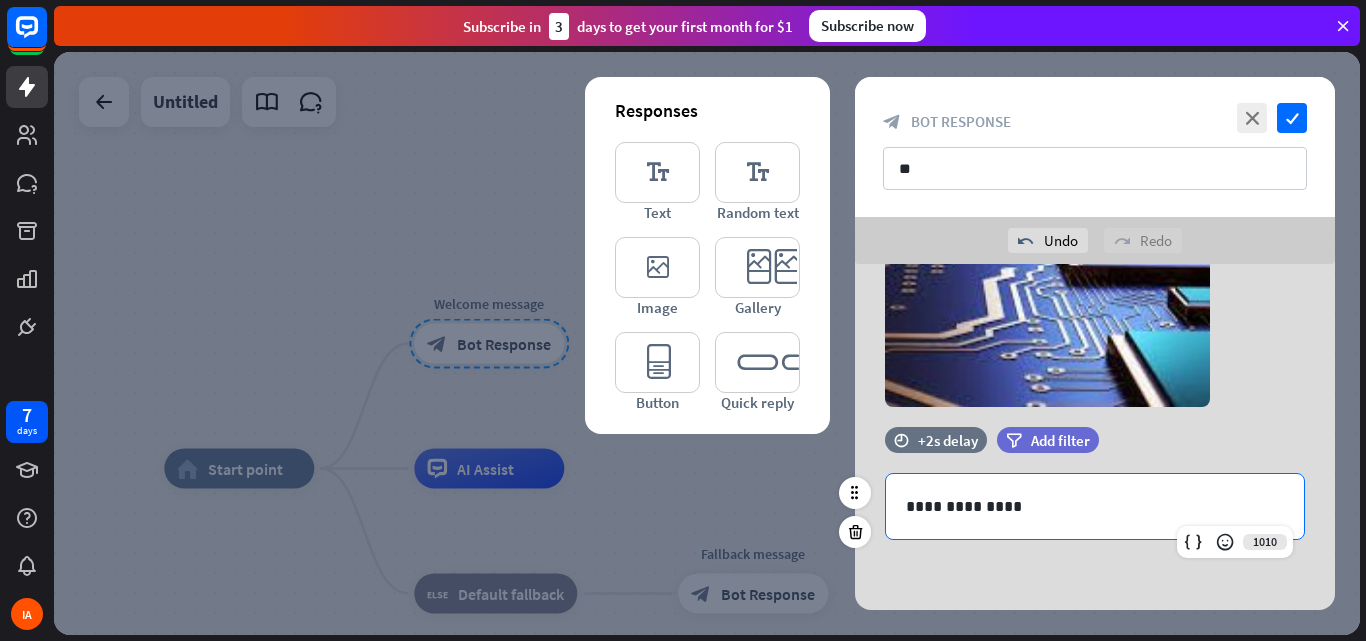 click on "**********" at bounding box center [1095, 506] 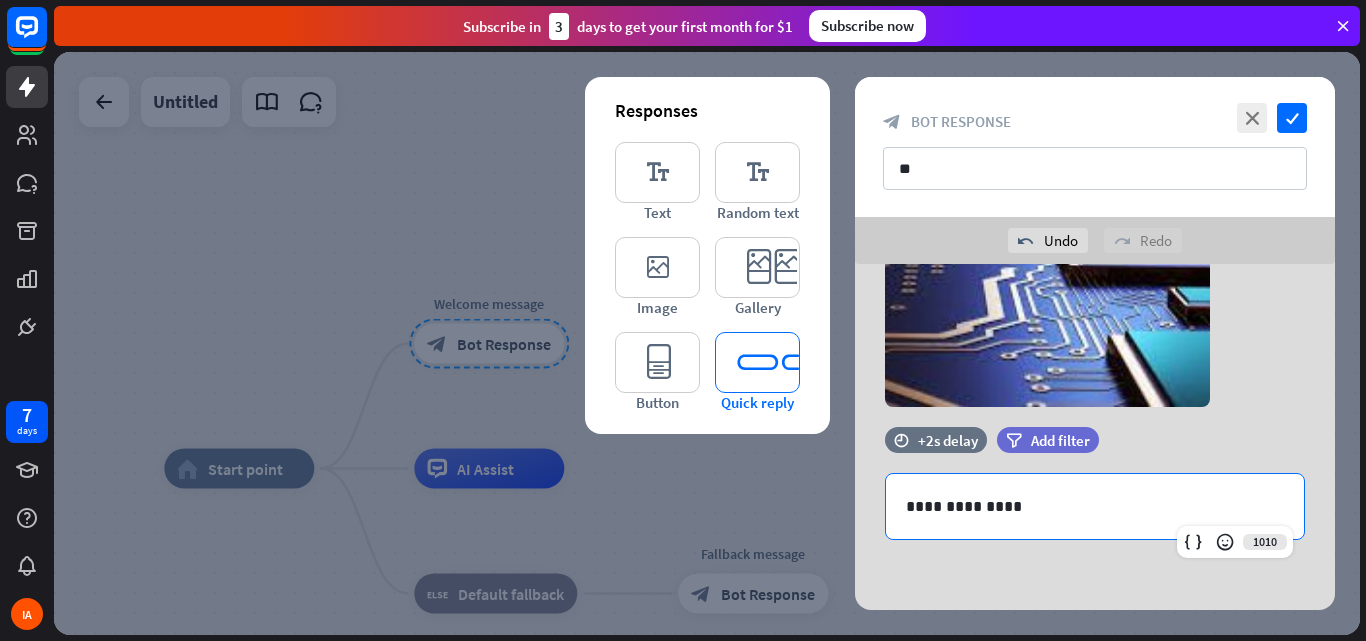 click on "editor_quick_replies" at bounding box center [757, 362] 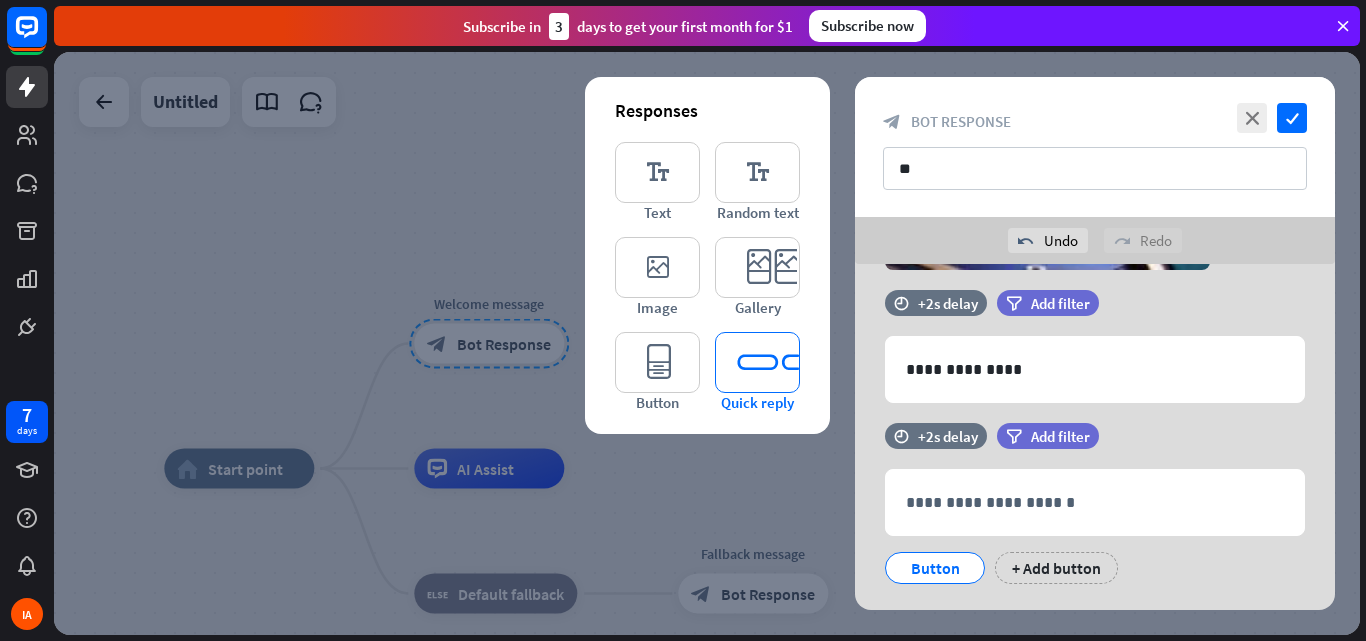 scroll, scrollTop: 578, scrollLeft: 0, axis: vertical 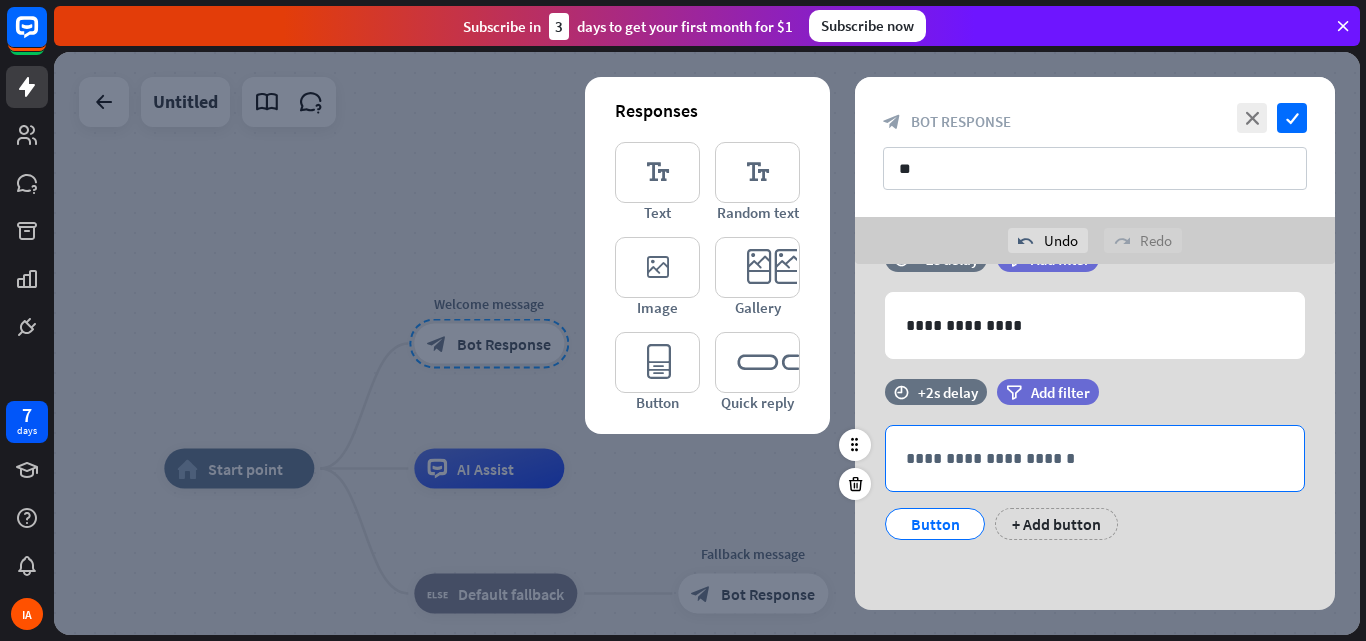 click on "**********" at bounding box center (1095, 458) 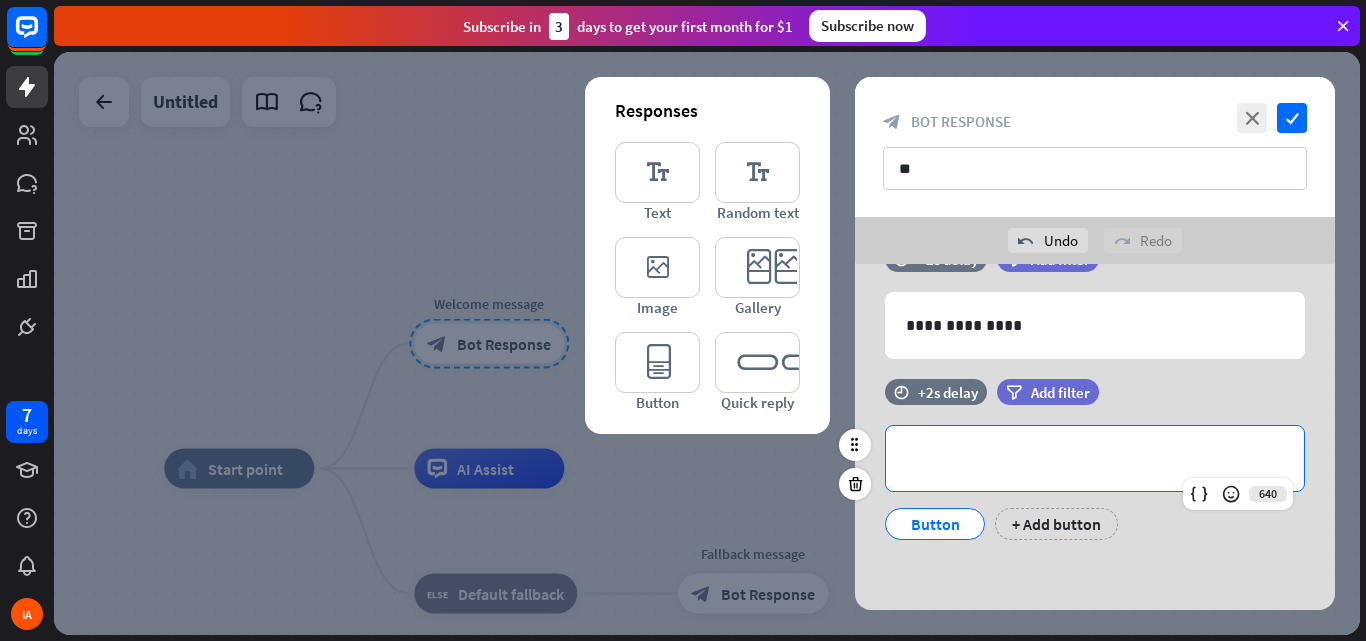 type 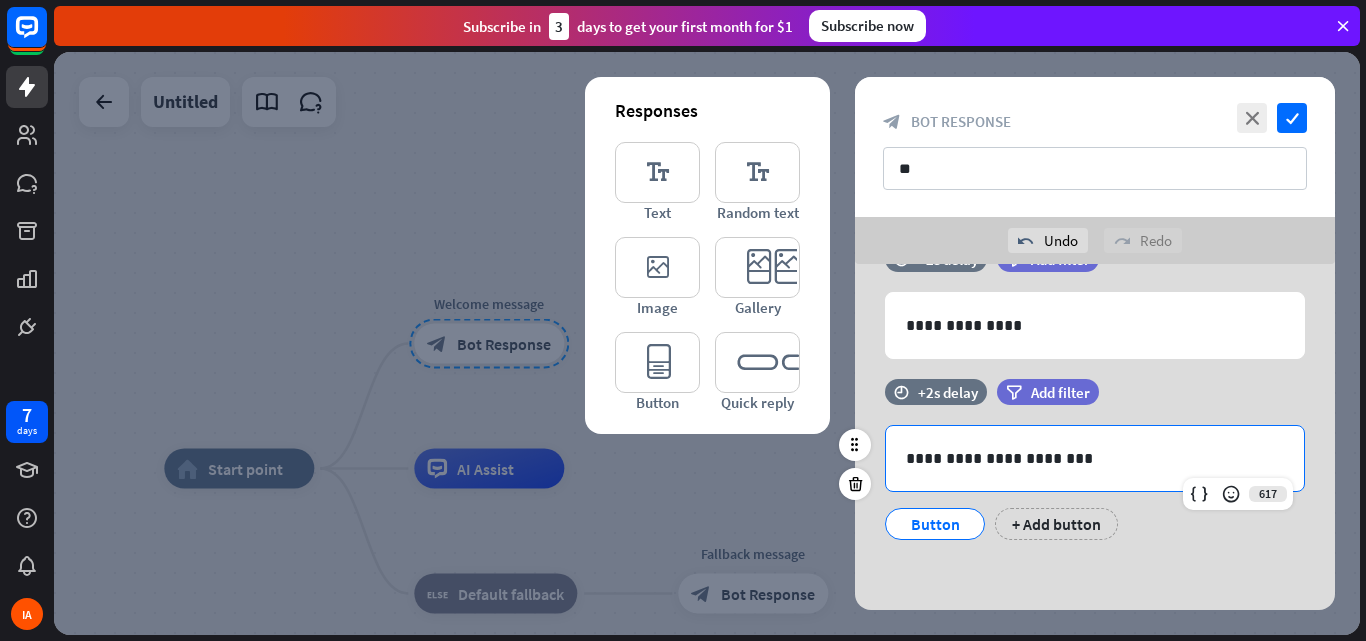 click on "Button" at bounding box center (935, 524) 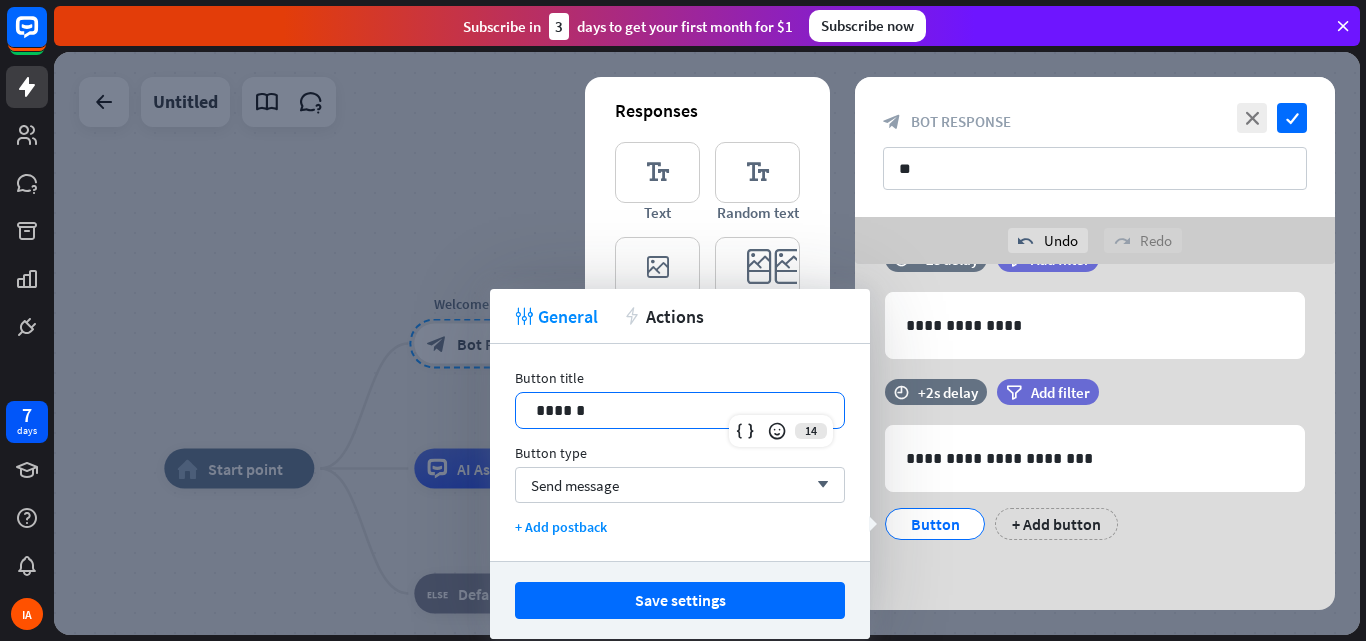 click on "******" at bounding box center (680, 410) 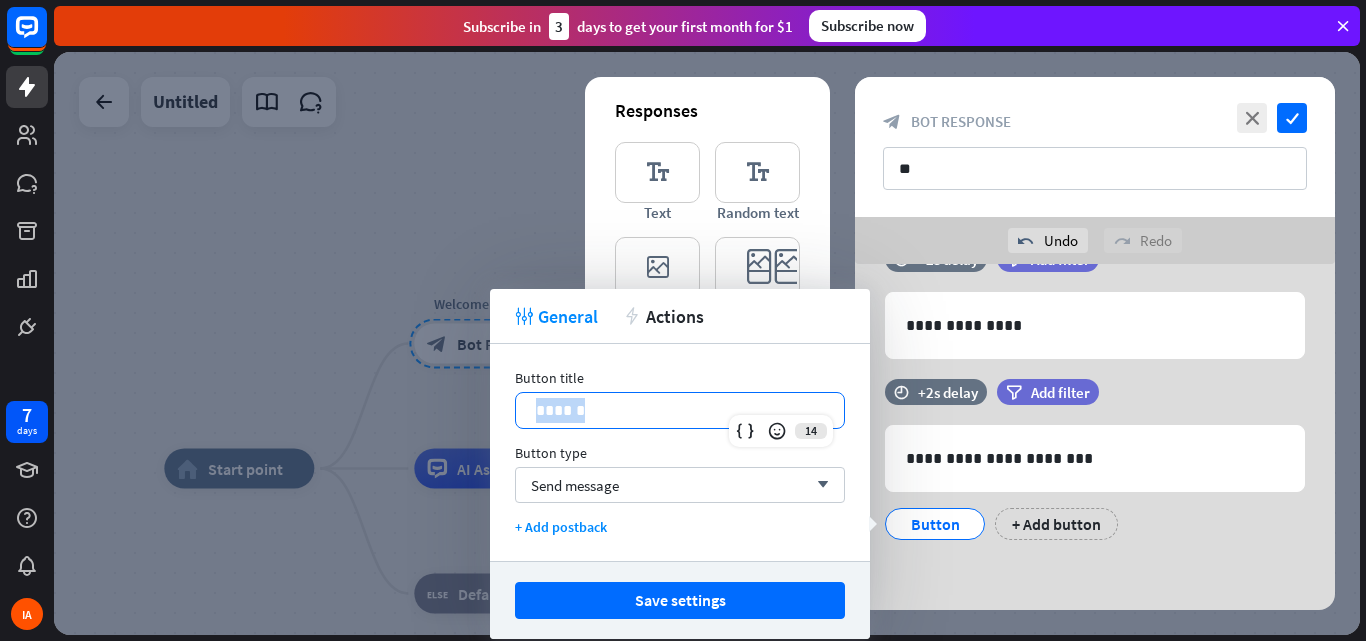click on "******" at bounding box center [680, 410] 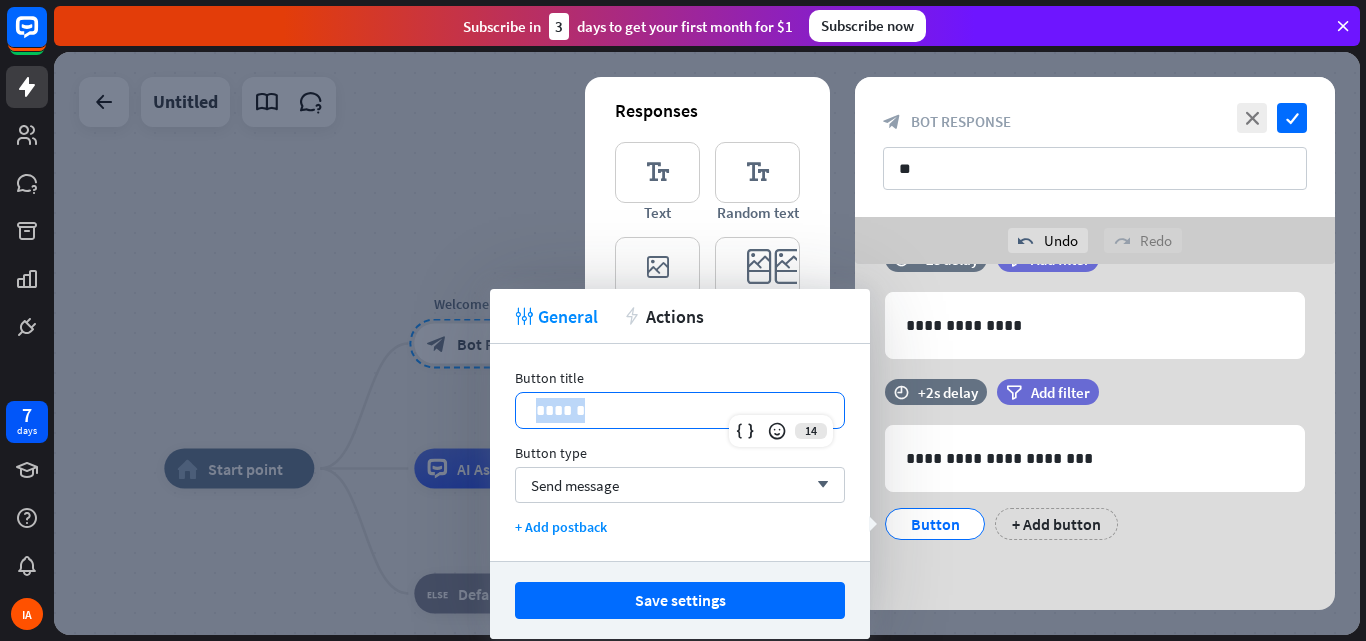 type 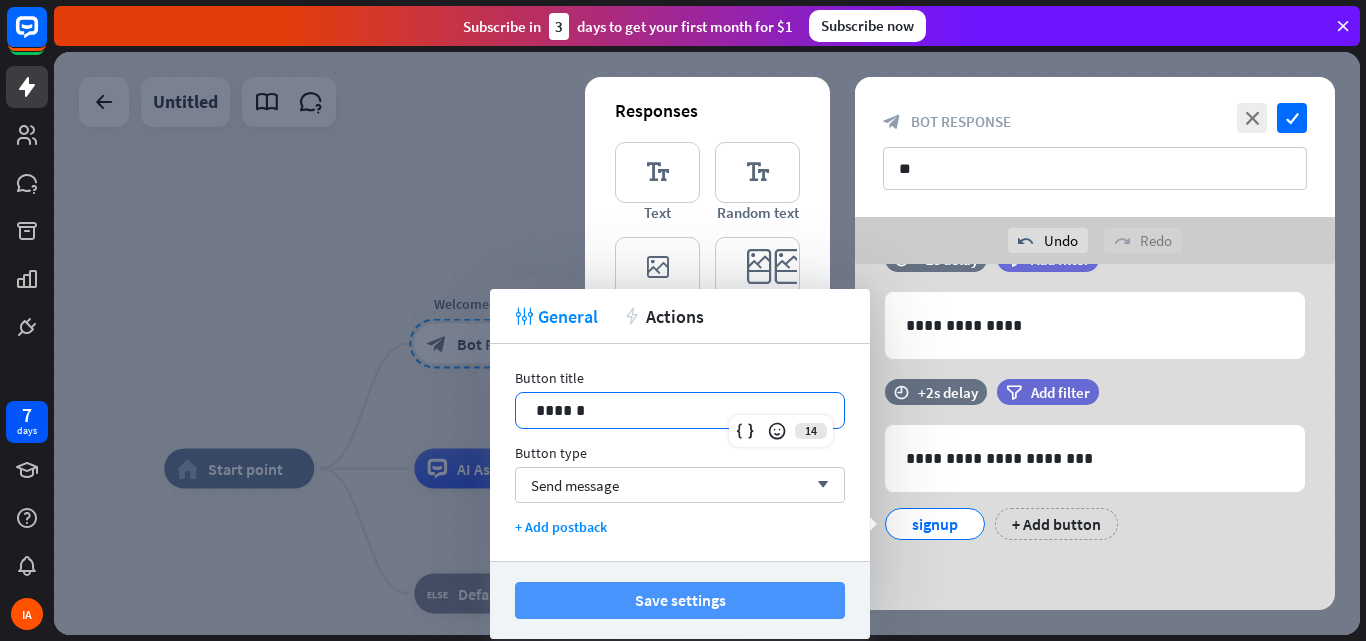 click on "Save settings" at bounding box center [680, 600] 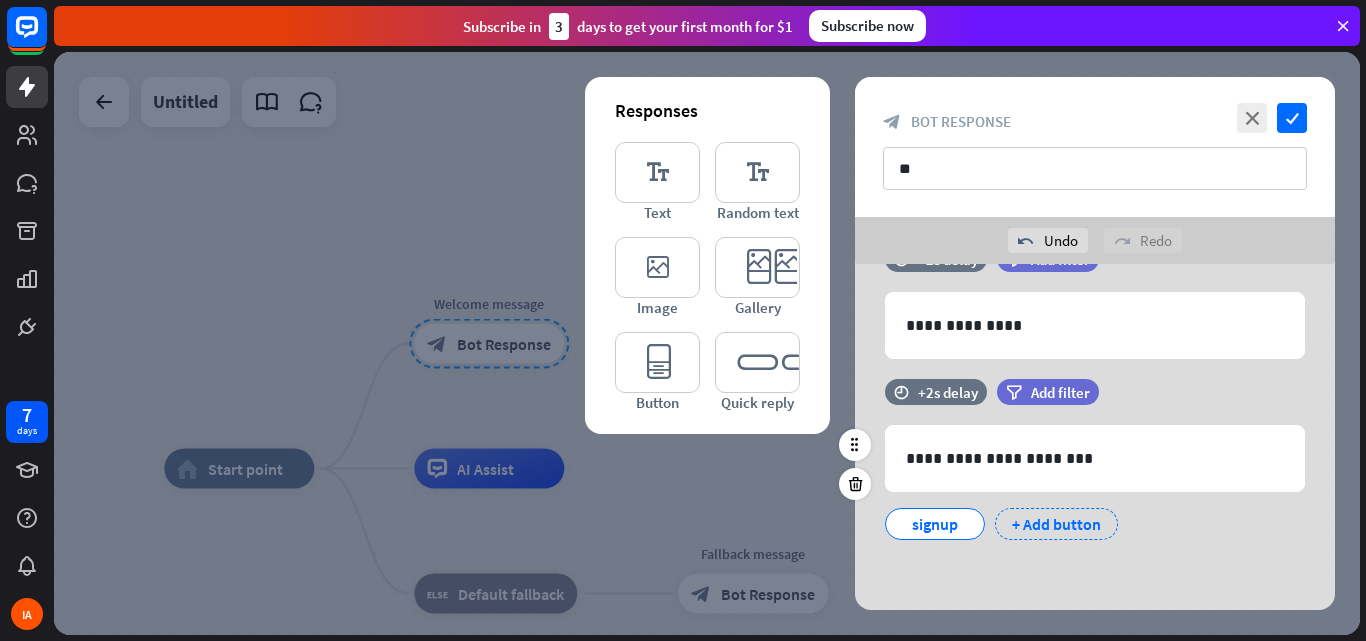 click on "+ Add button" at bounding box center [1056, 524] 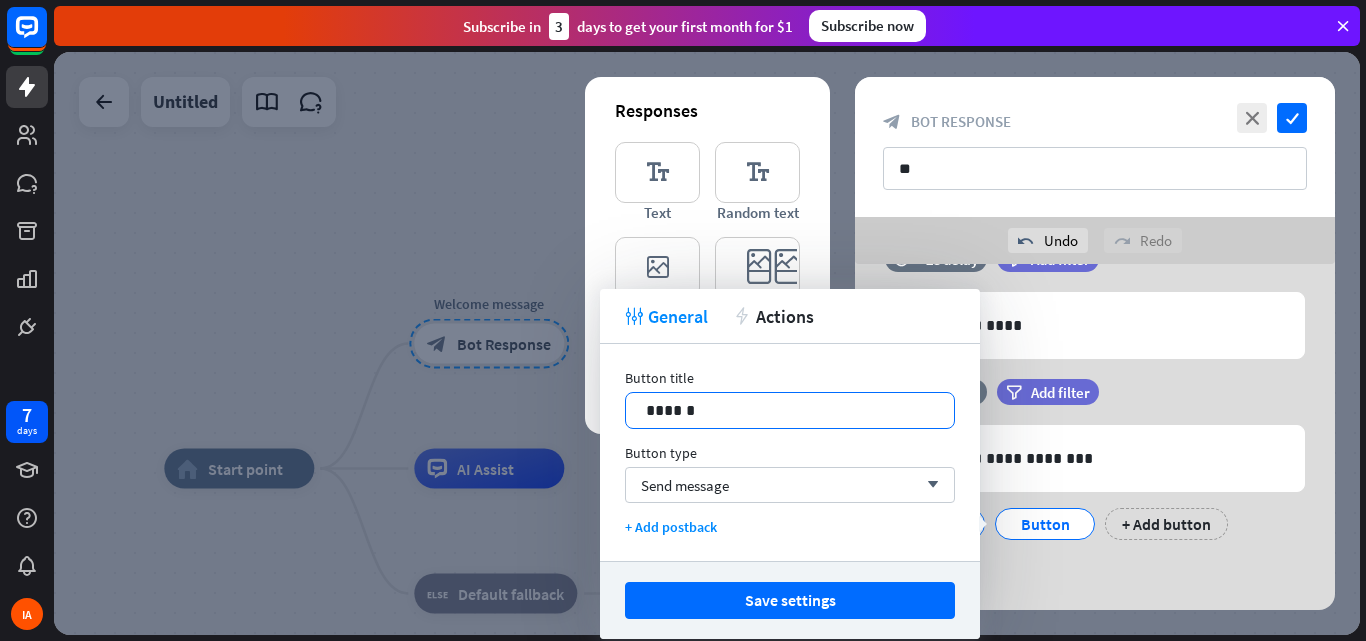 click on "******" at bounding box center (790, 410) 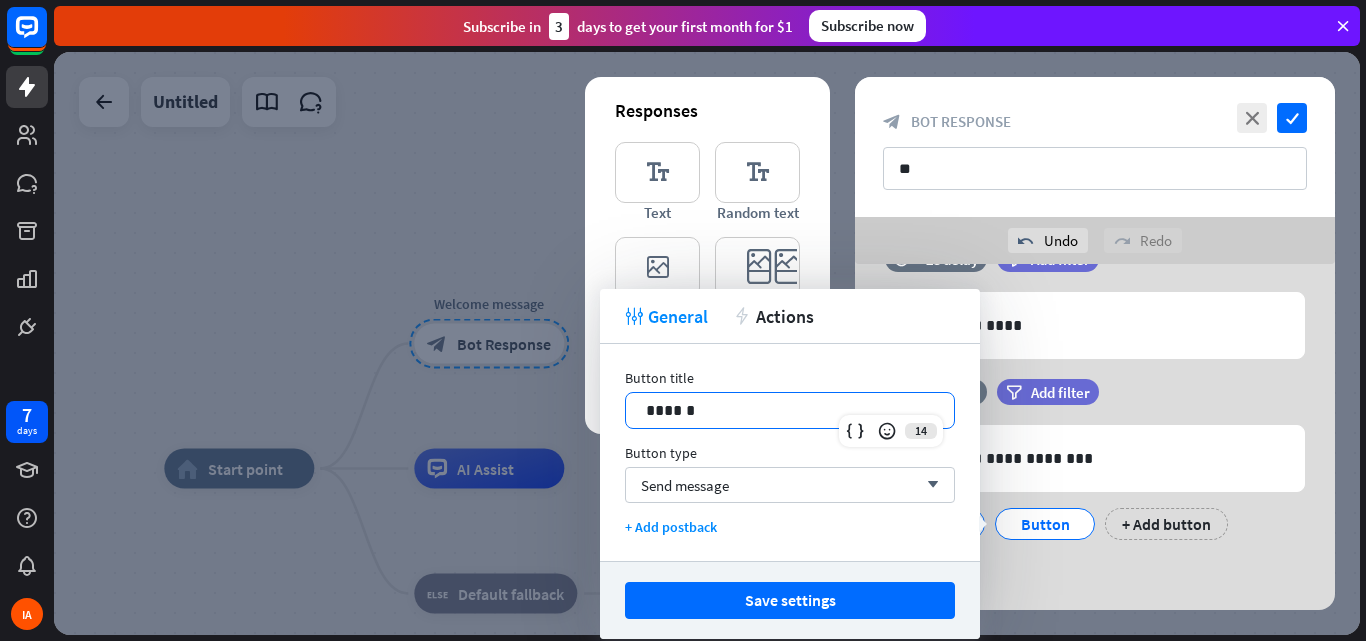 click on "******" at bounding box center (790, 410) 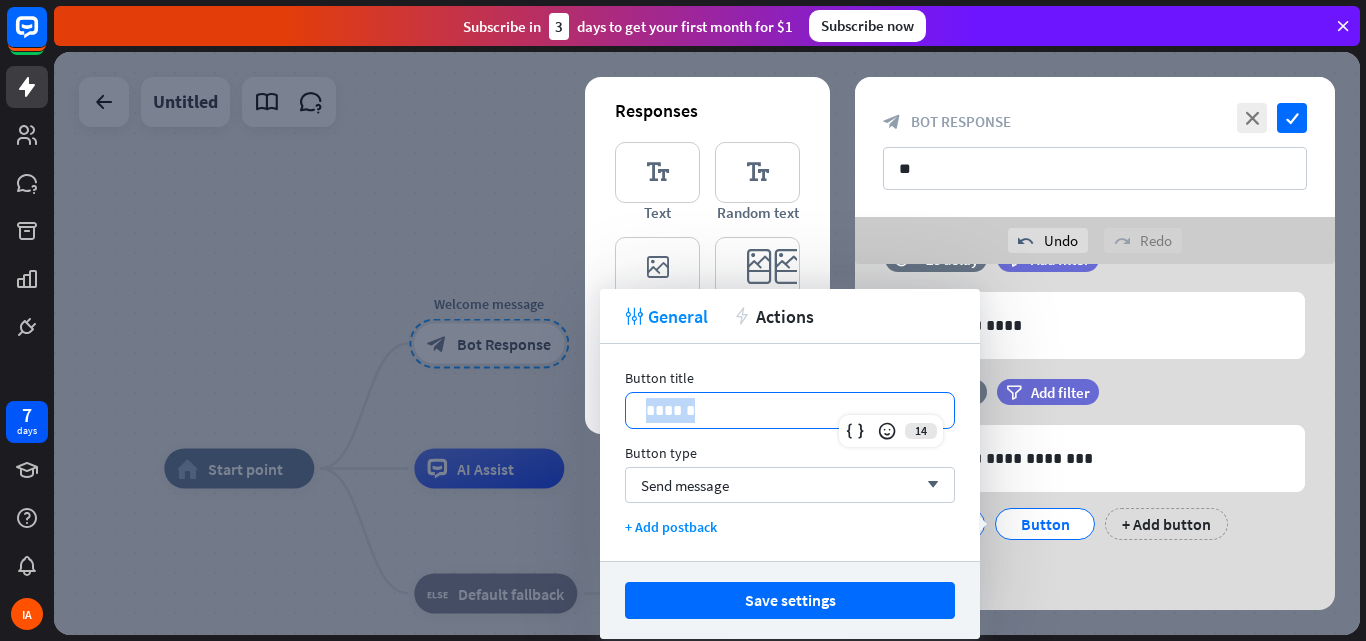 click on "******" at bounding box center [790, 410] 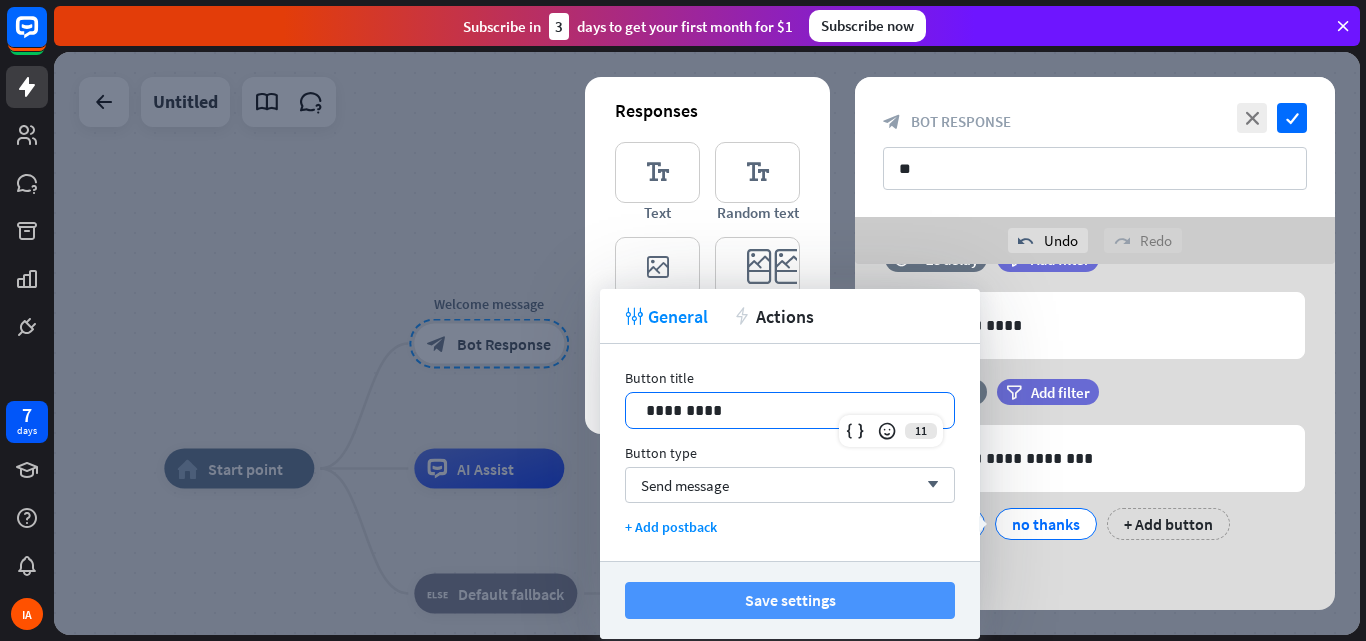 click on "Save settings" at bounding box center (790, 600) 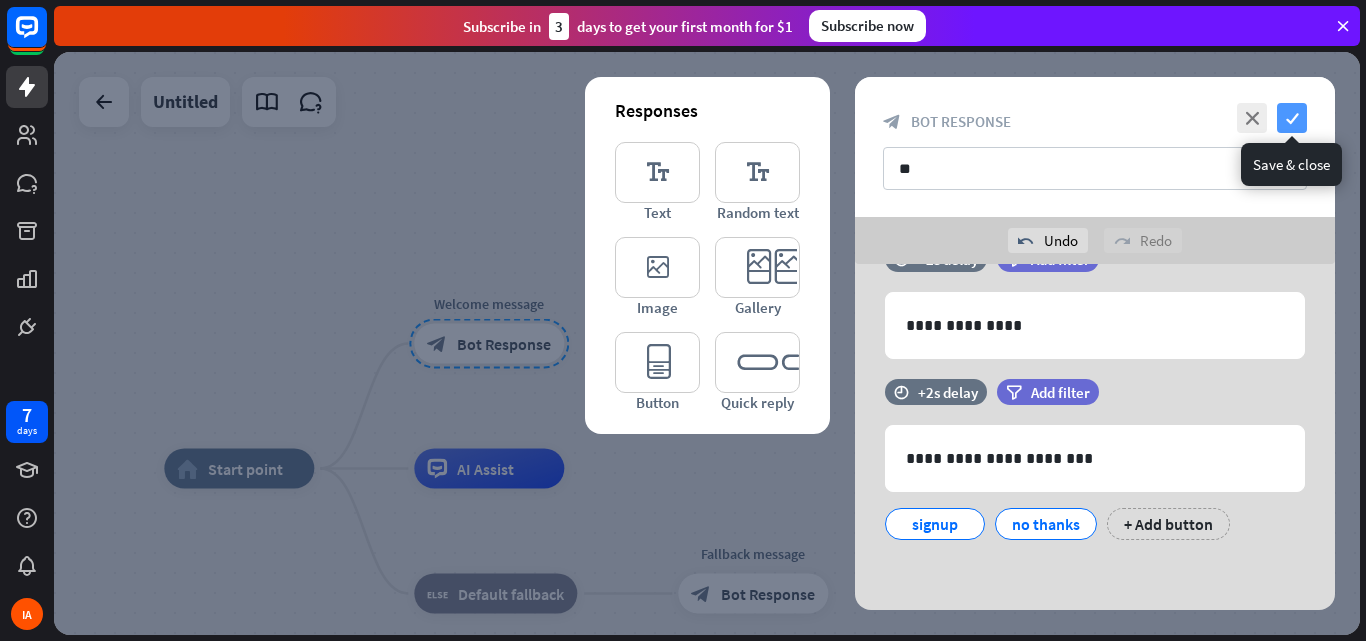 click on "check" at bounding box center [1292, 118] 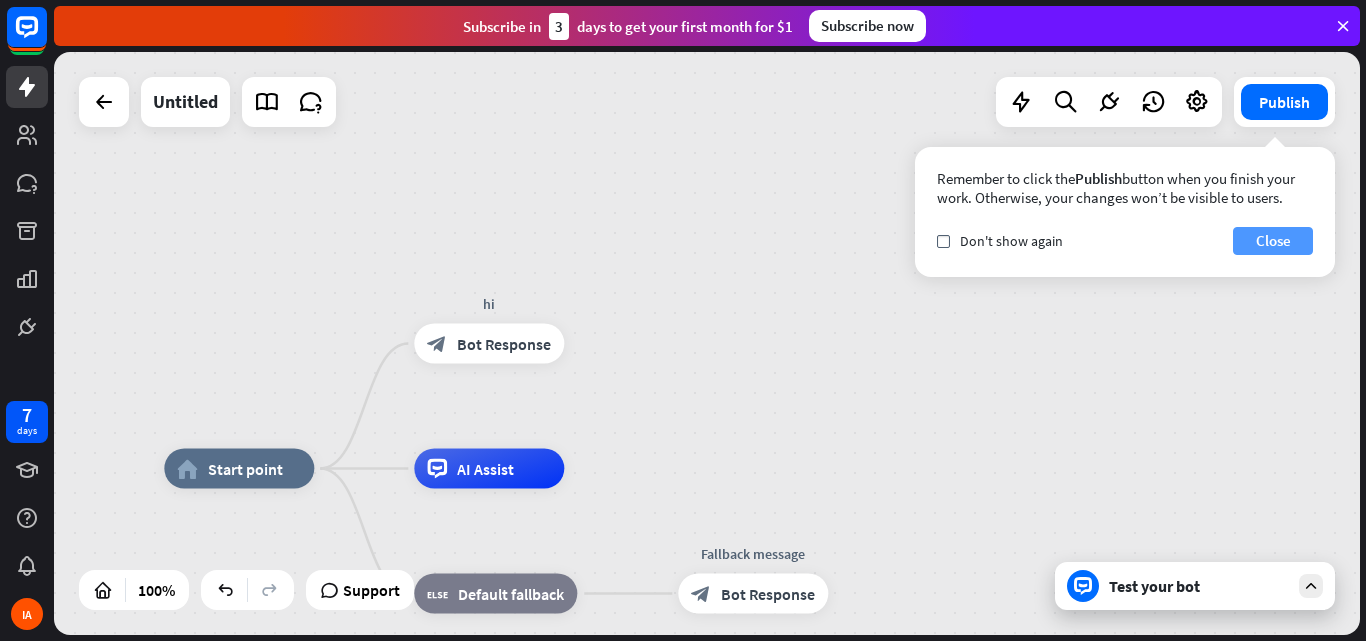click on "Close" at bounding box center [1273, 241] 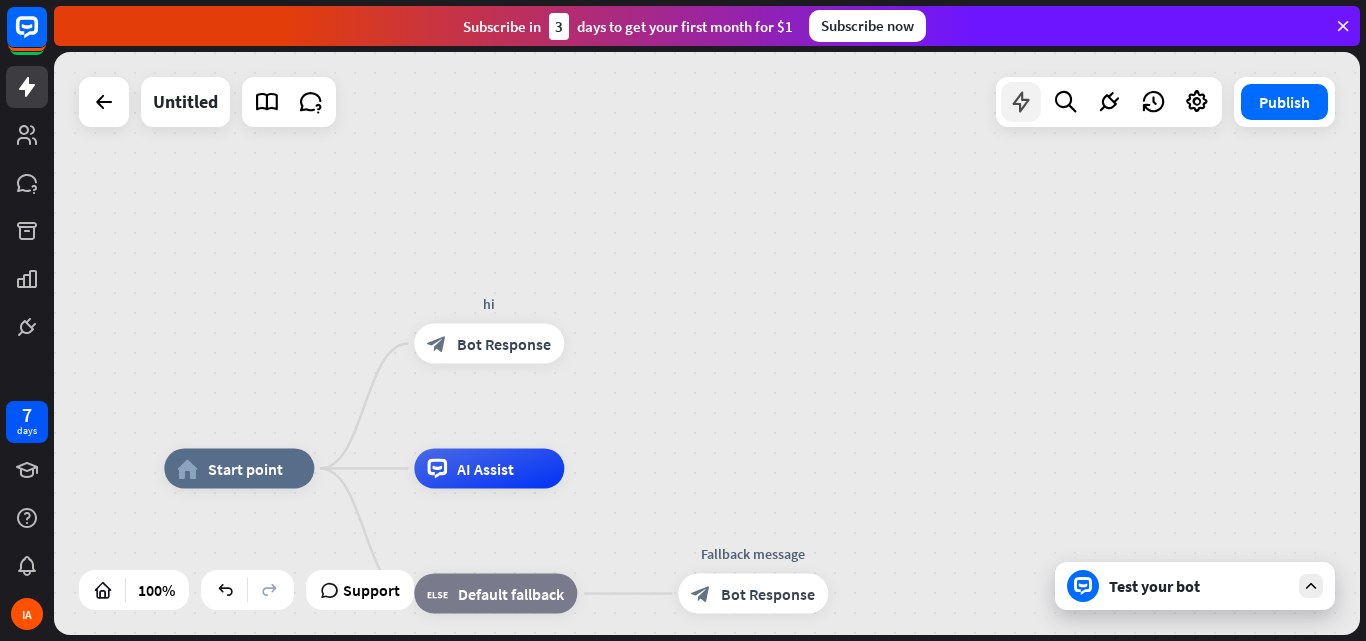 click at bounding box center [1021, 102] 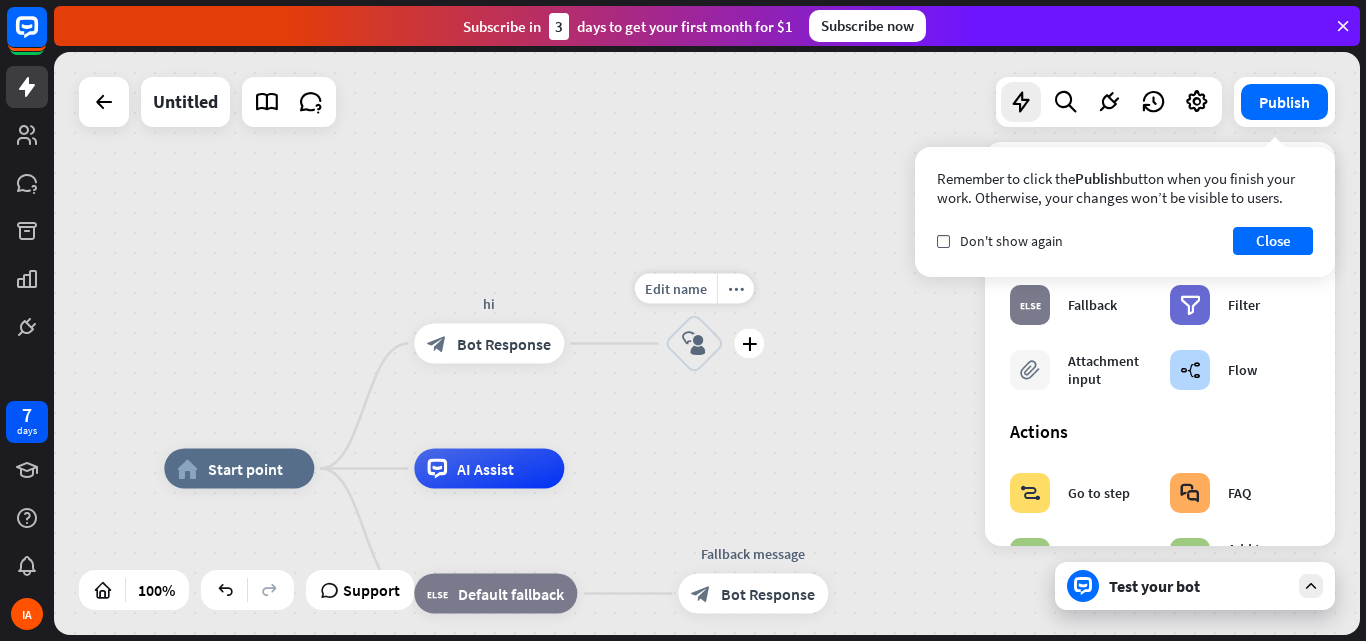 click on "block_user_input" at bounding box center [694, 344] 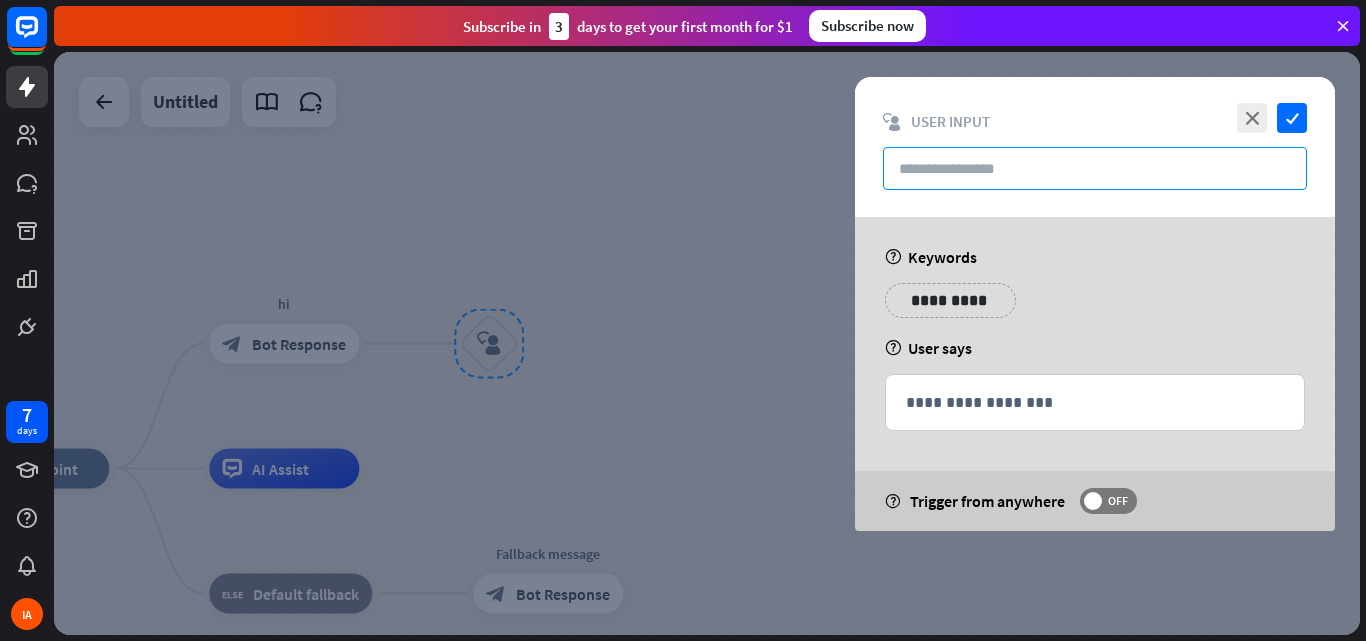 click at bounding box center [1095, 168] 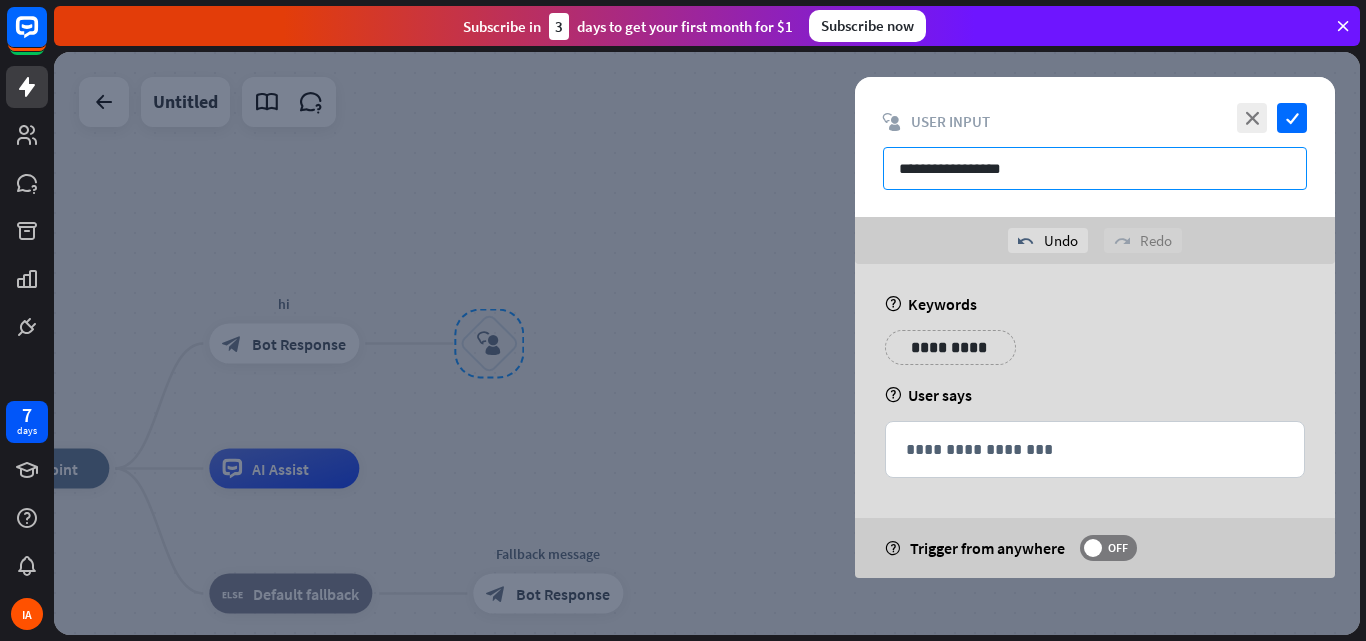 type on "**********" 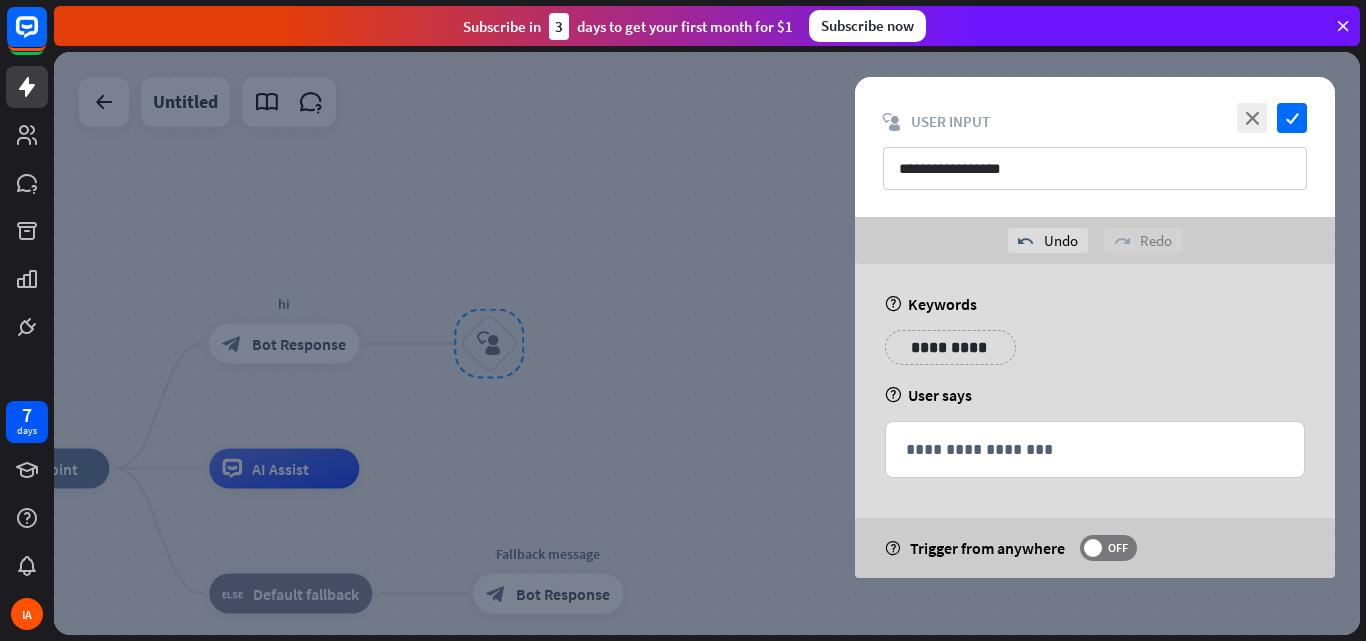 click on "**********" at bounding box center [950, 347] 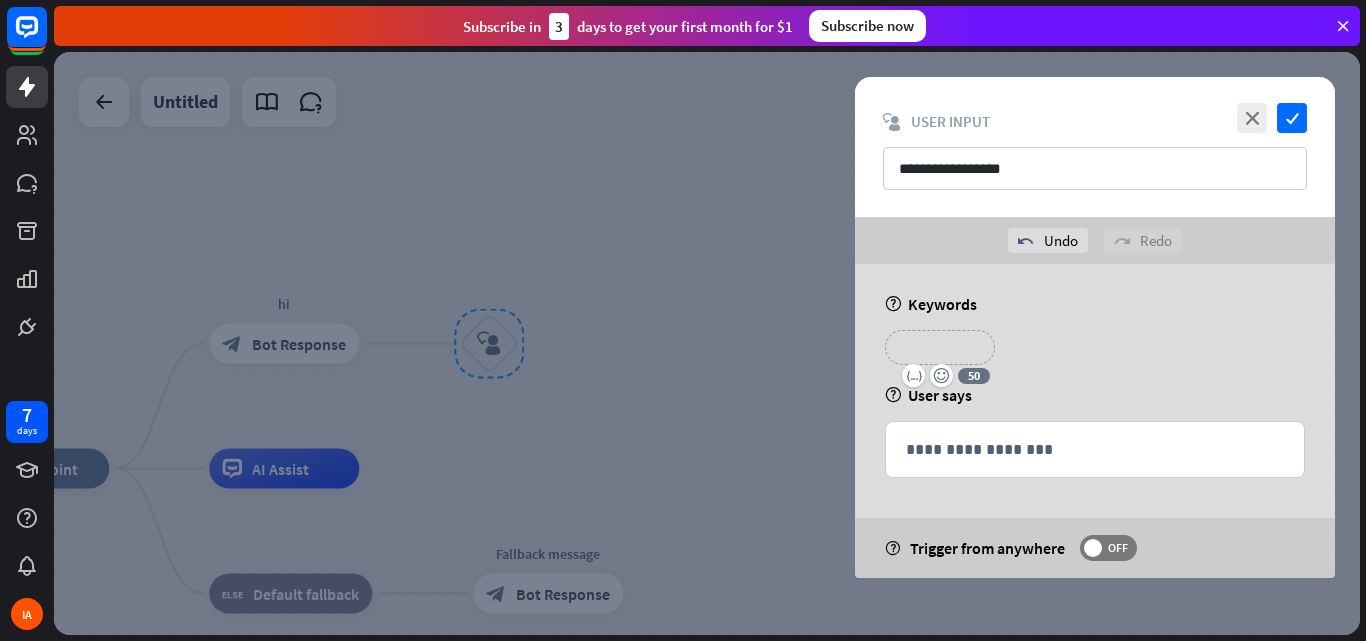 type 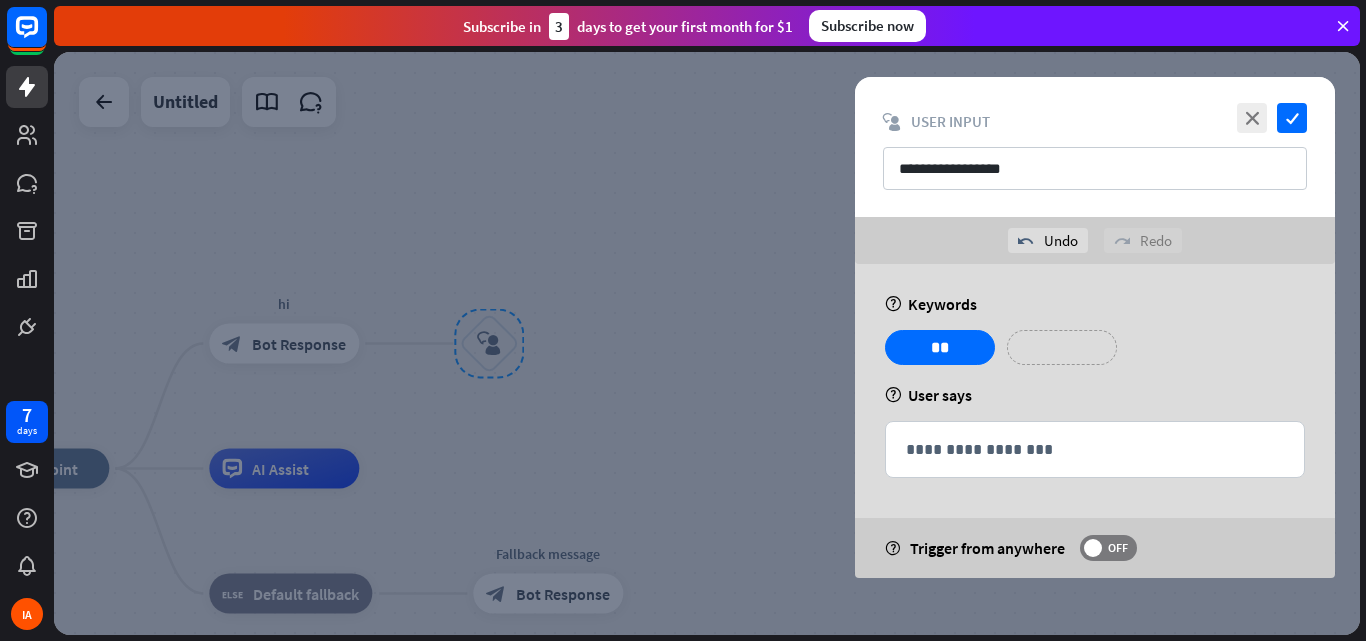 click on "**********" at bounding box center (1062, 347) 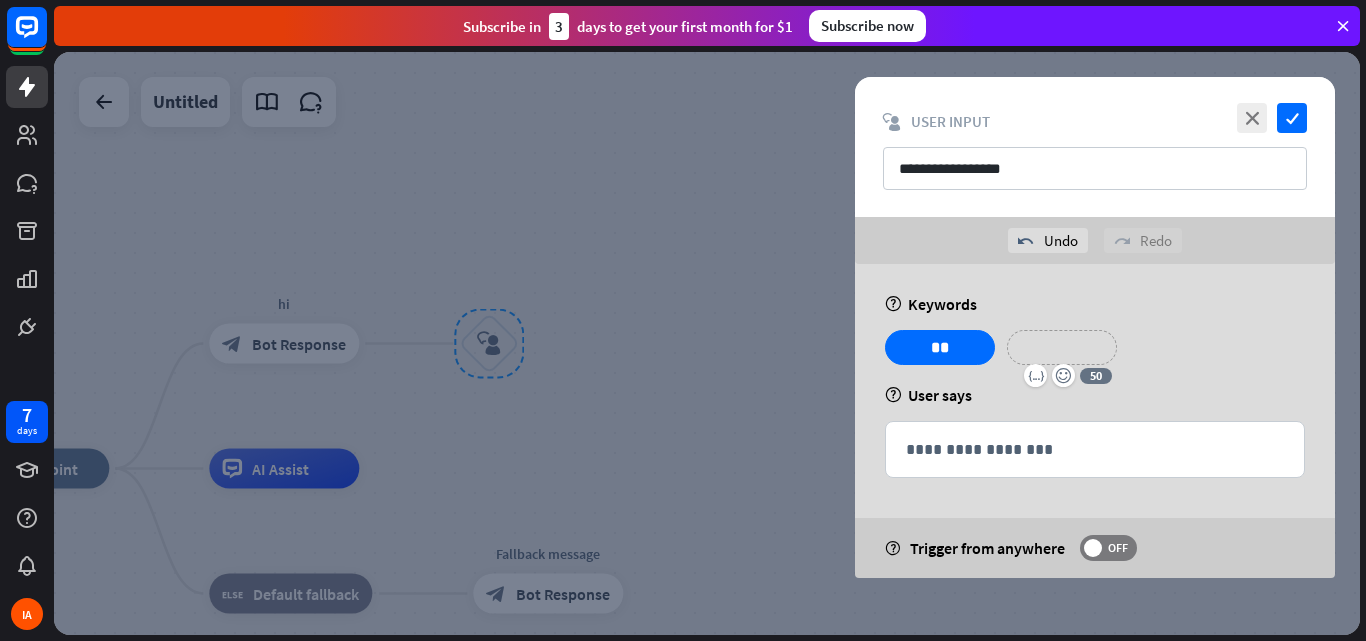 type 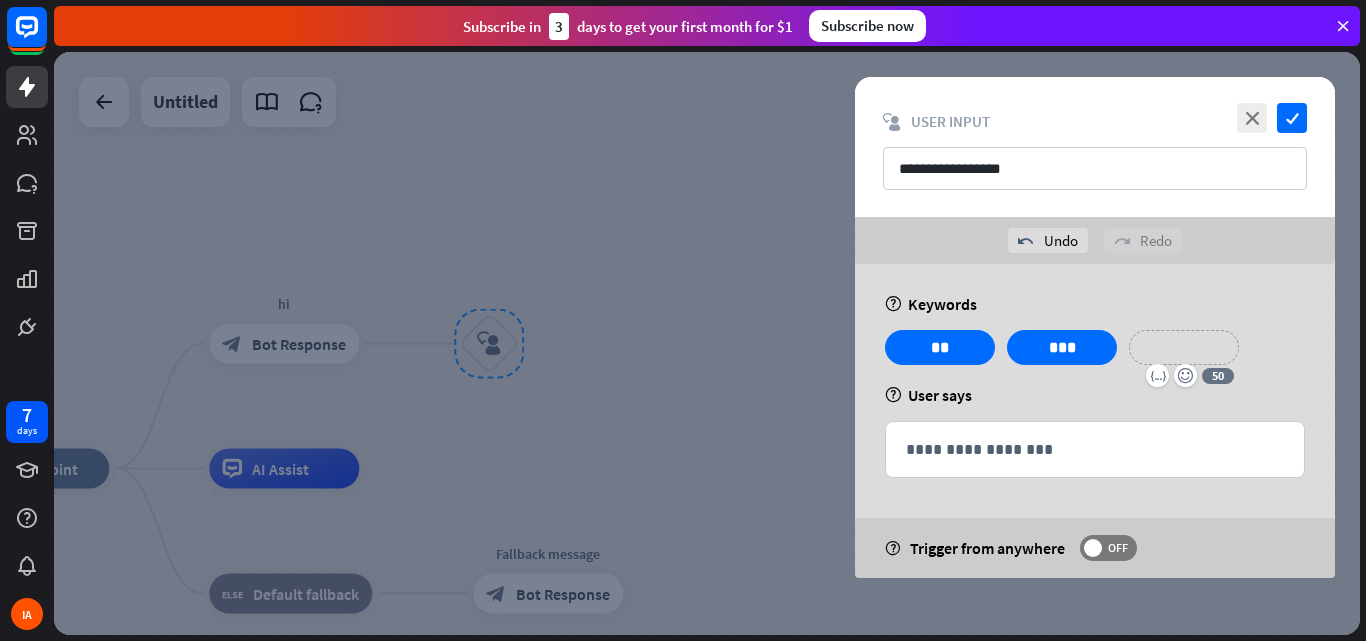 click on "**********" at bounding box center (1184, 347) 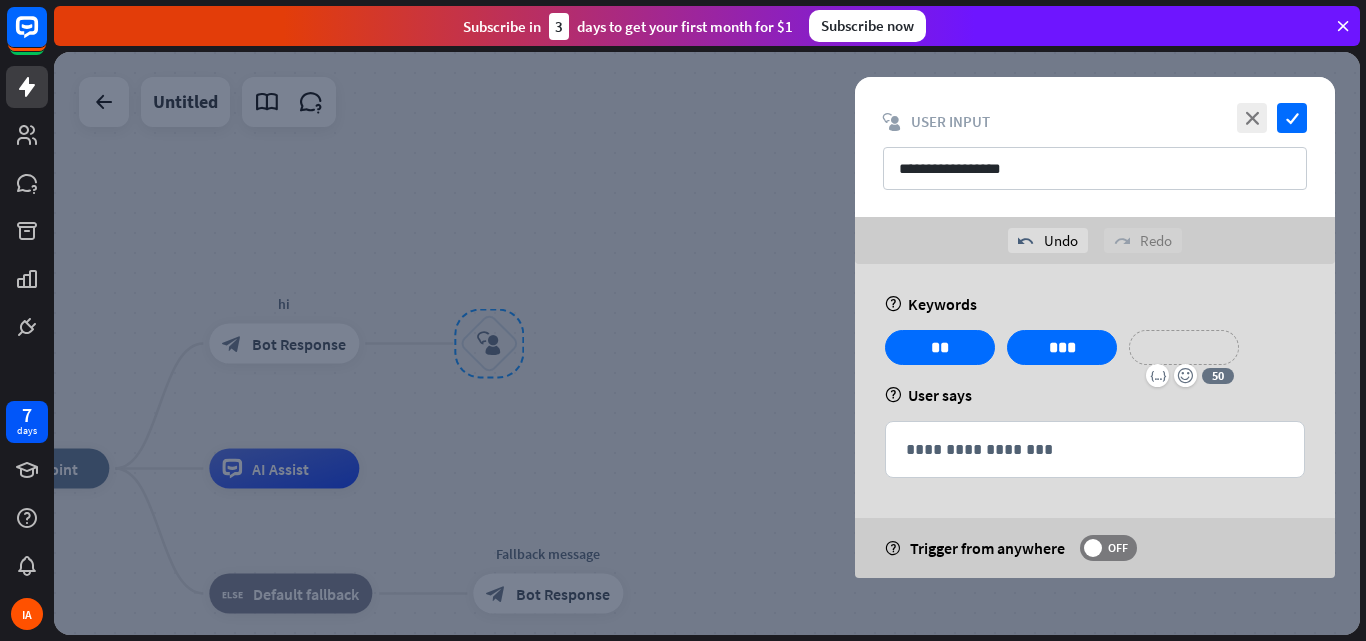 type 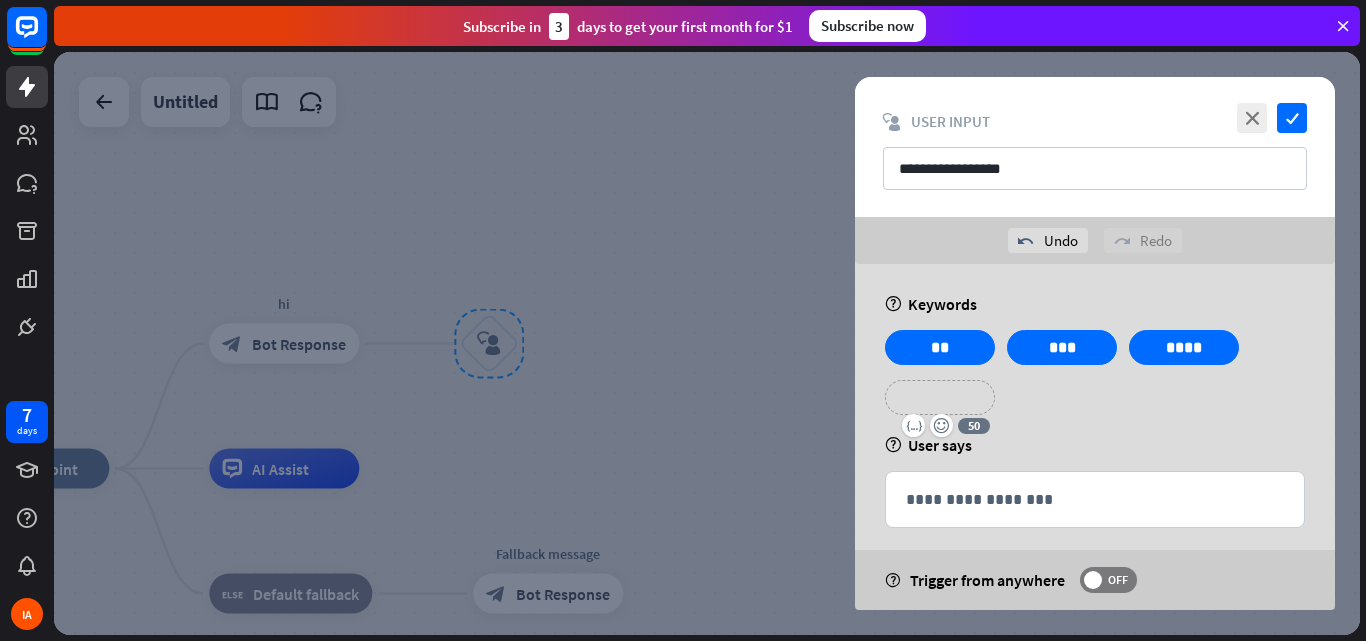 click on "**********" at bounding box center (940, 397) 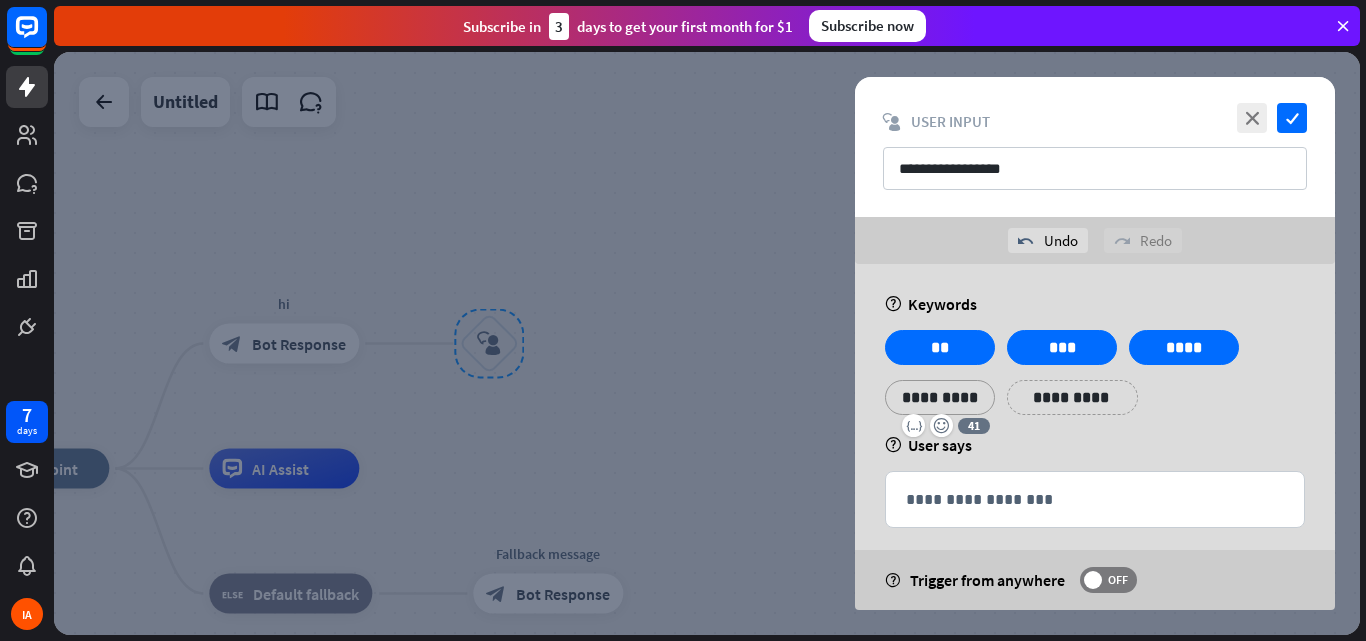 click on "**********" at bounding box center (1072, 397) 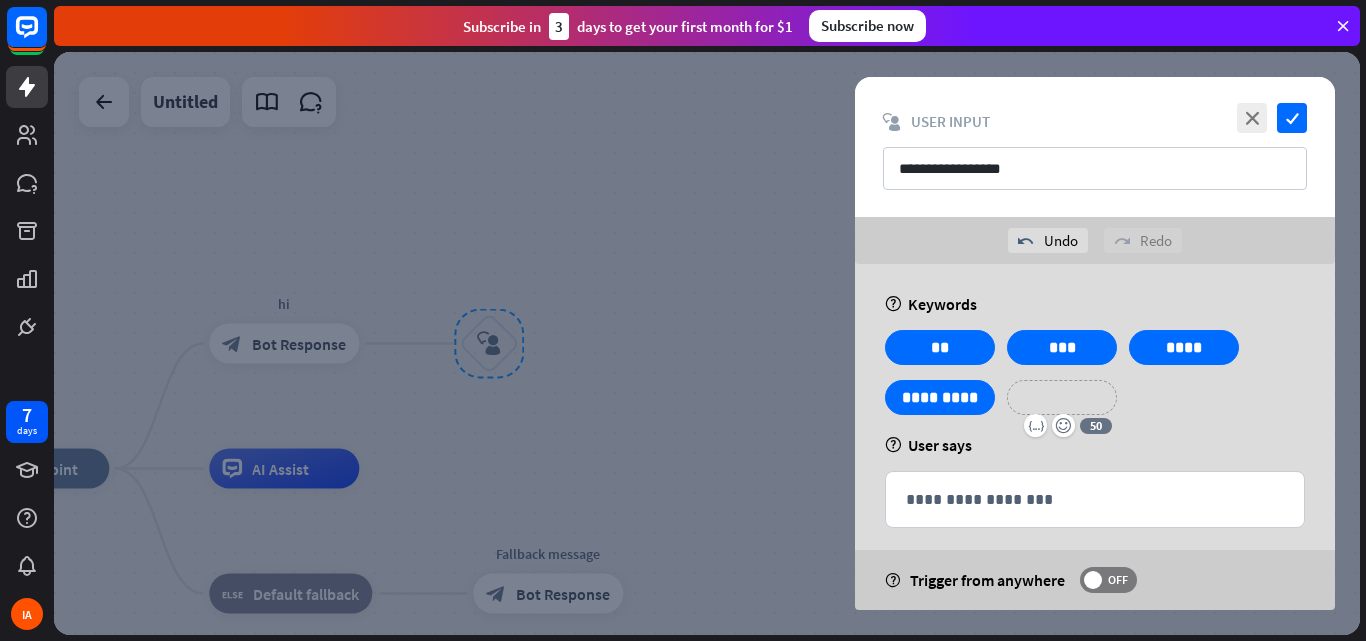 type 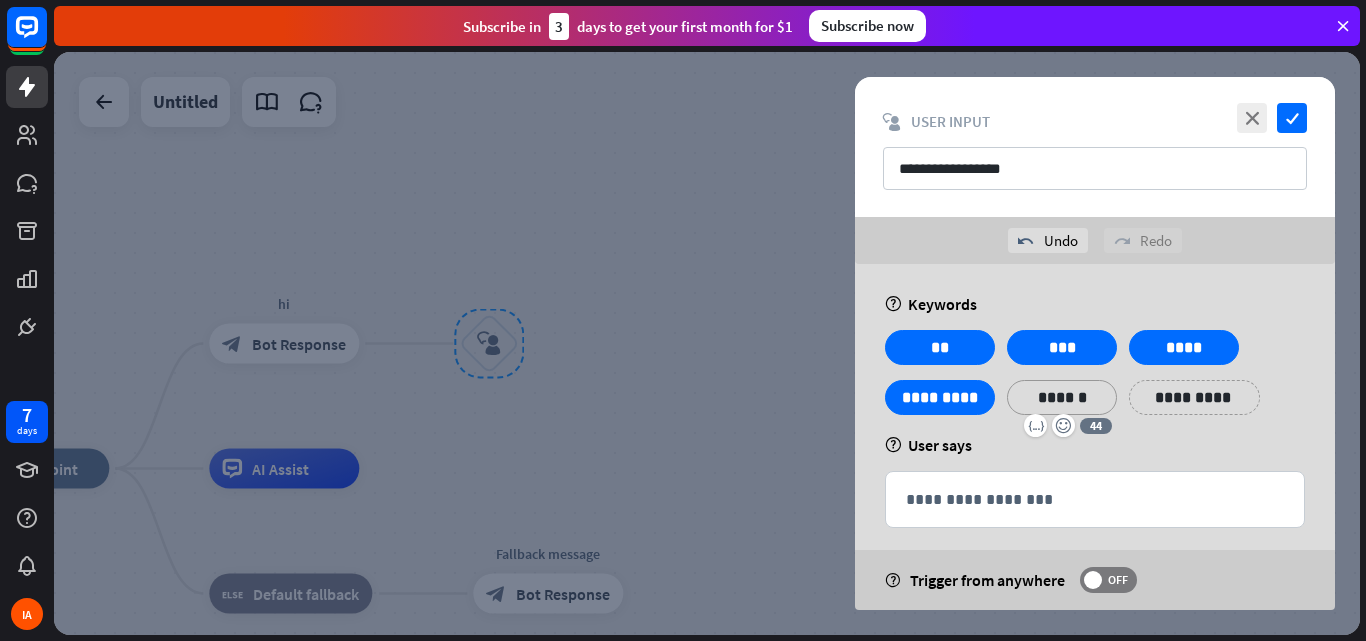click on "help
User says" at bounding box center (1095, 445) 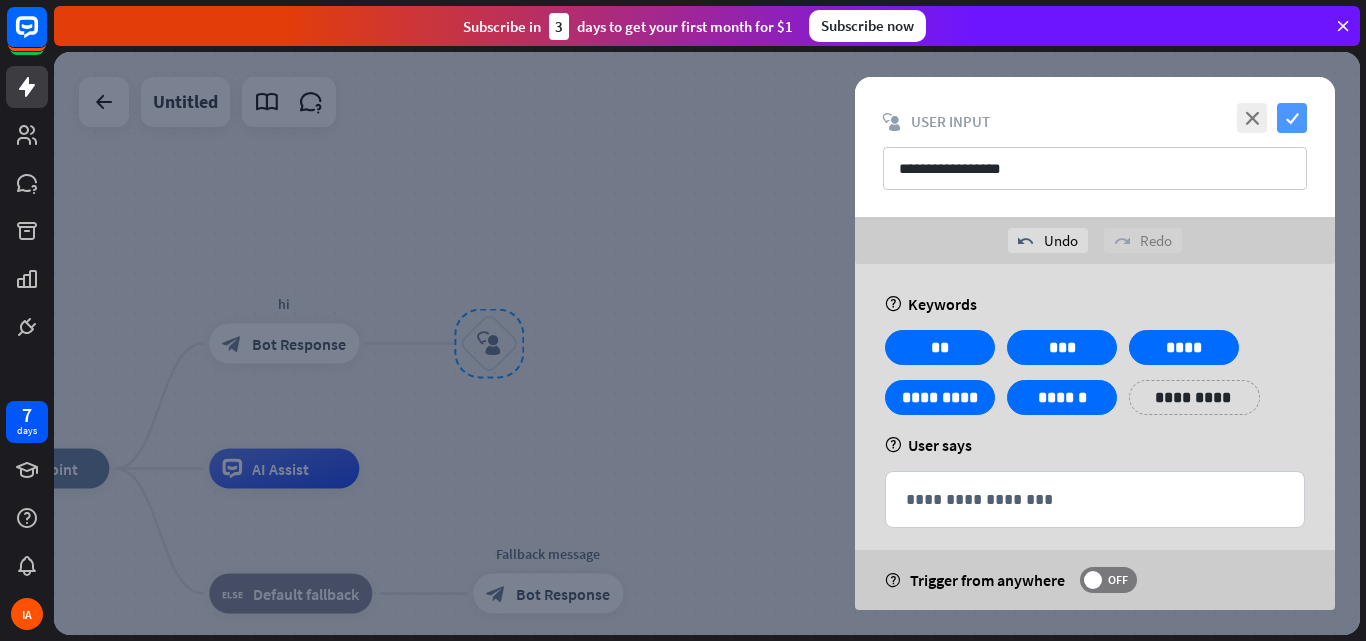 click on "check" at bounding box center (1292, 118) 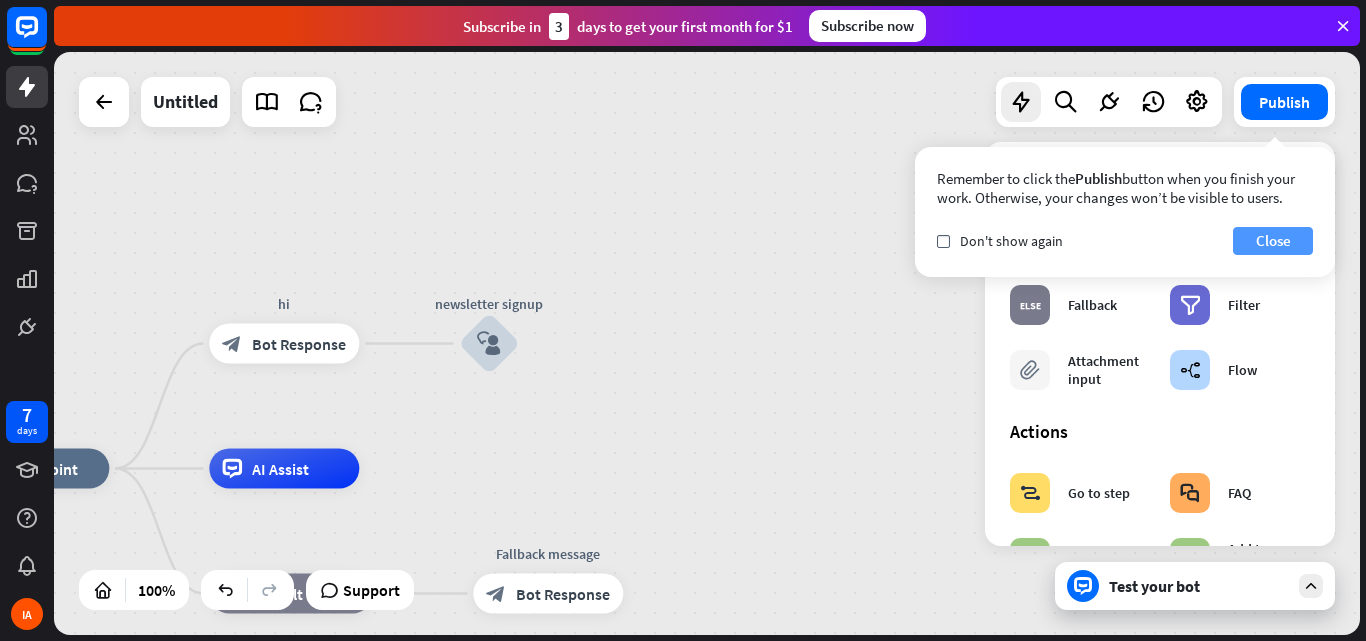 click on "Close" at bounding box center (1273, 241) 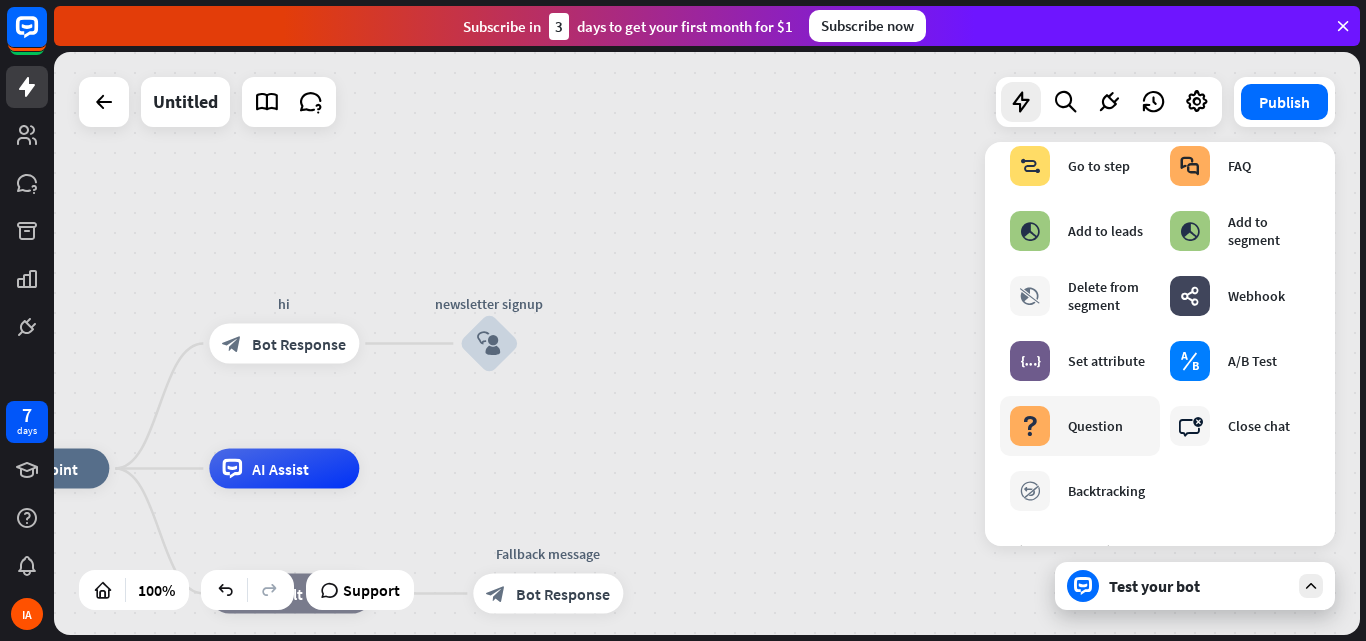 scroll, scrollTop: 329, scrollLeft: 0, axis: vertical 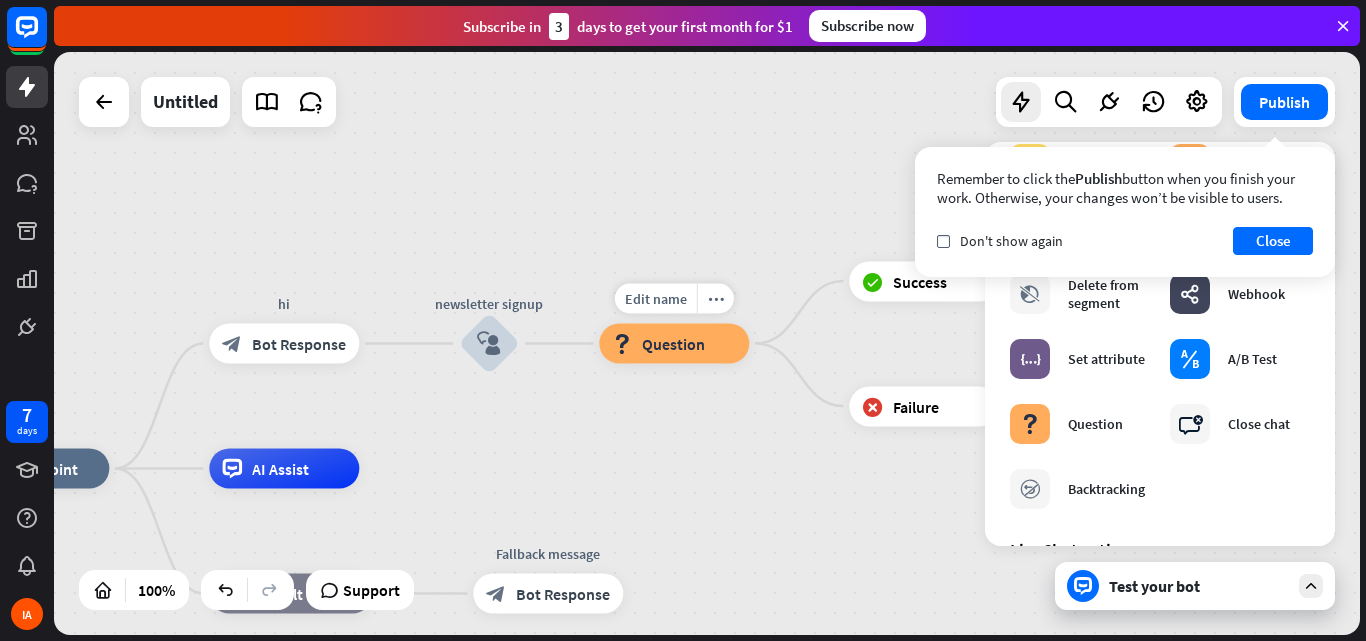 click on "Question" at bounding box center (673, 344) 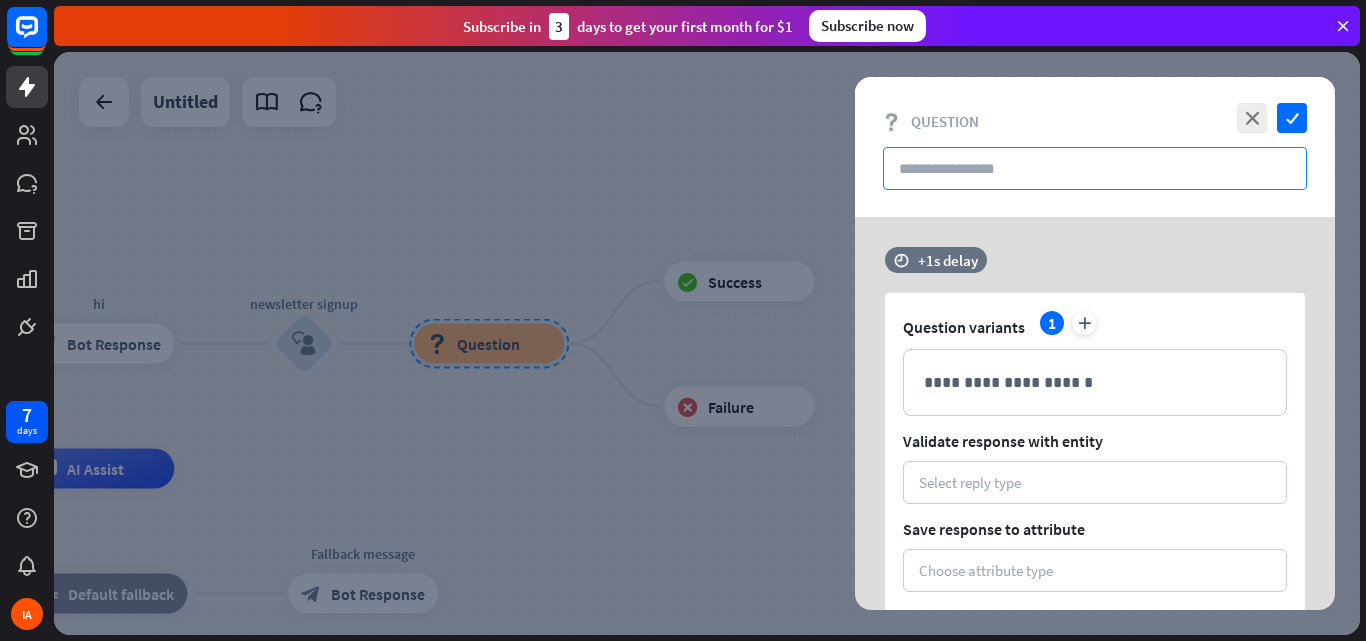 click at bounding box center (1095, 168) 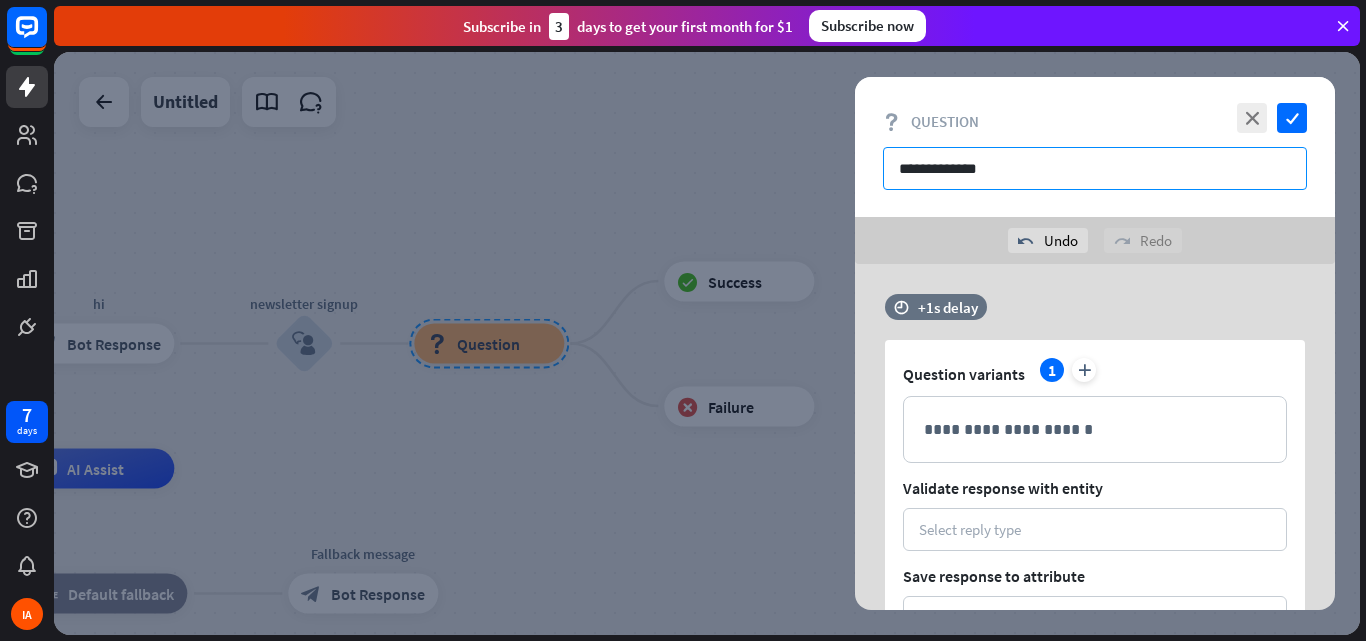 type on "**********" 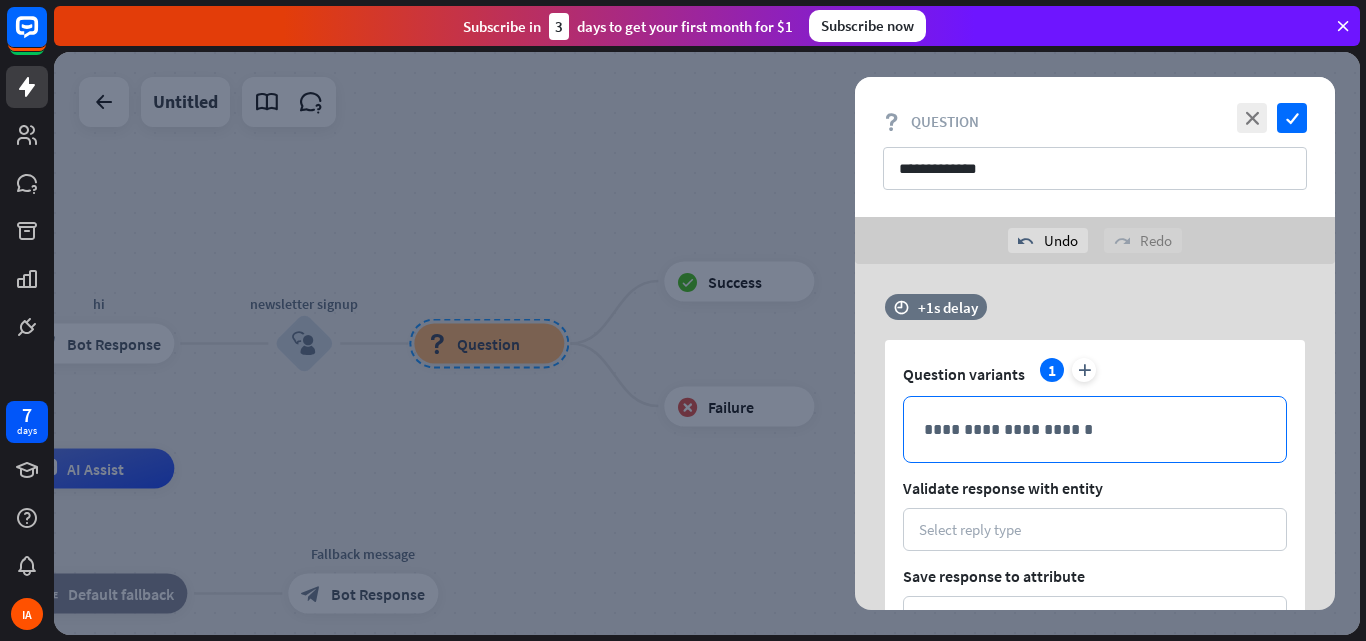 click on "**********" at bounding box center (1095, 429) 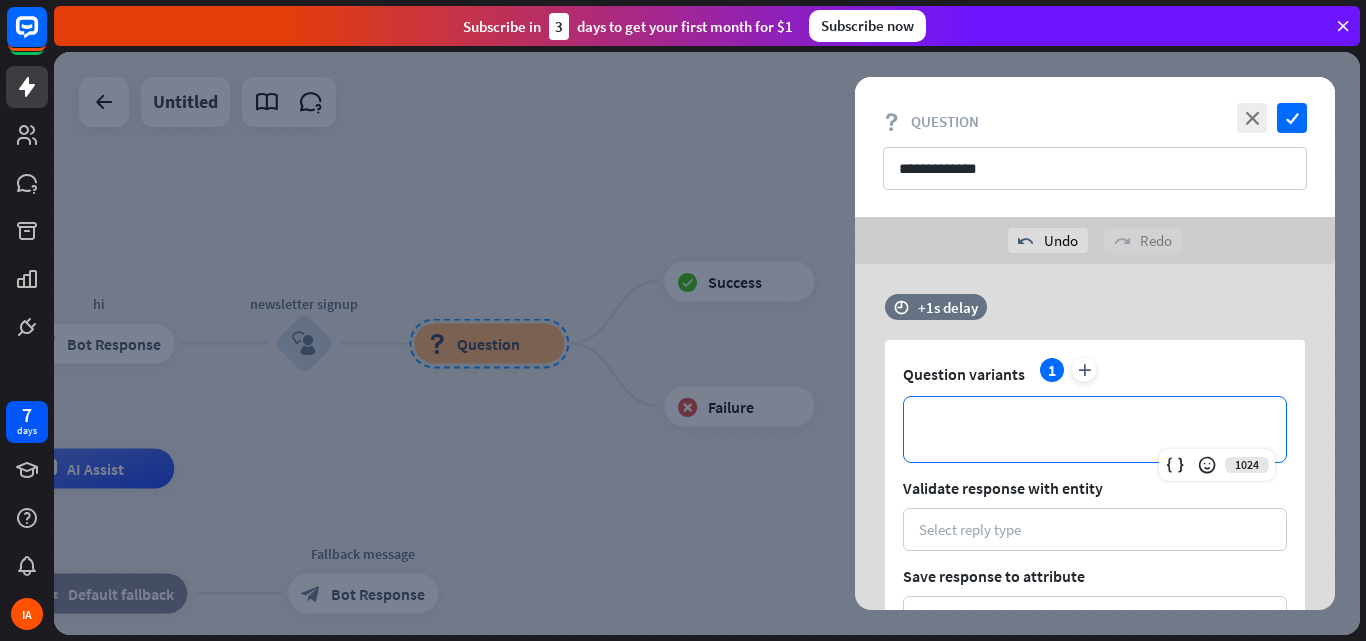 type 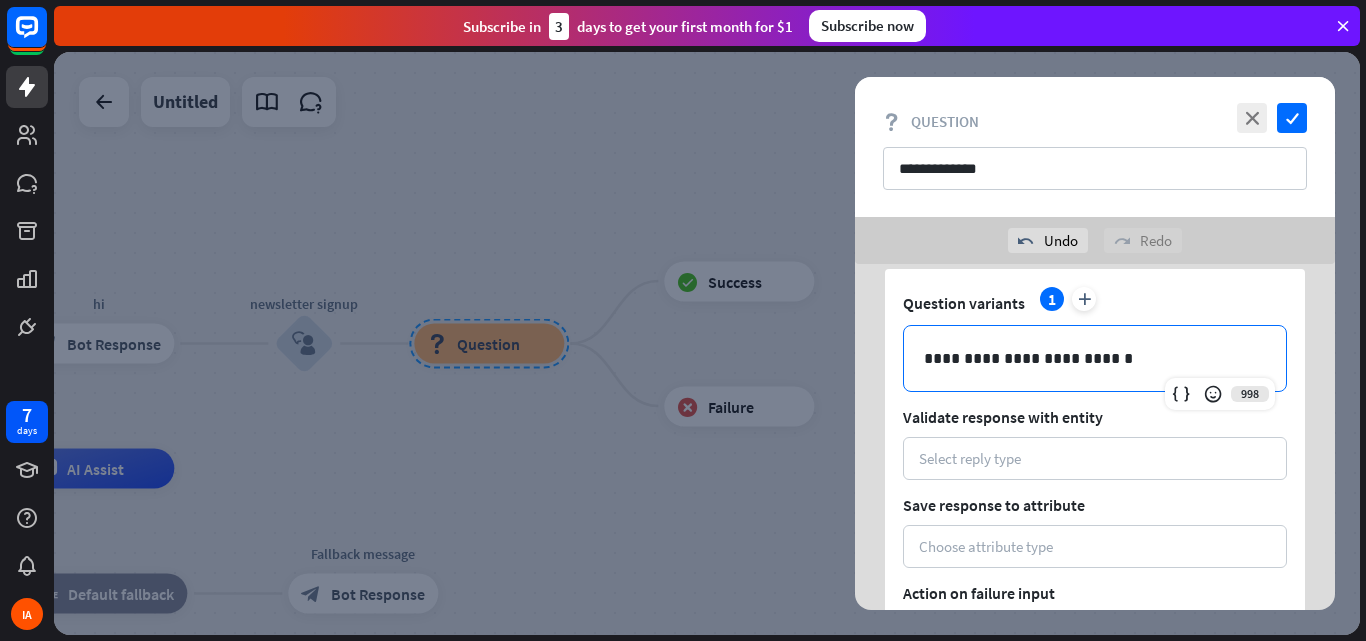 scroll, scrollTop: 90, scrollLeft: 0, axis: vertical 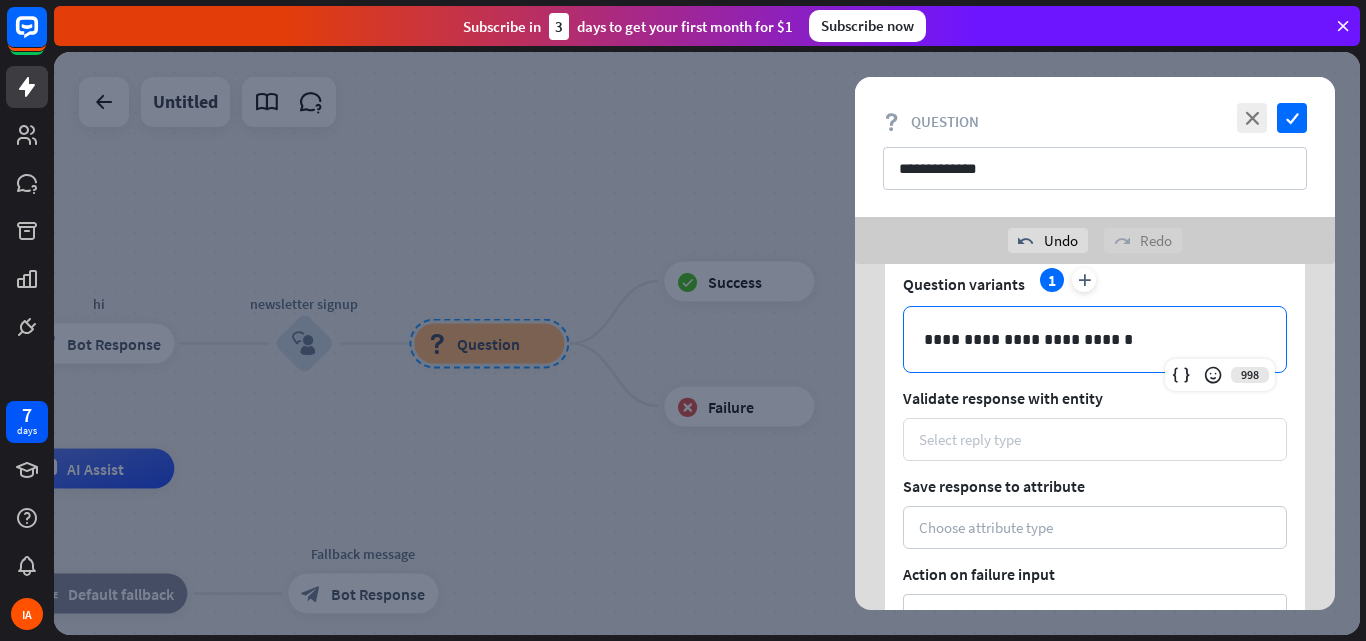 click on "Select reply type" at bounding box center (1095, 439) 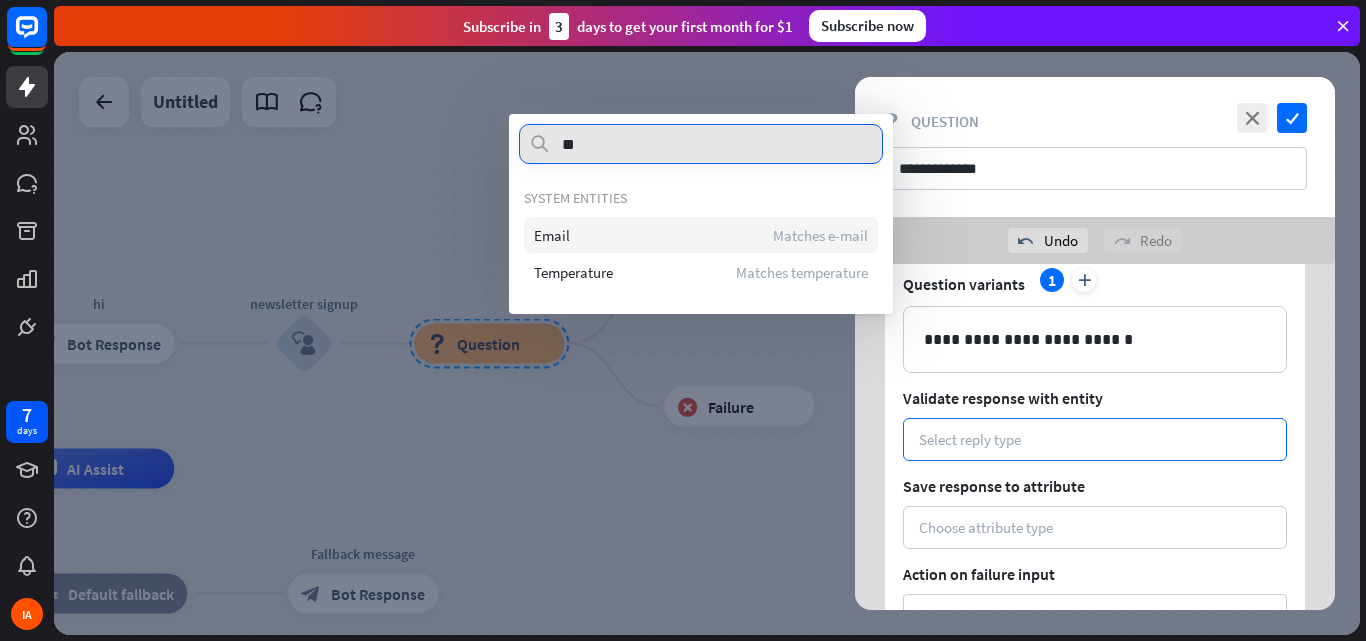type on "**" 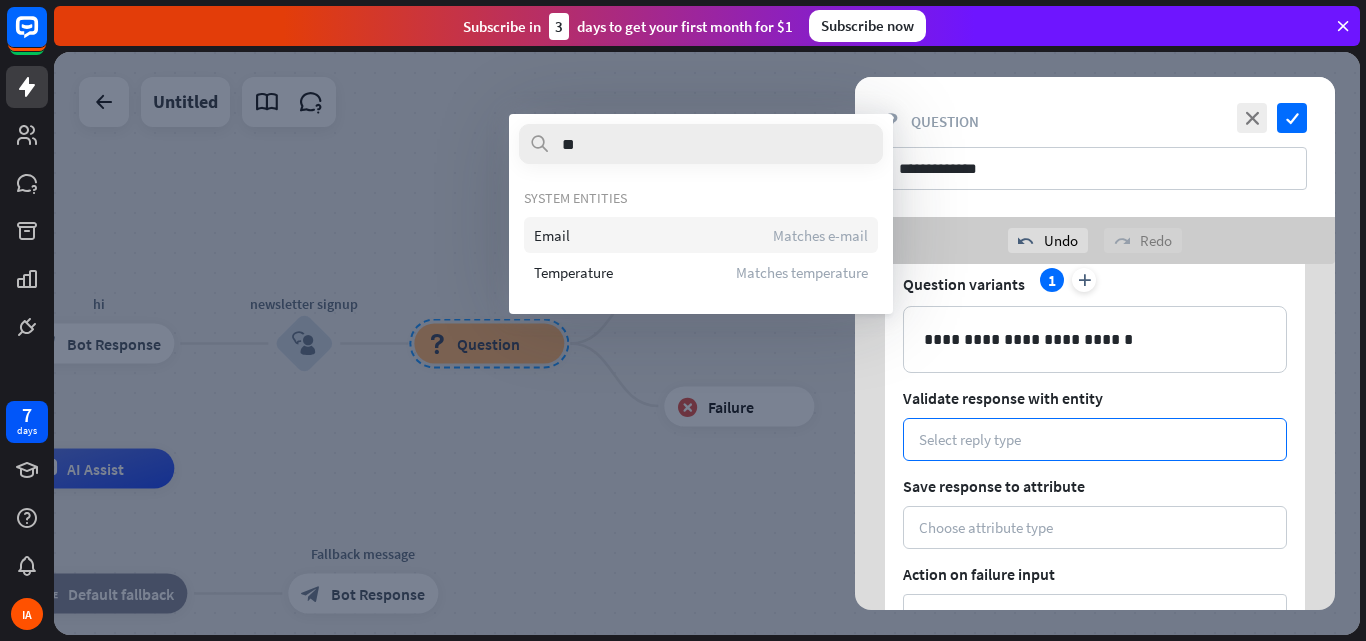click on "Email
Matches e-mail" at bounding box center (701, 235) 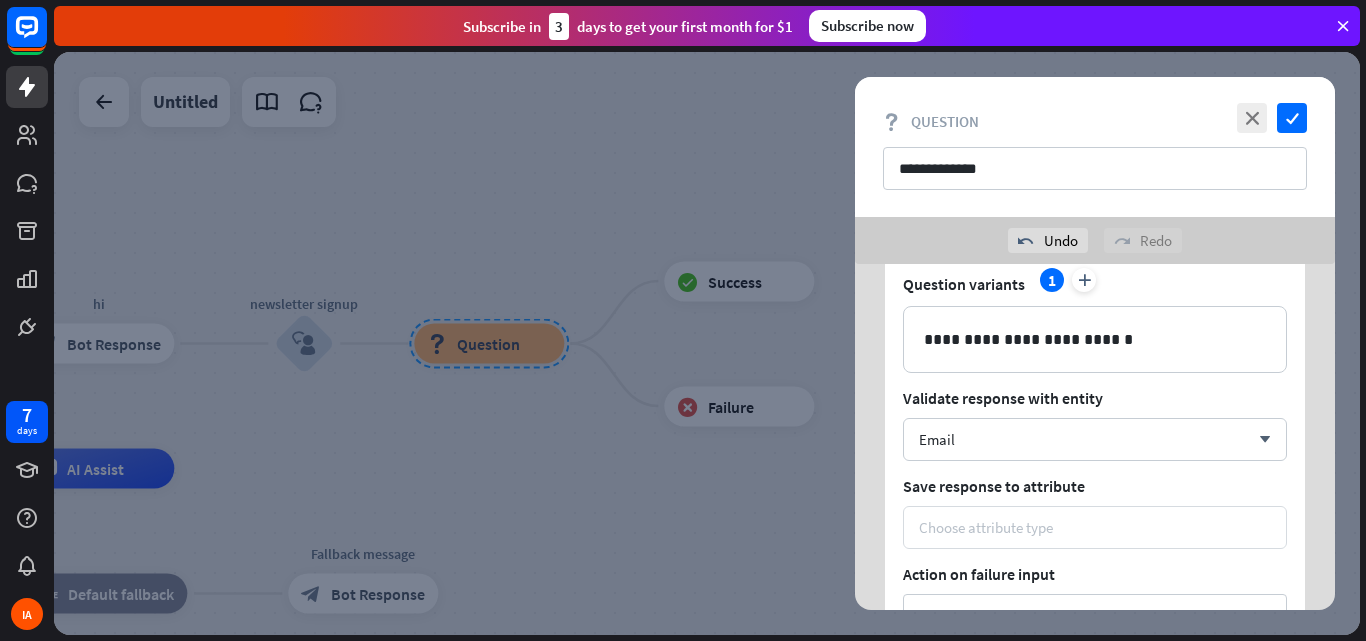 click on "Choose attribute type" at bounding box center [986, 527] 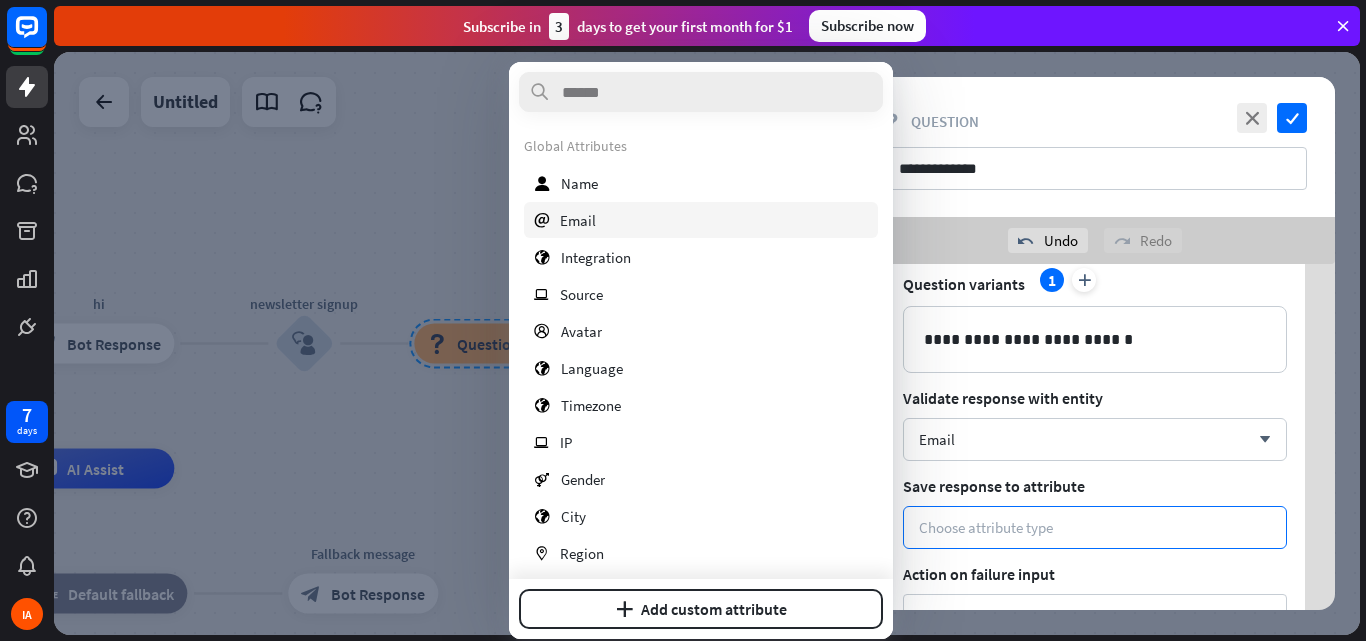 click on "email
Email" at bounding box center [701, 220] 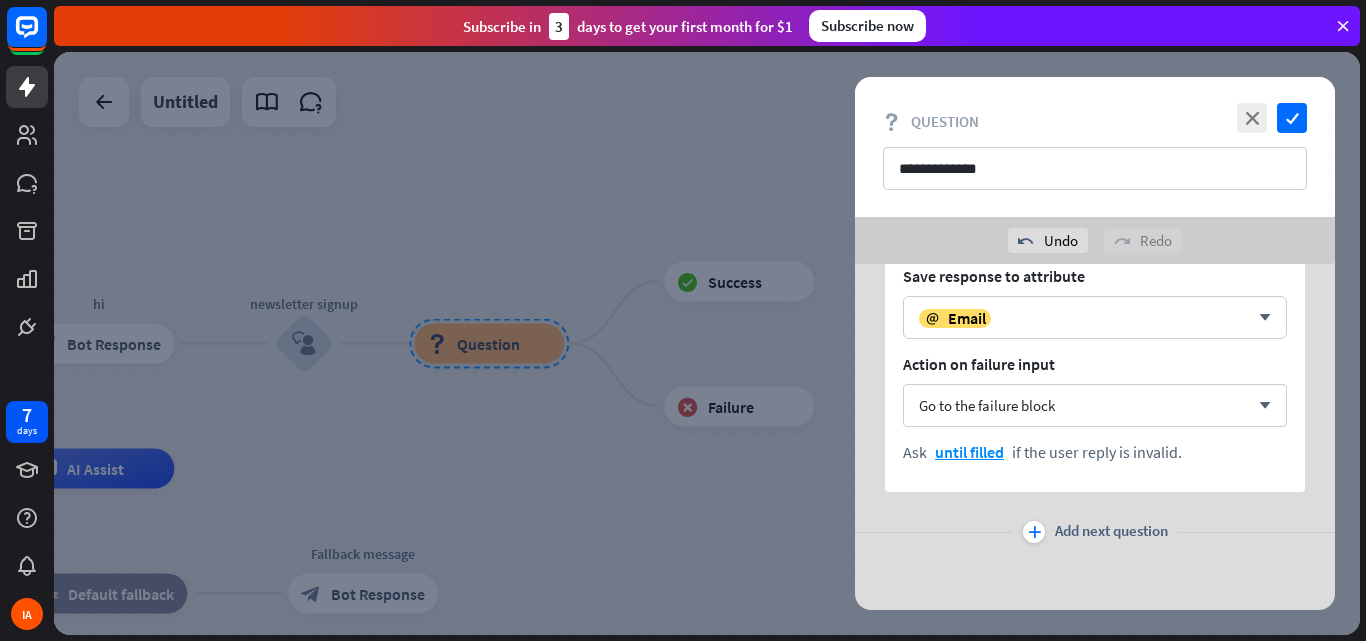 scroll, scrollTop: 302, scrollLeft: 0, axis: vertical 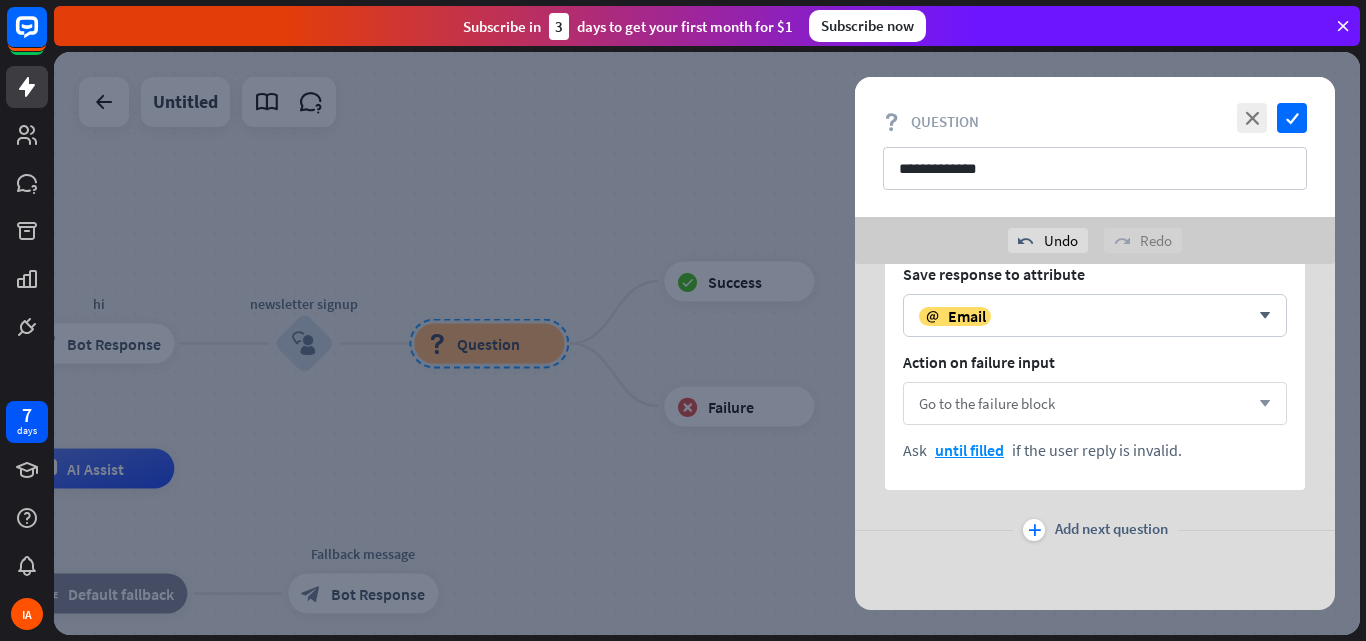 click on "Go to the failure block" at bounding box center [987, 403] 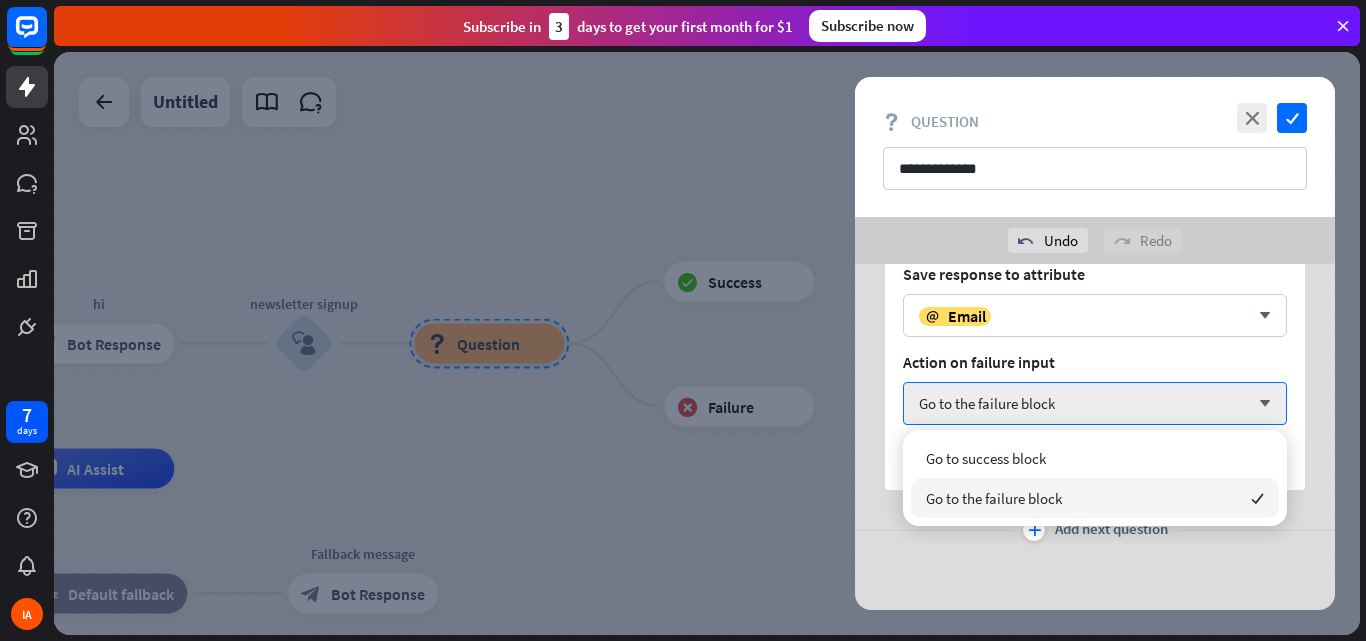 click on "Go to the failure block" at bounding box center (994, 498) 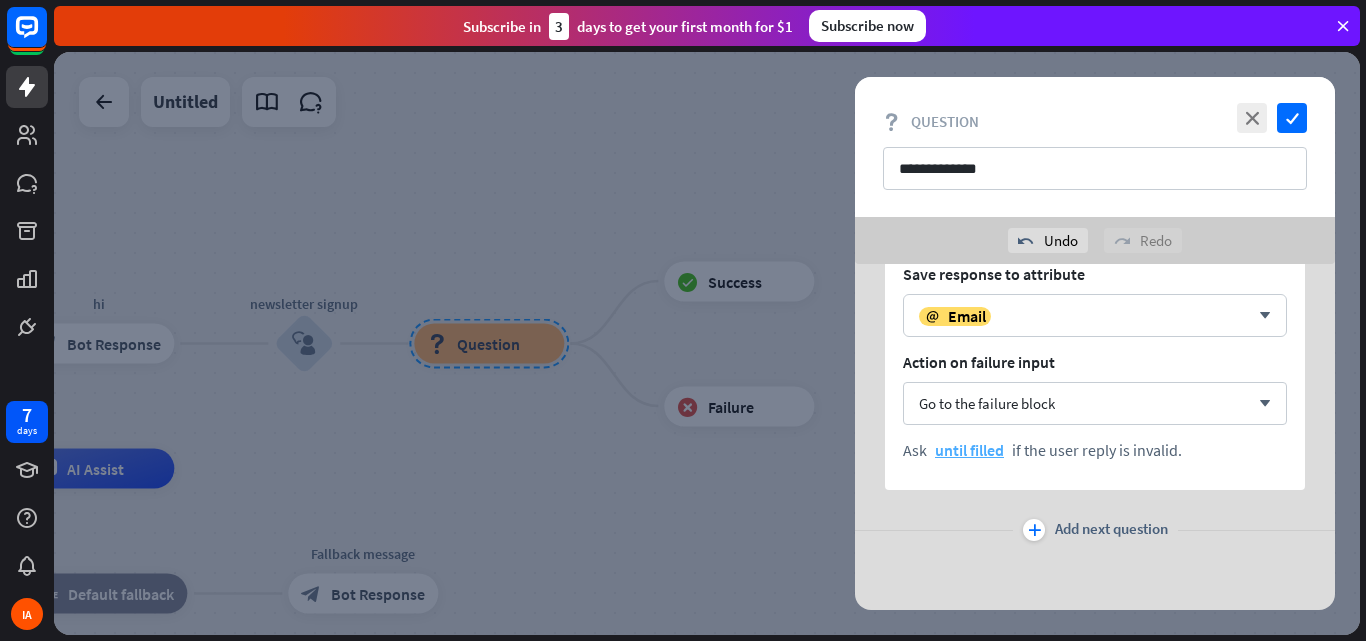 click on "until filled" at bounding box center (969, 450) 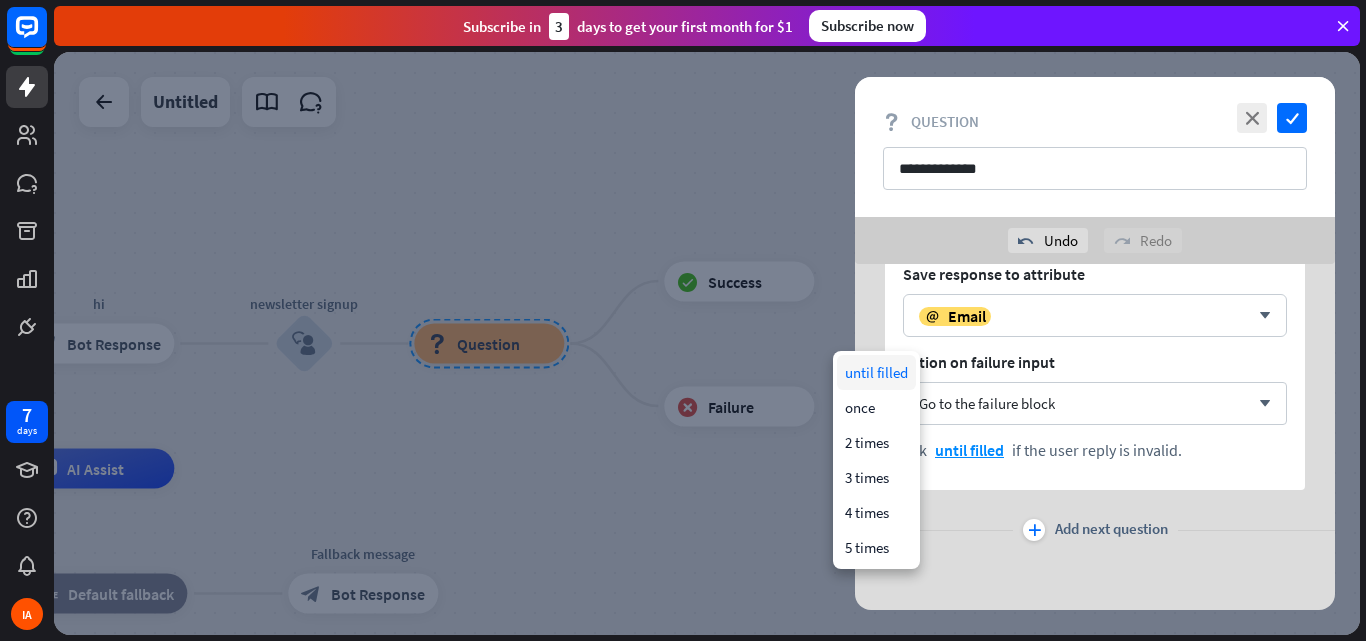 click on "until filled" at bounding box center (876, 372) 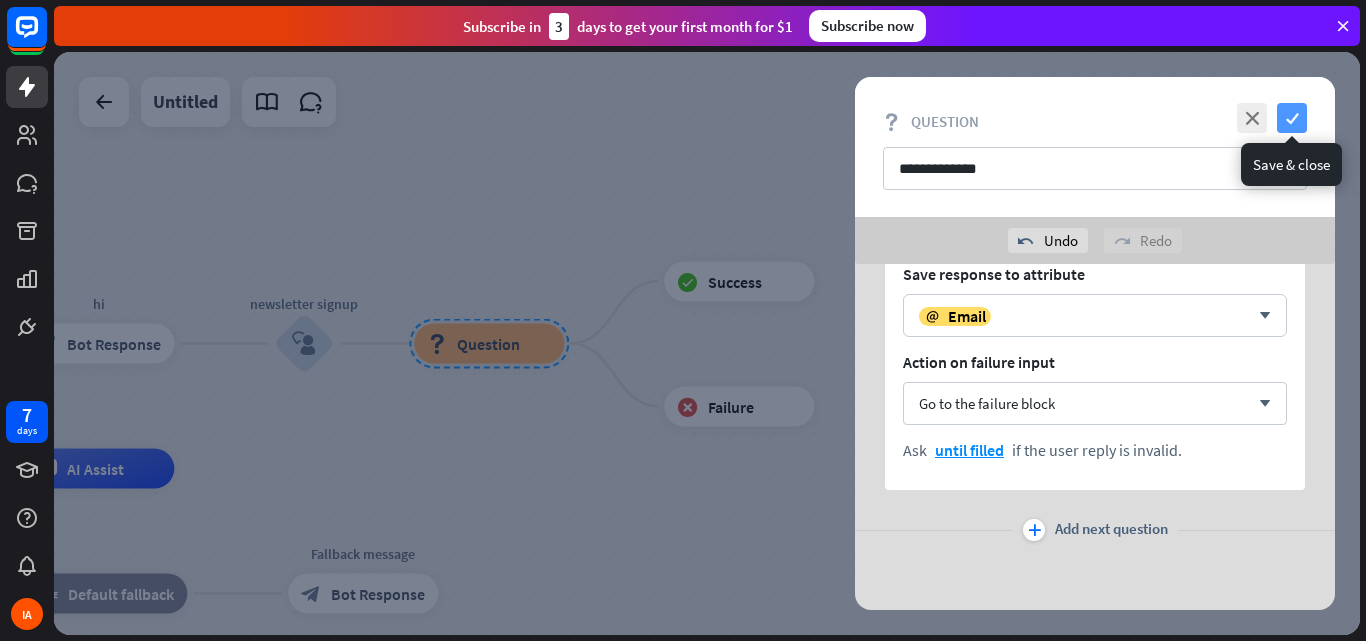 click on "check" at bounding box center [1292, 118] 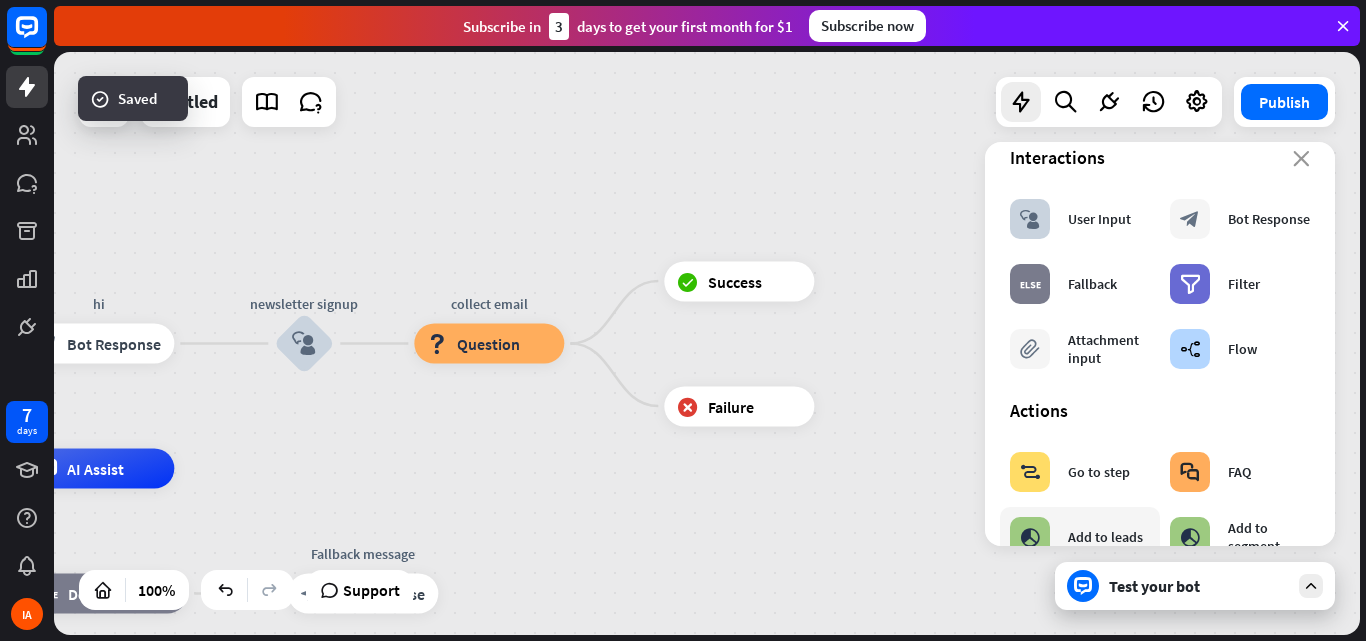 scroll, scrollTop: 0, scrollLeft: 0, axis: both 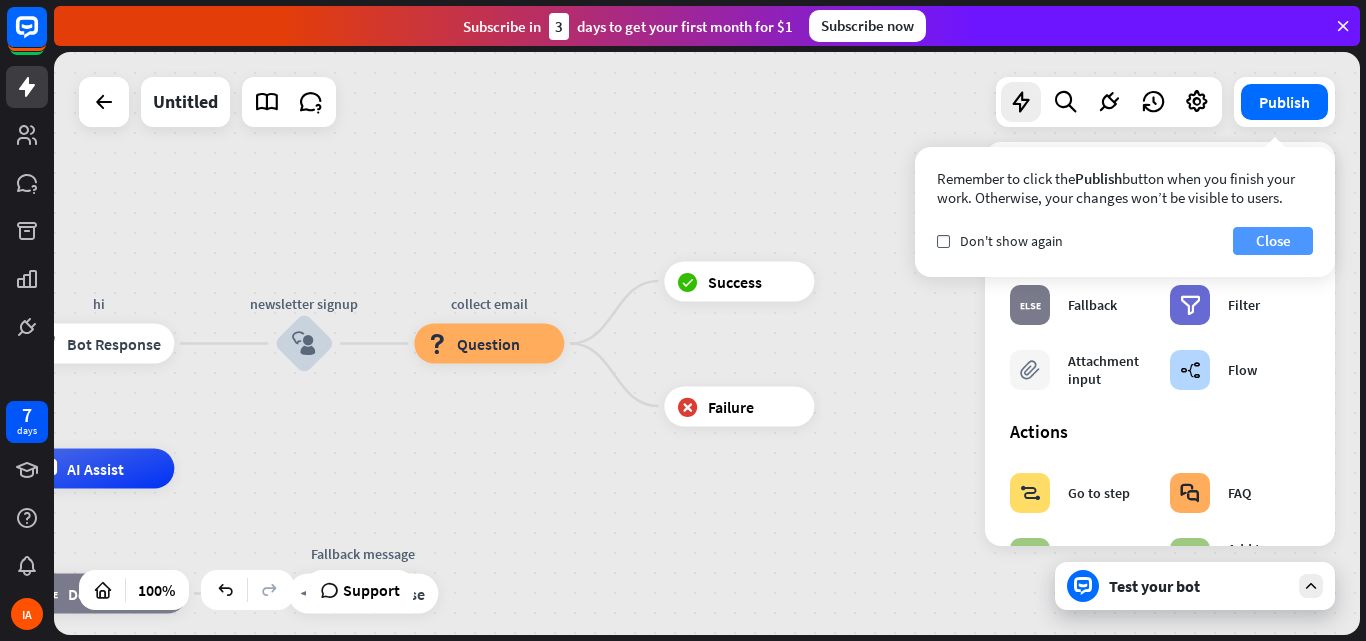 click on "Close" at bounding box center (1273, 241) 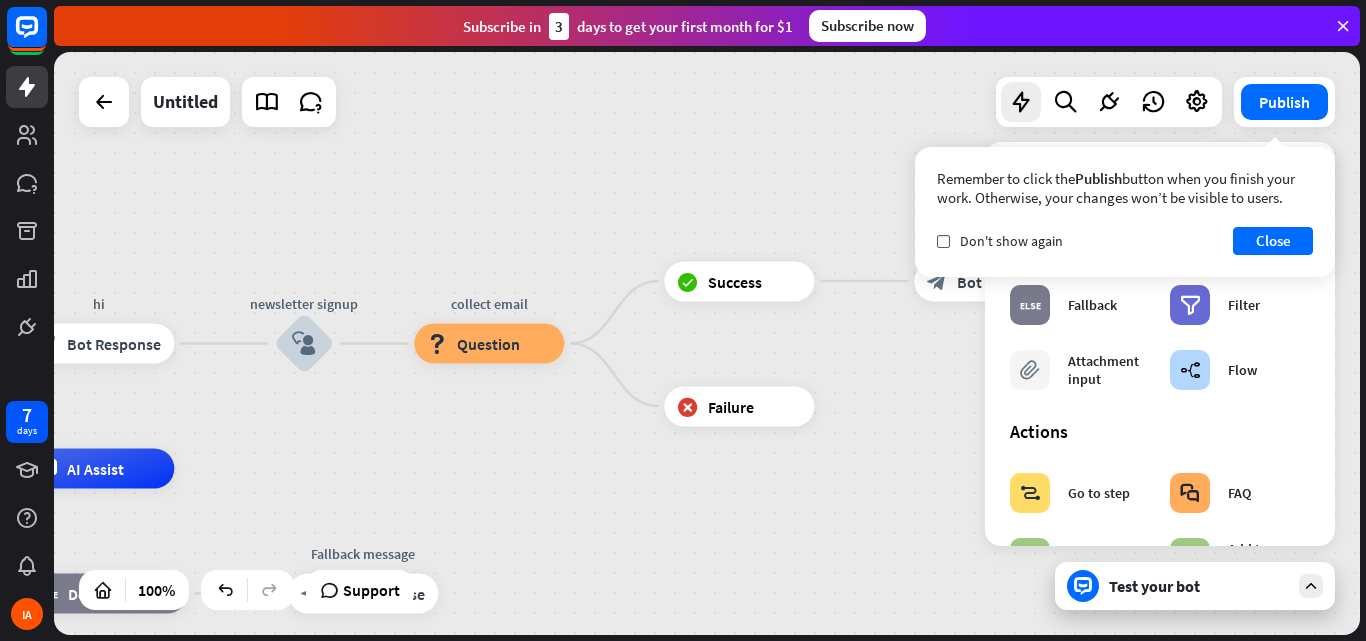 click on "block_bot_response   Bot Response" at bounding box center (989, 281) 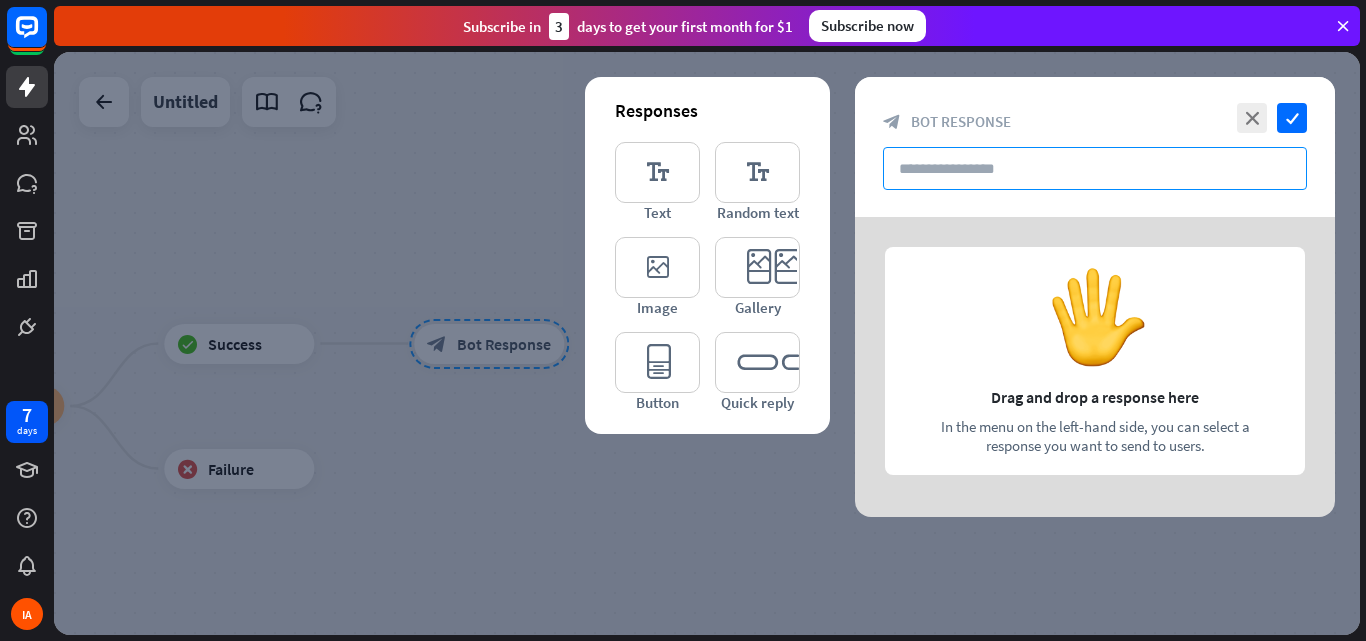 click at bounding box center (1095, 168) 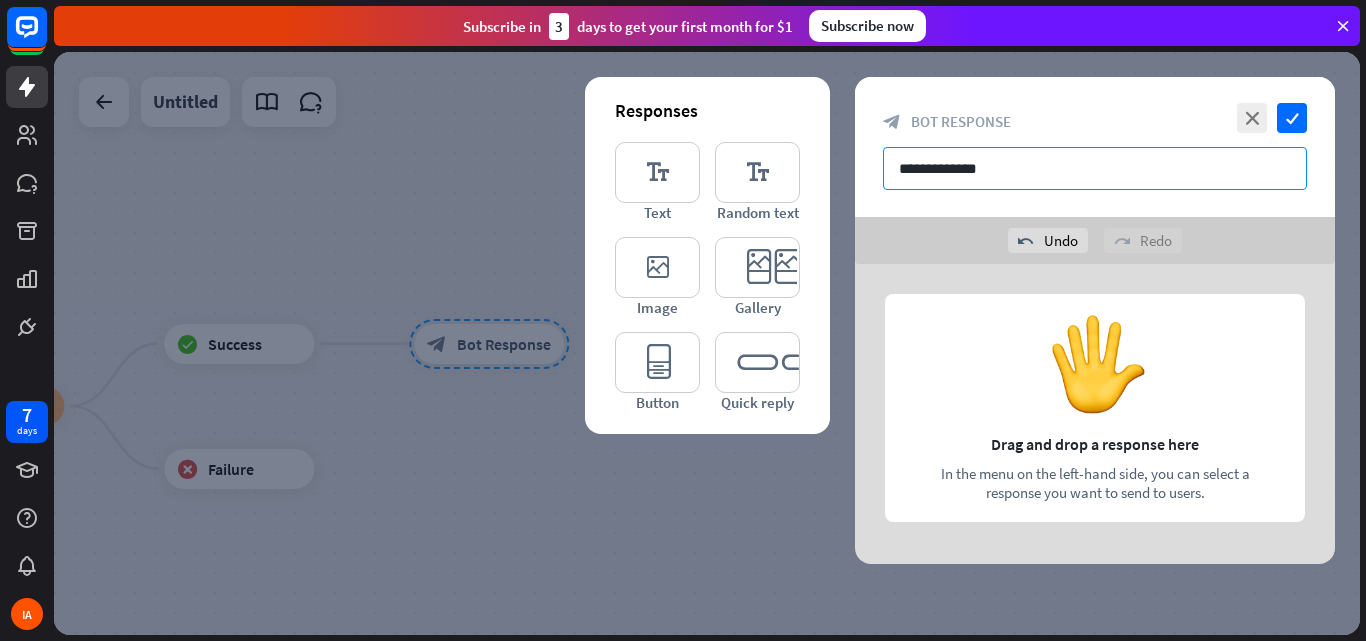 type on "**********" 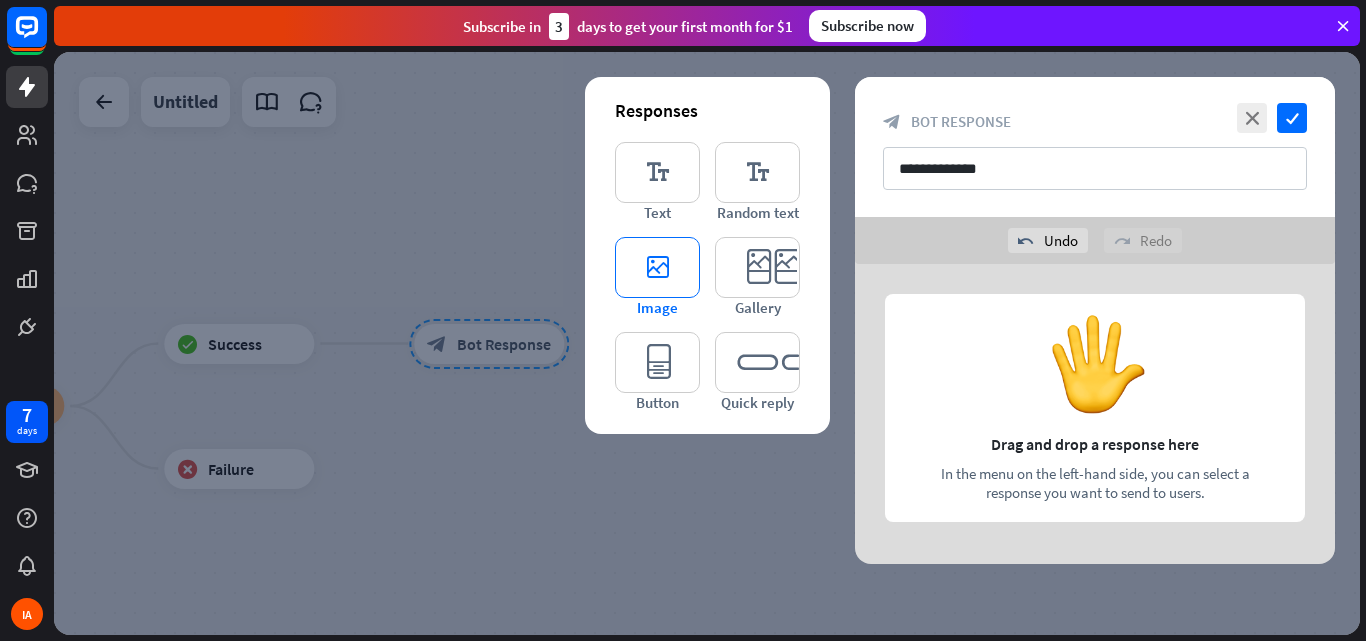 click on "editor_image" at bounding box center (657, 267) 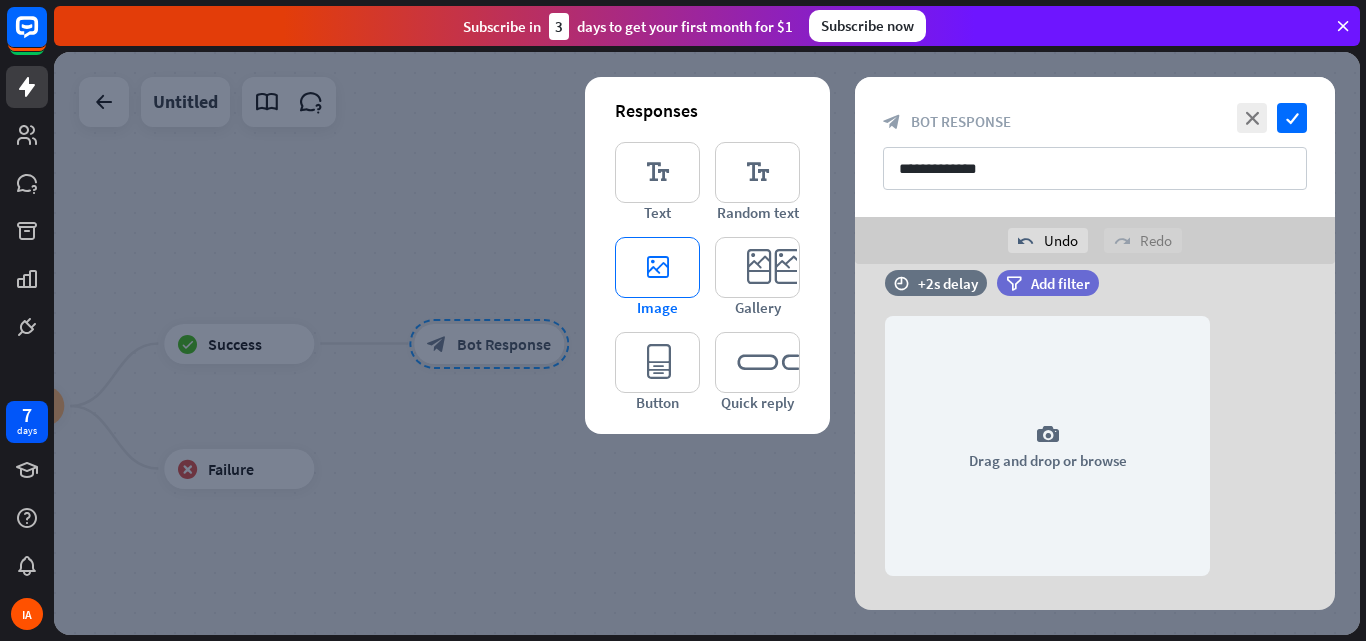 scroll, scrollTop: 38, scrollLeft: 0, axis: vertical 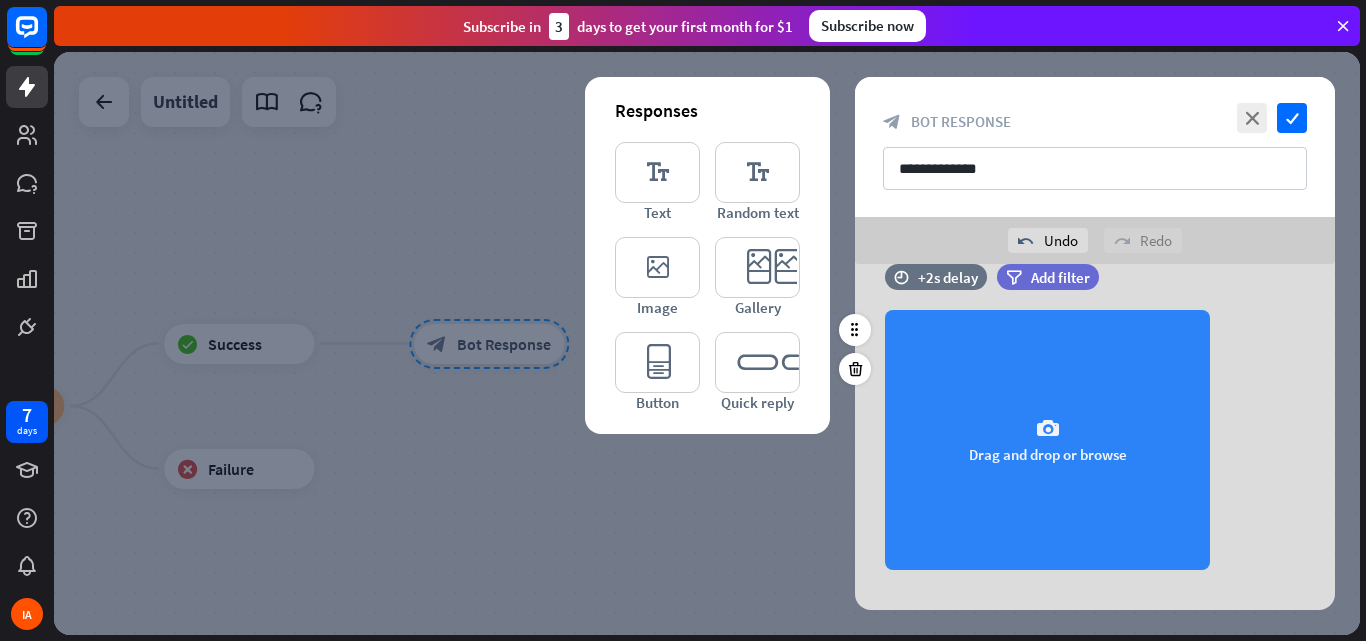click on "camera
Drag and drop or browse" at bounding box center [1047, 440] 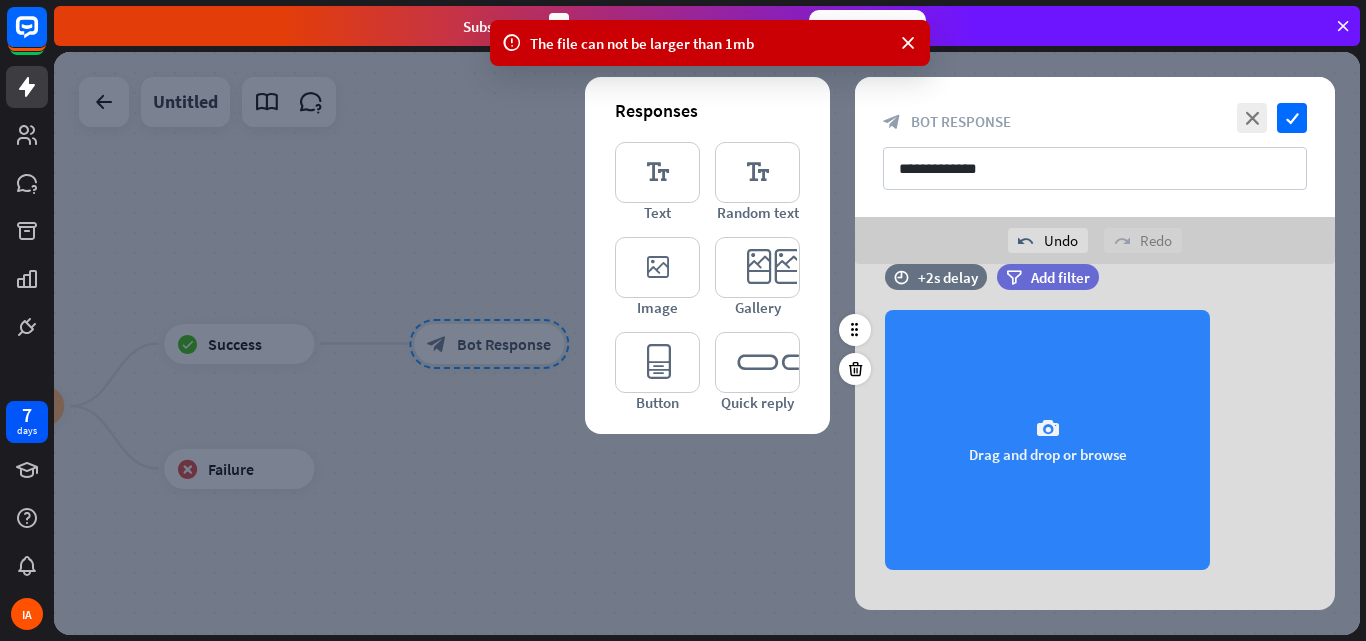click on "camera
Drag and drop or browse" at bounding box center (1047, 440) 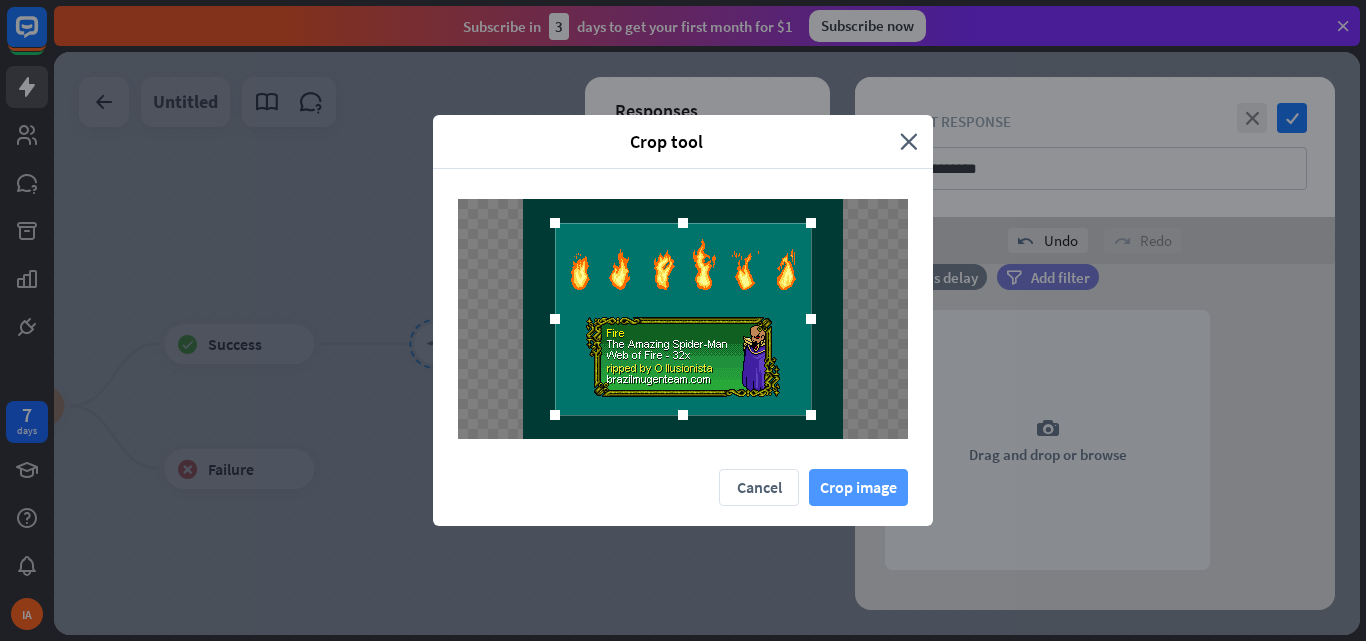 click on "Crop image" at bounding box center (858, 487) 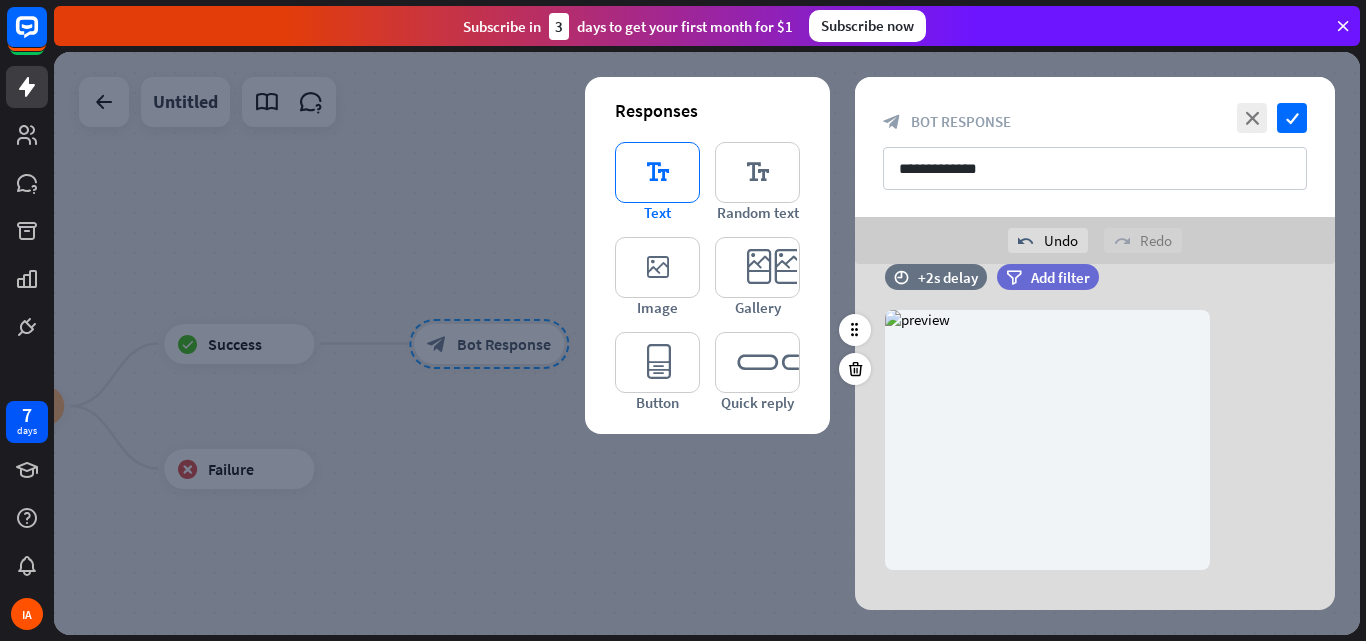 click on "editor_text" at bounding box center [657, 172] 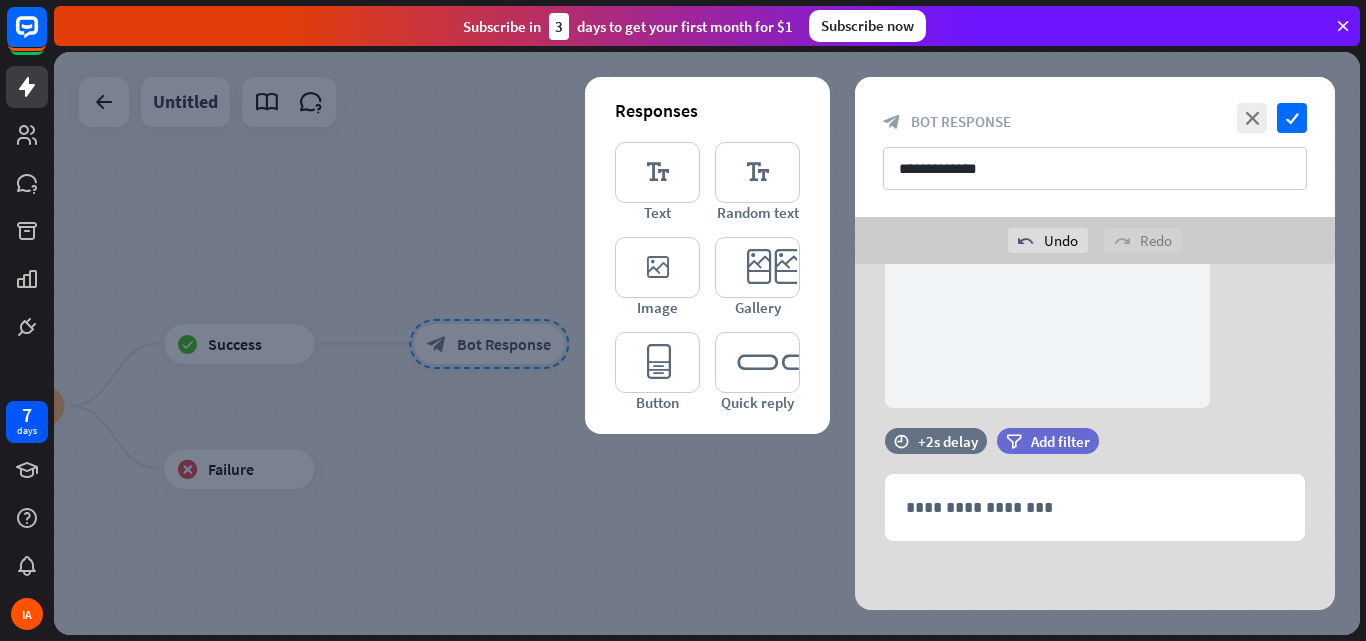 scroll, scrollTop: 201, scrollLeft: 0, axis: vertical 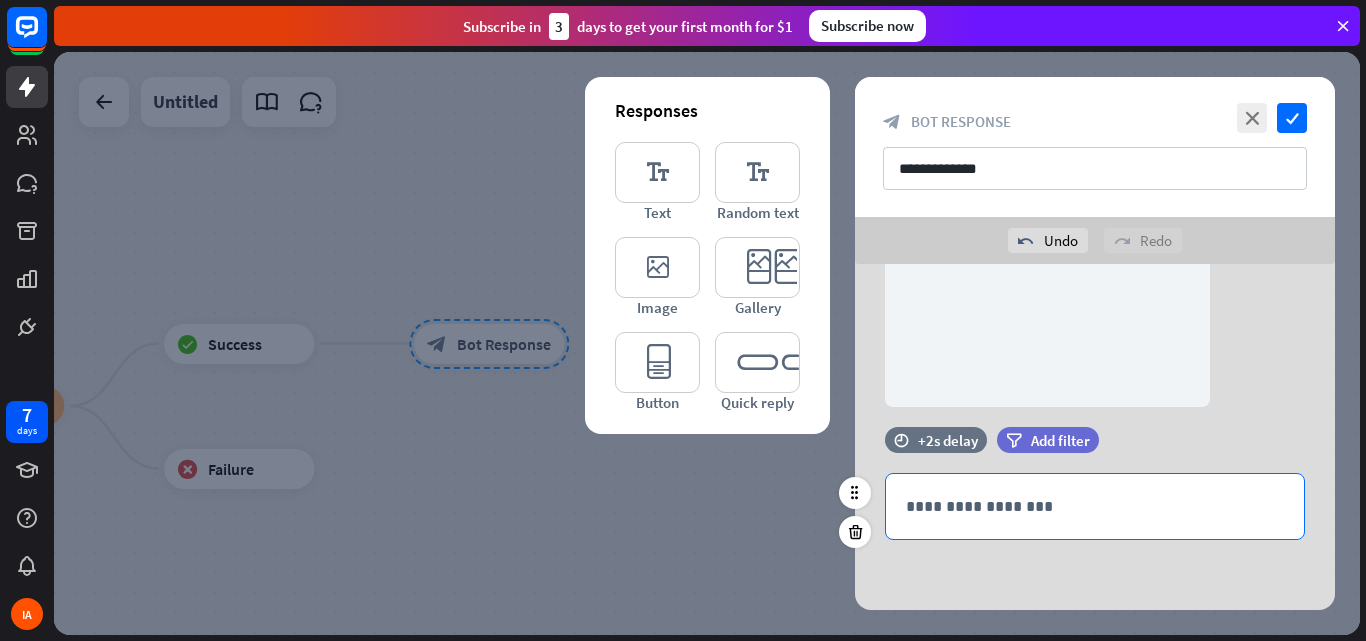 click on "**********" at bounding box center [1095, 506] 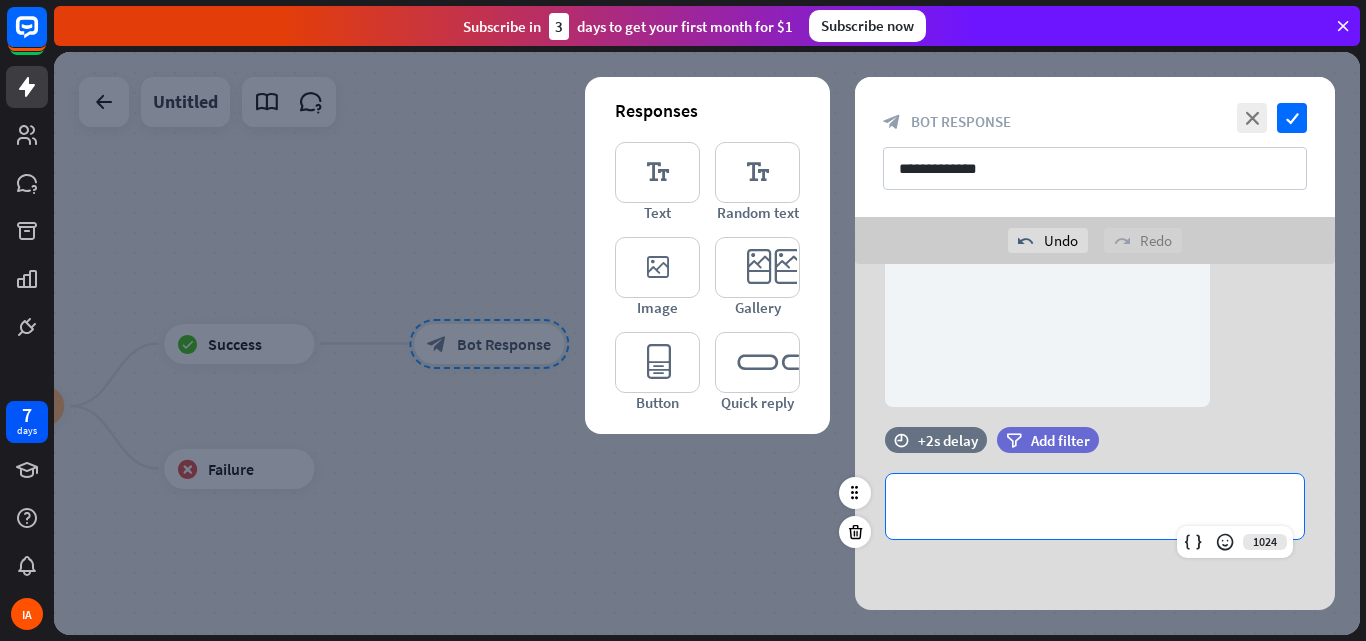 type 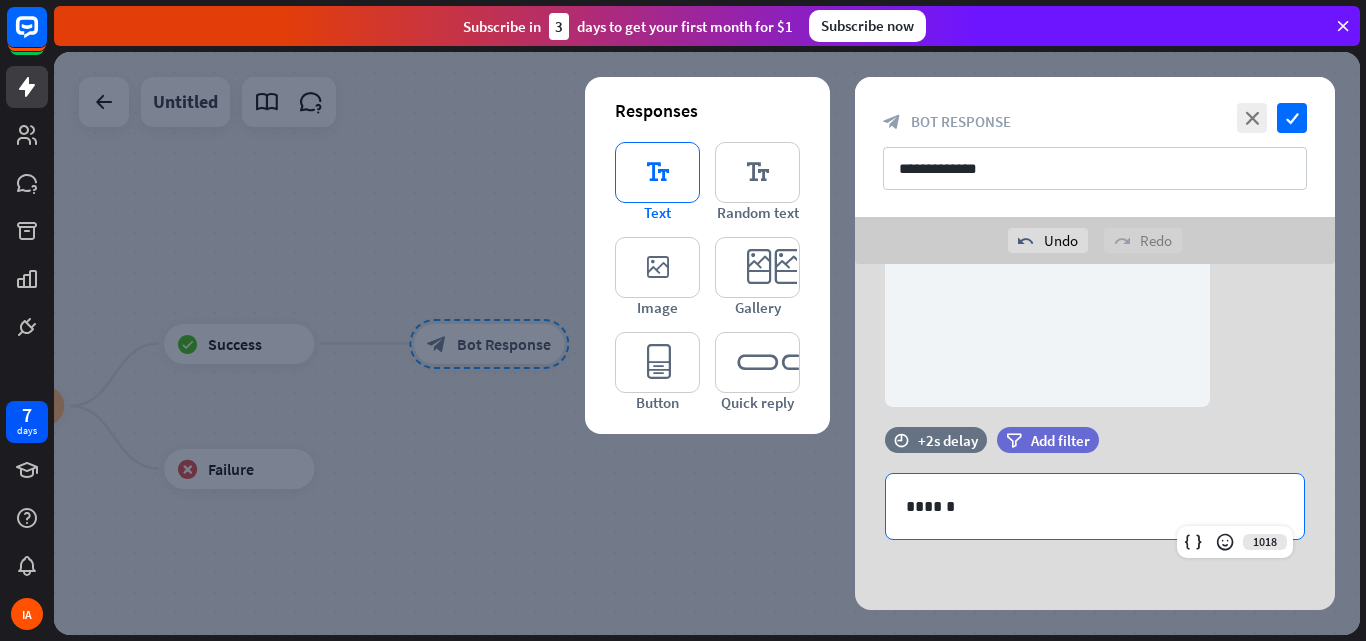 click on "editor_text" at bounding box center [657, 172] 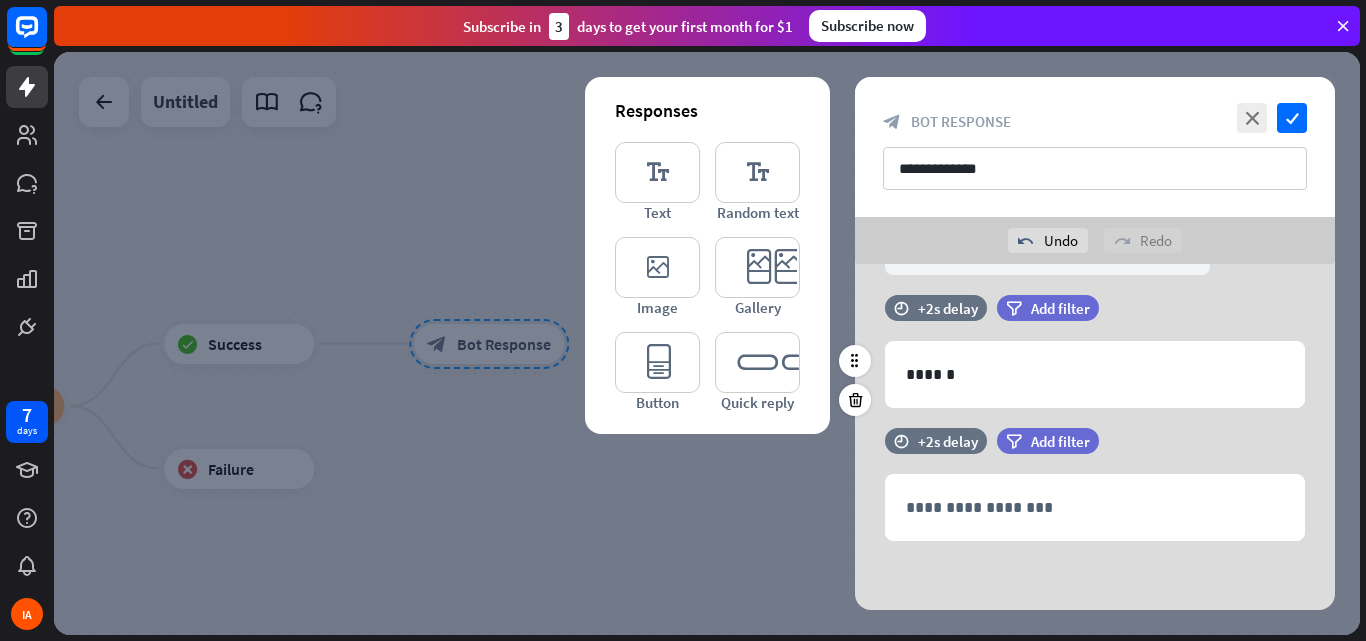 scroll, scrollTop: 334, scrollLeft: 0, axis: vertical 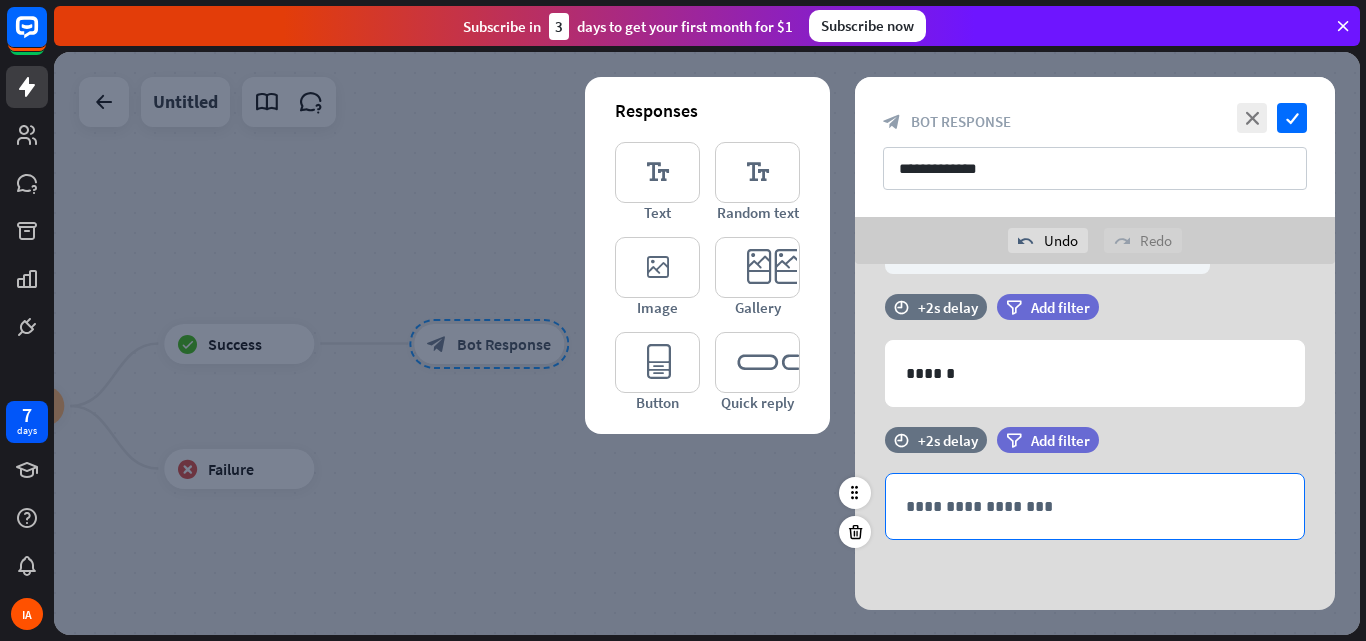 click on "**********" at bounding box center [1095, 506] 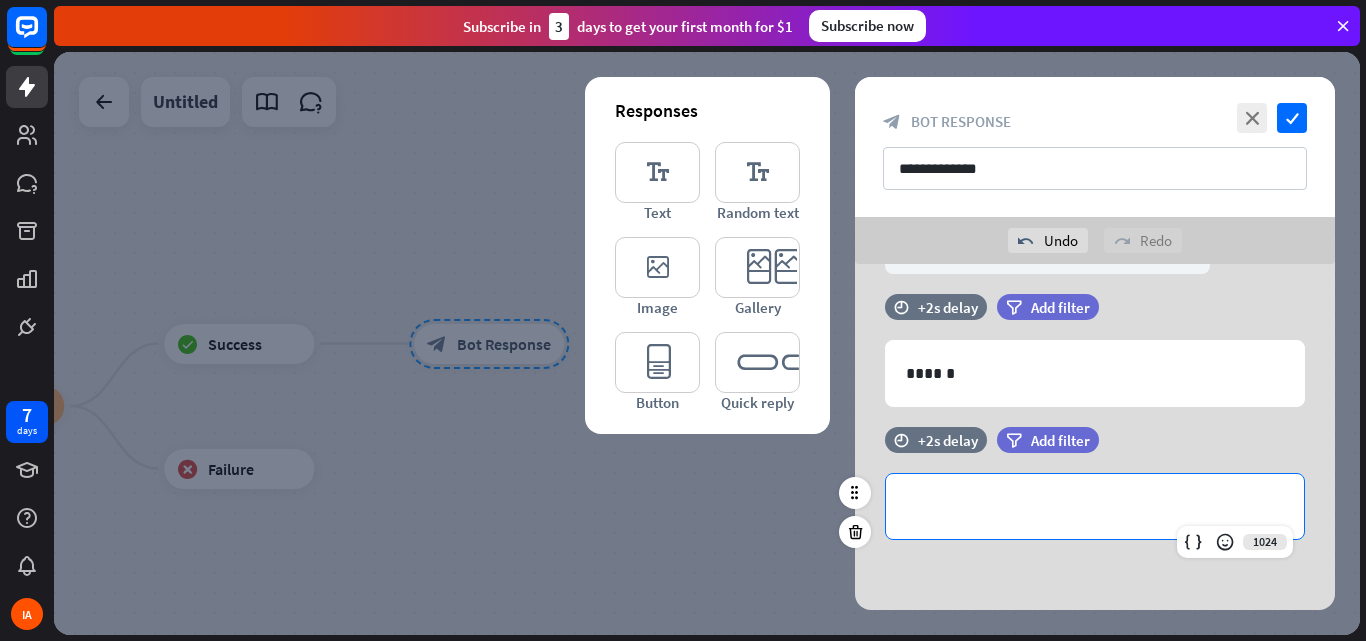 type 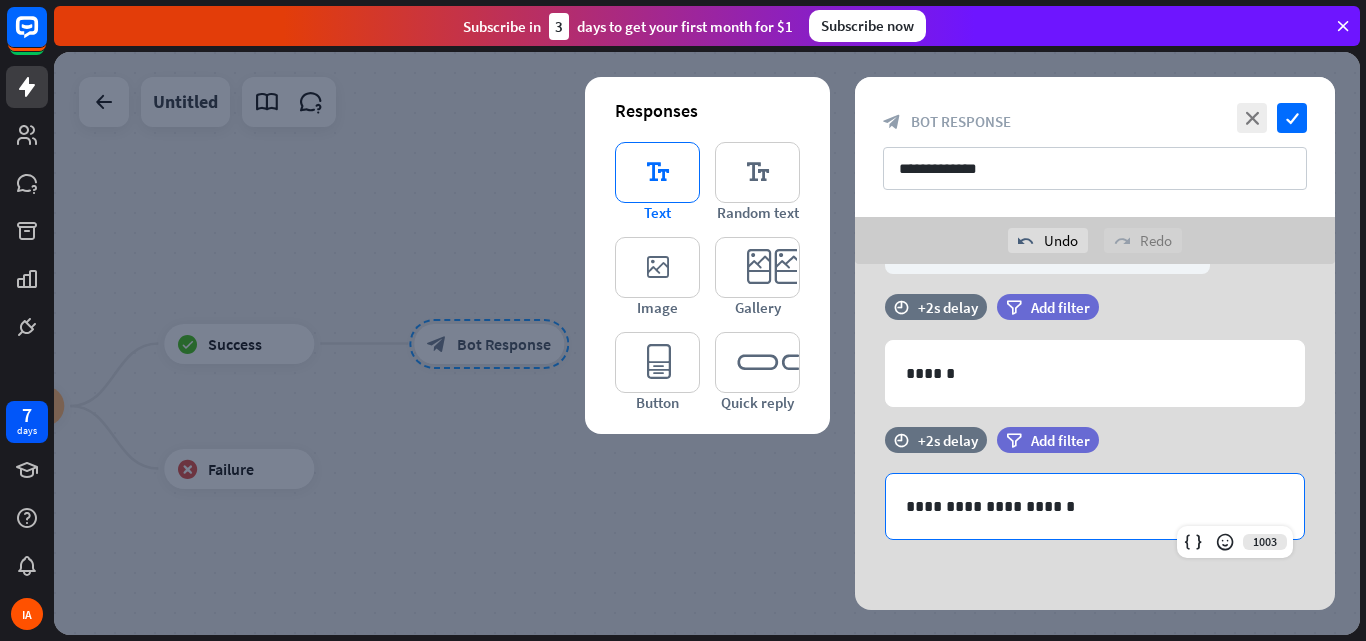 click on "editor_text" at bounding box center [657, 172] 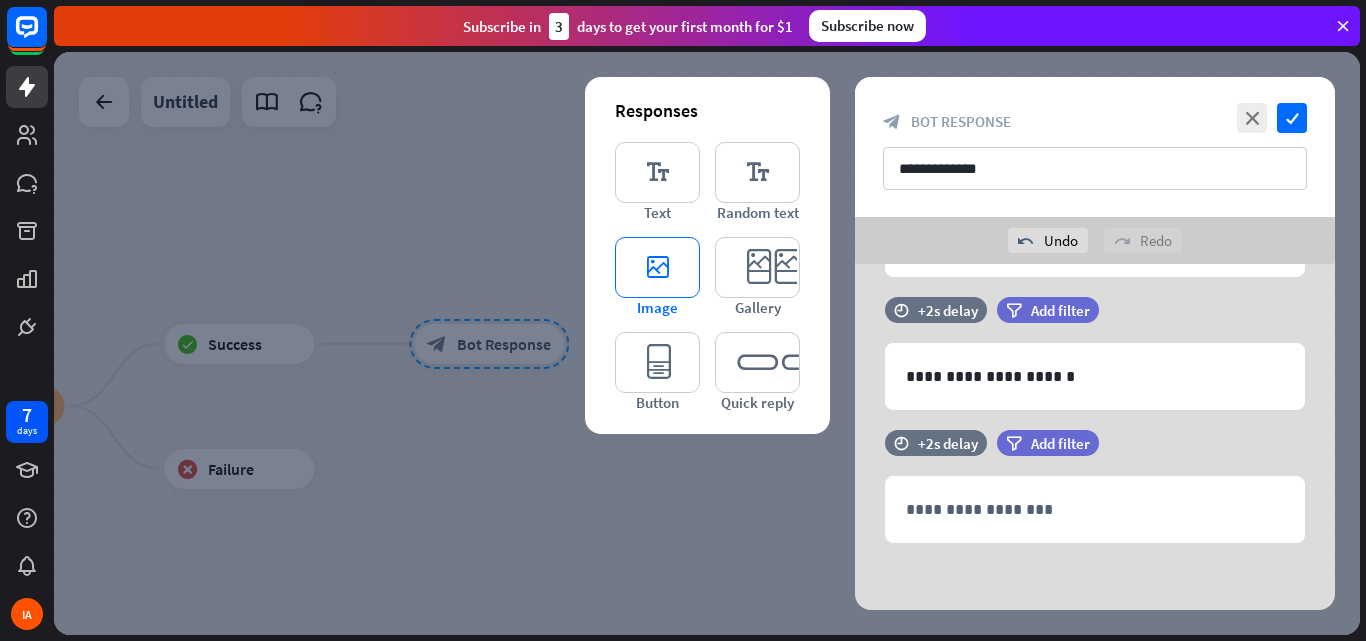 scroll, scrollTop: 467, scrollLeft: 0, axis: vertical 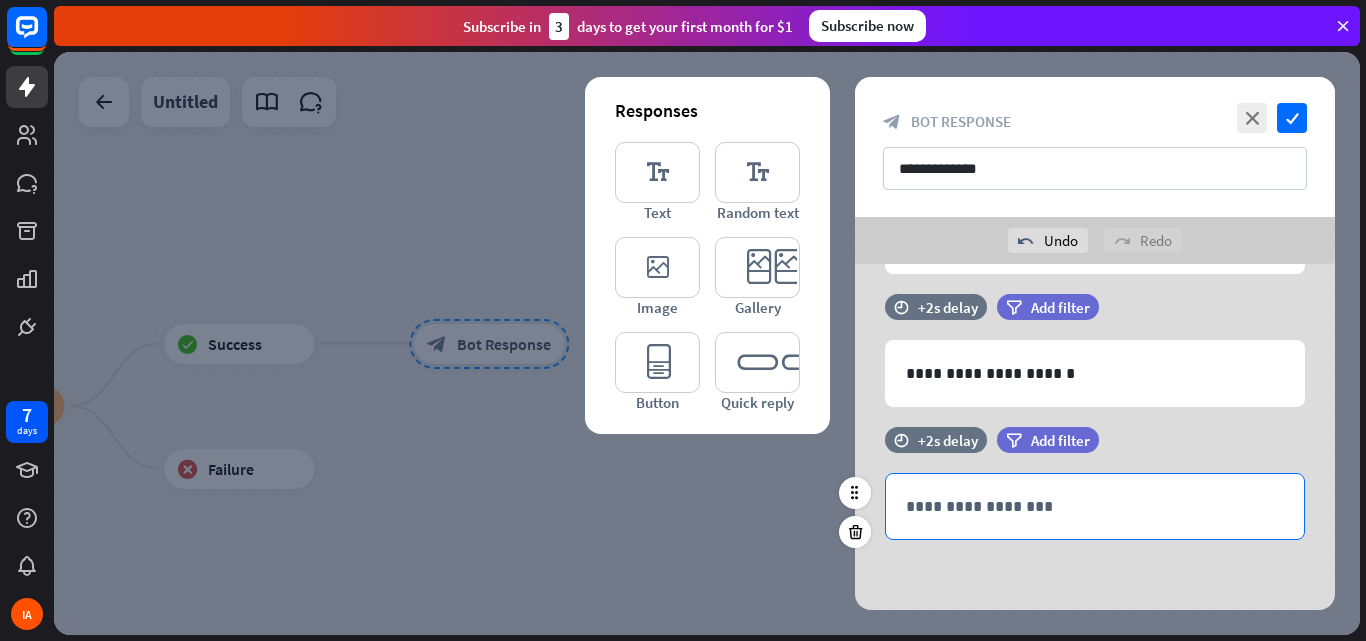 click on "**********" at bounding box center (1095, 506) 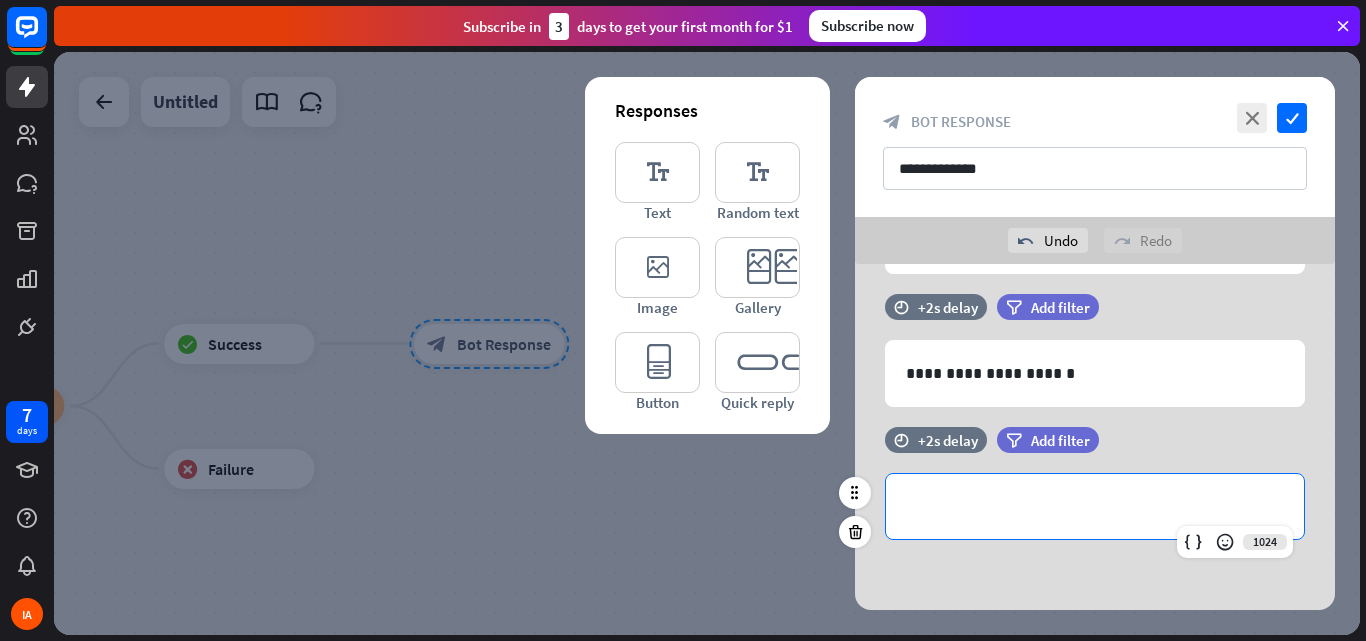 type 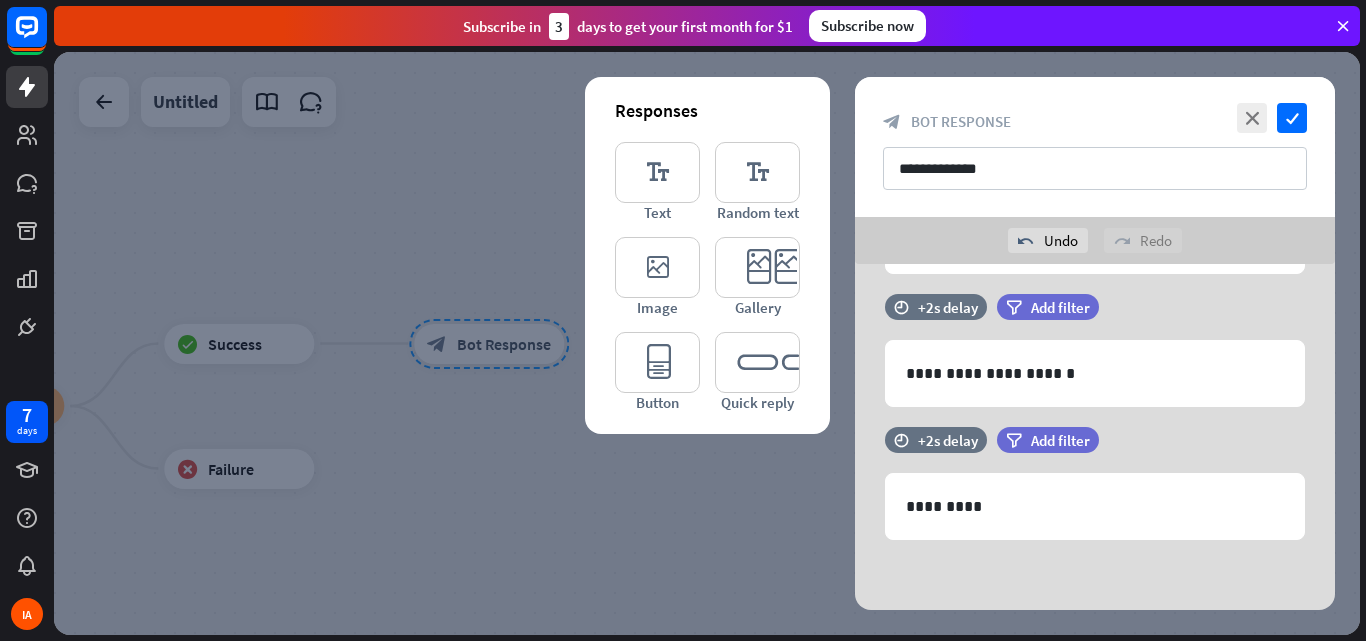 click on "**********" at bounding box center (1095, 147) 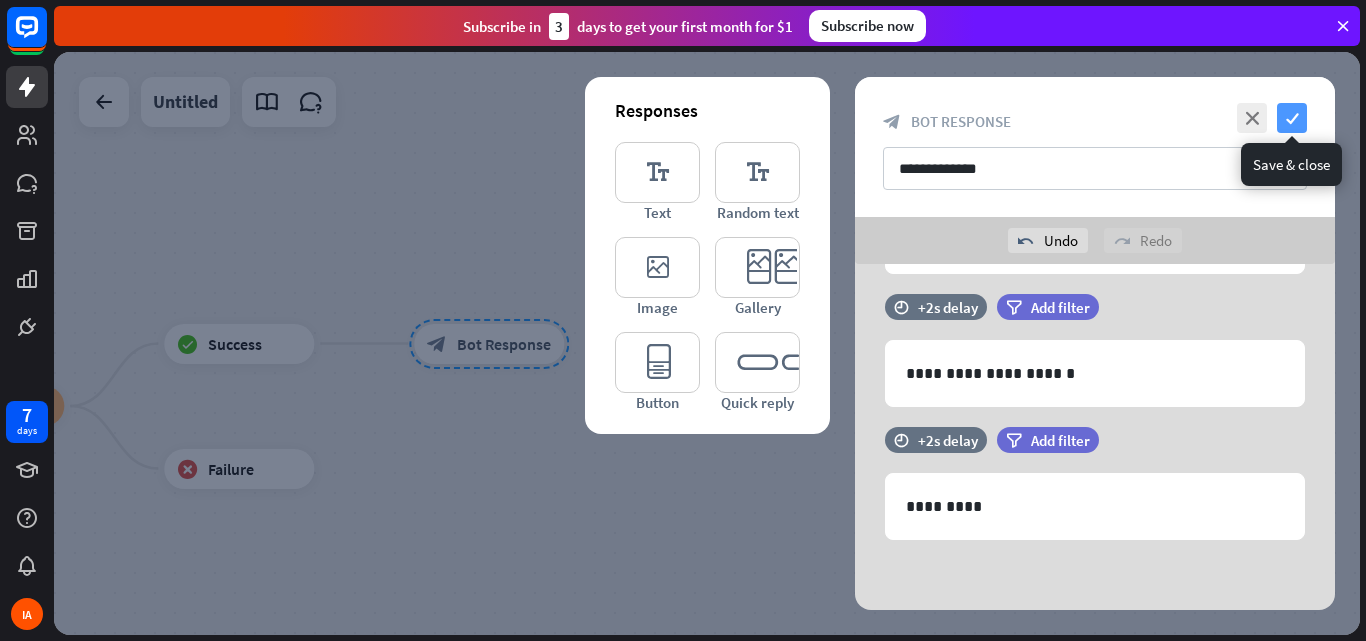 click on "check" at bounding box center [1292, 118] 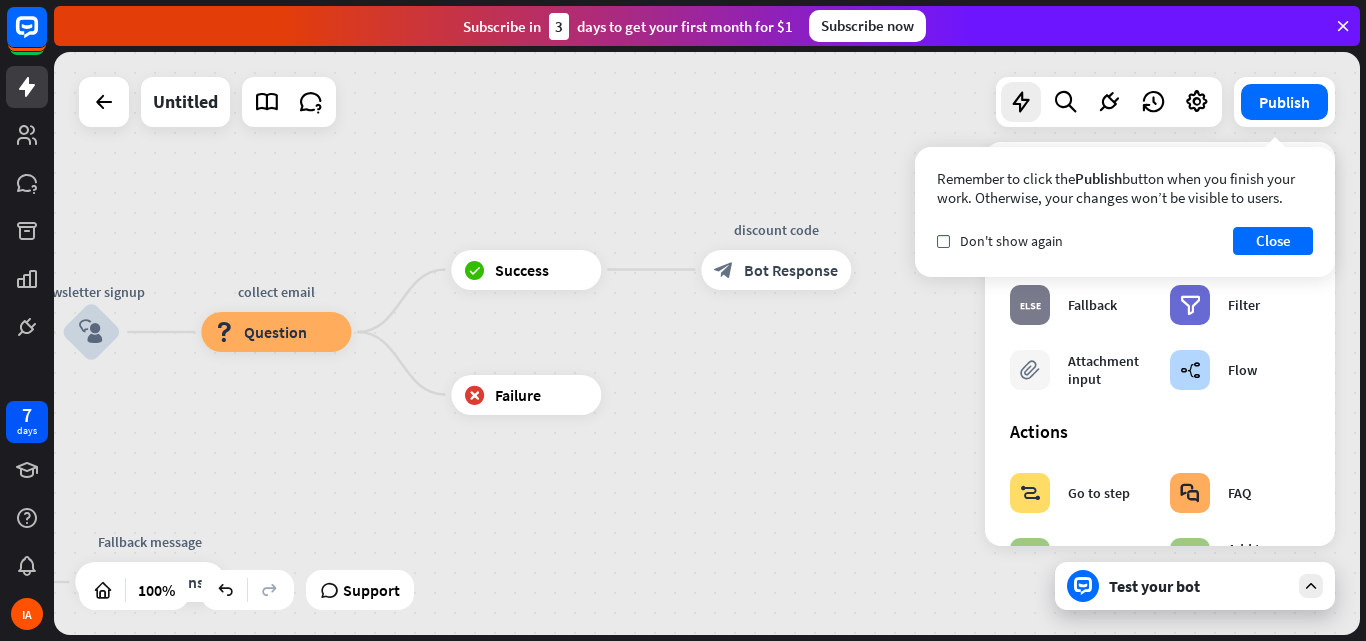 drag, startPoint x: 567, startPoint y: 285, endPoint x: 883, endPoint y: 189, distance: 330.2605 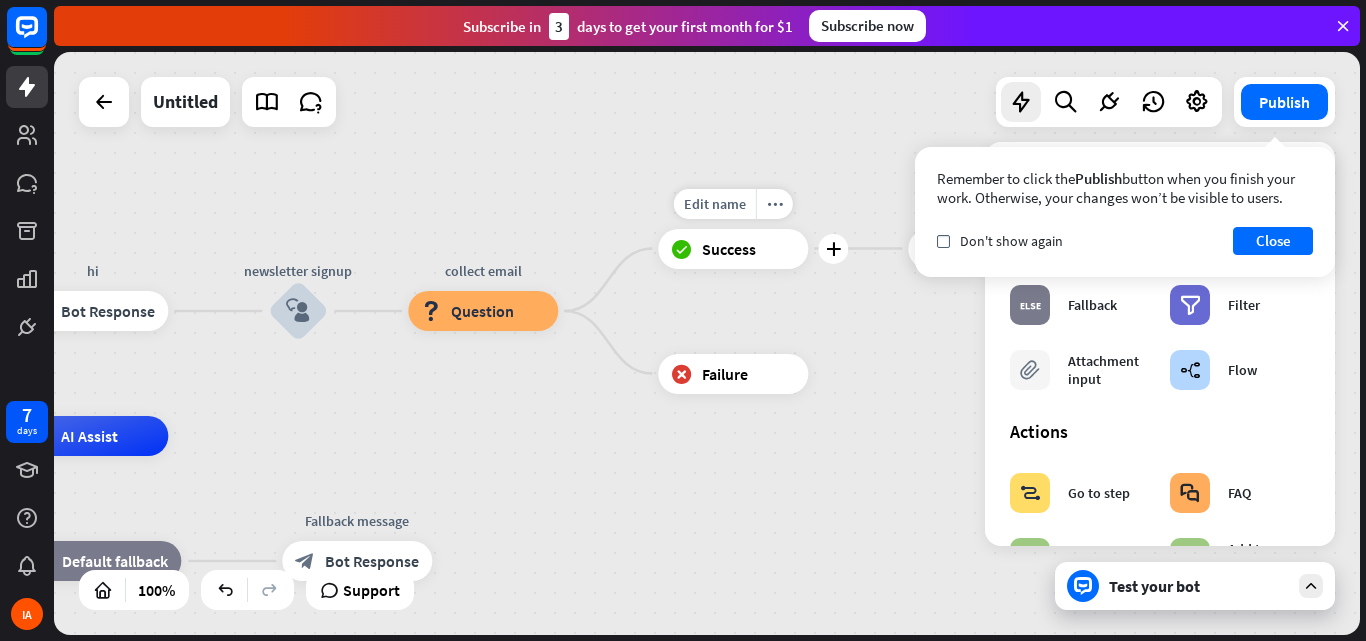 drag, startPoint x: 636, startPoint y: 256, endPoint x: 815, endPoint y: 257, distance: 179.00279 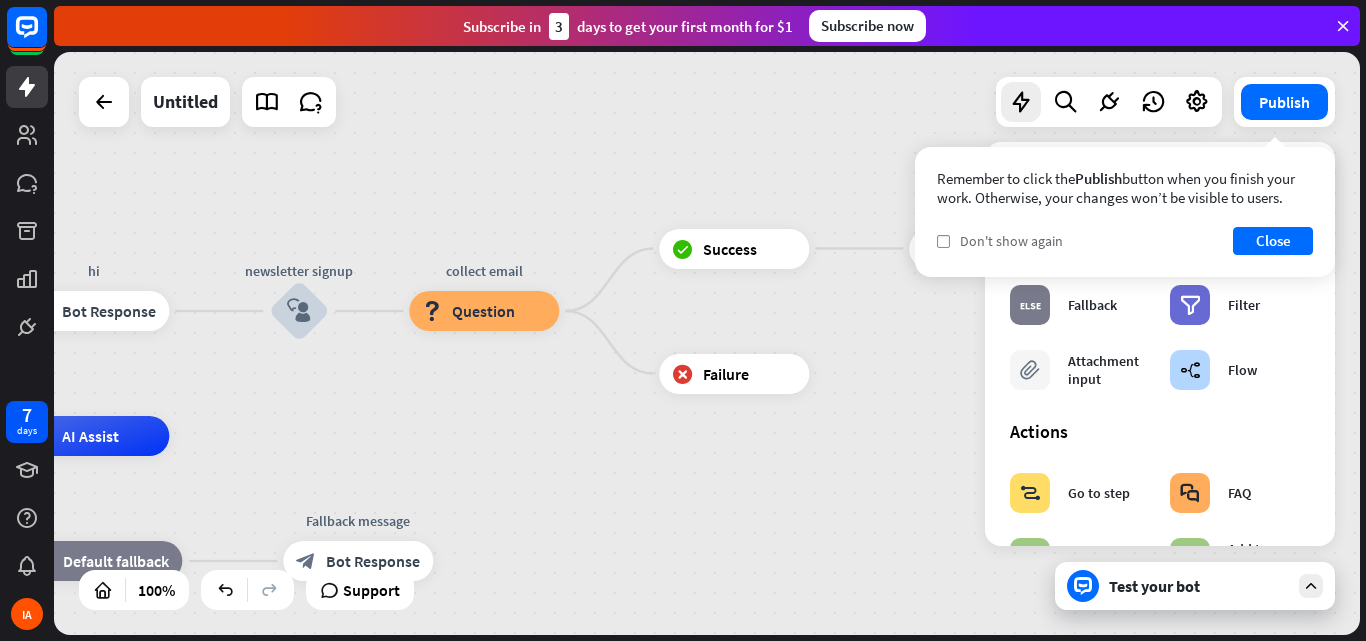 click on "Don't show again" at bounding box center [1011, 241] 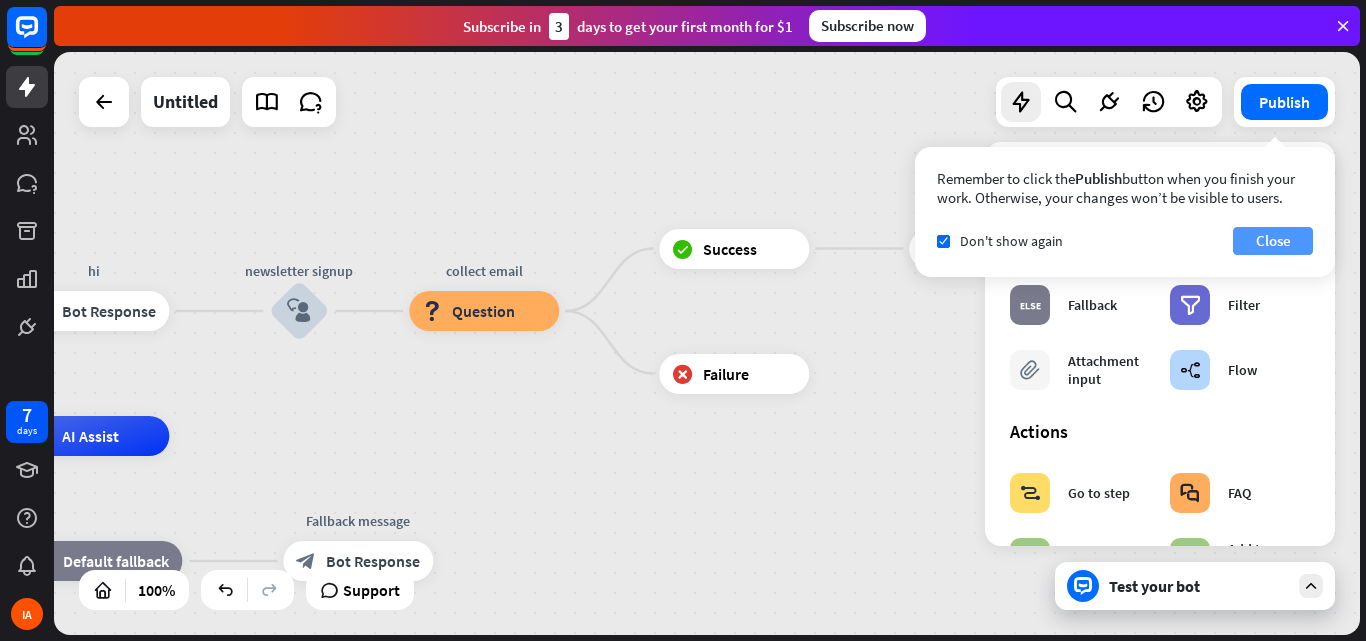 click on "Close" at bounding box center (1273, 241) 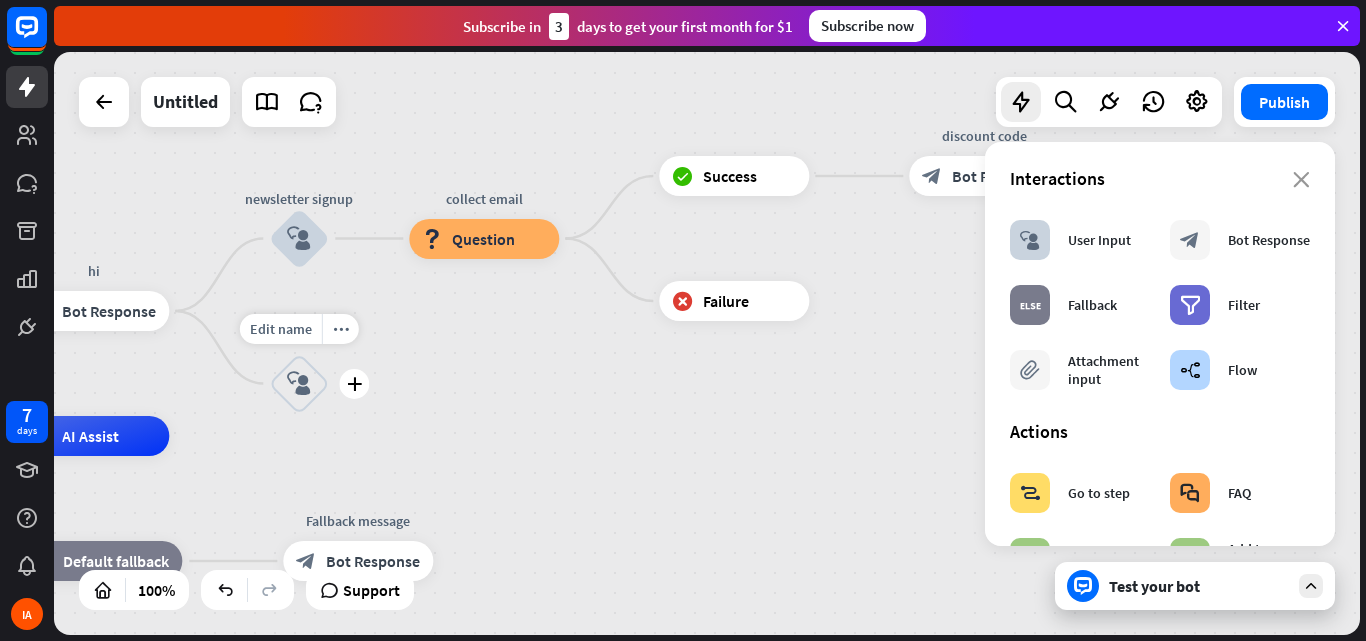 click on "block_user_input" at bounding box center [299, 384] 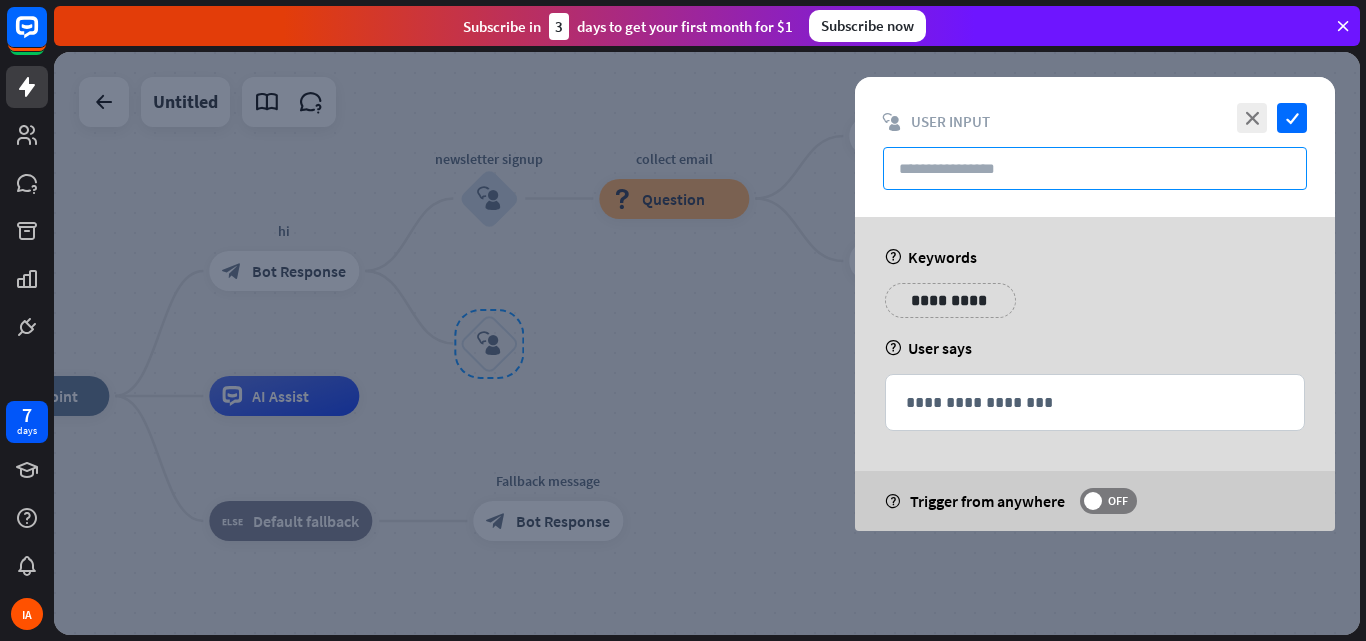 click at bounding box center [1095, 168] 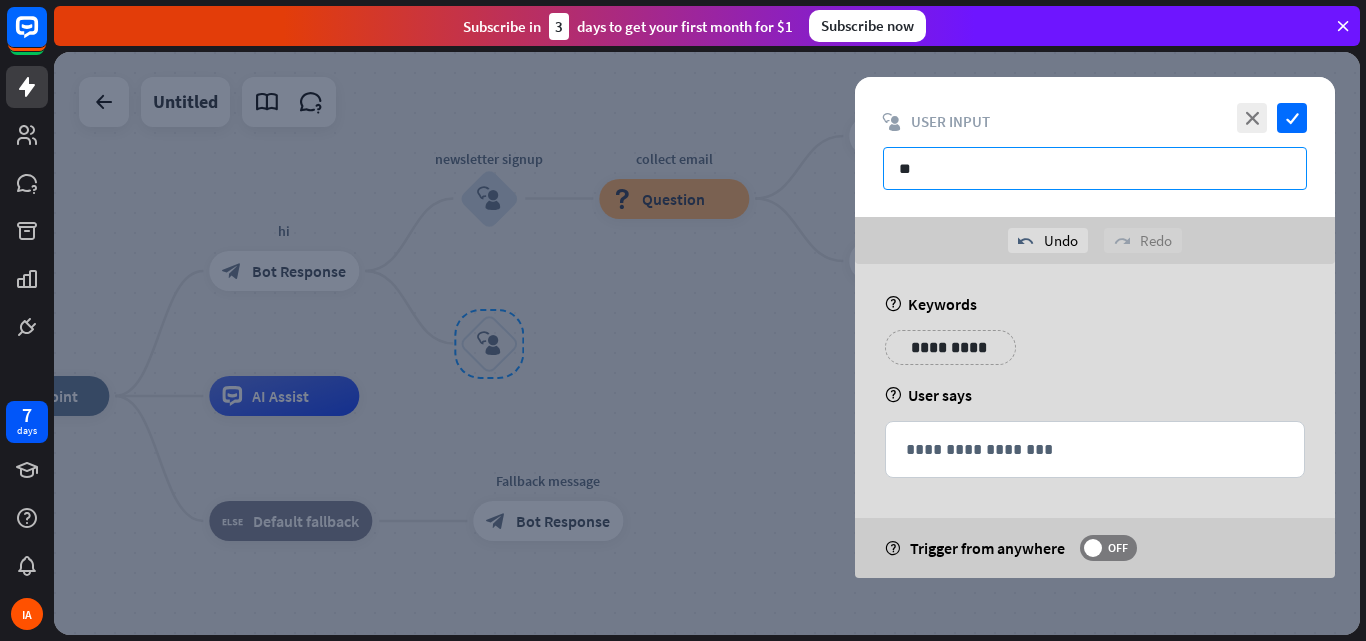 type on "**" 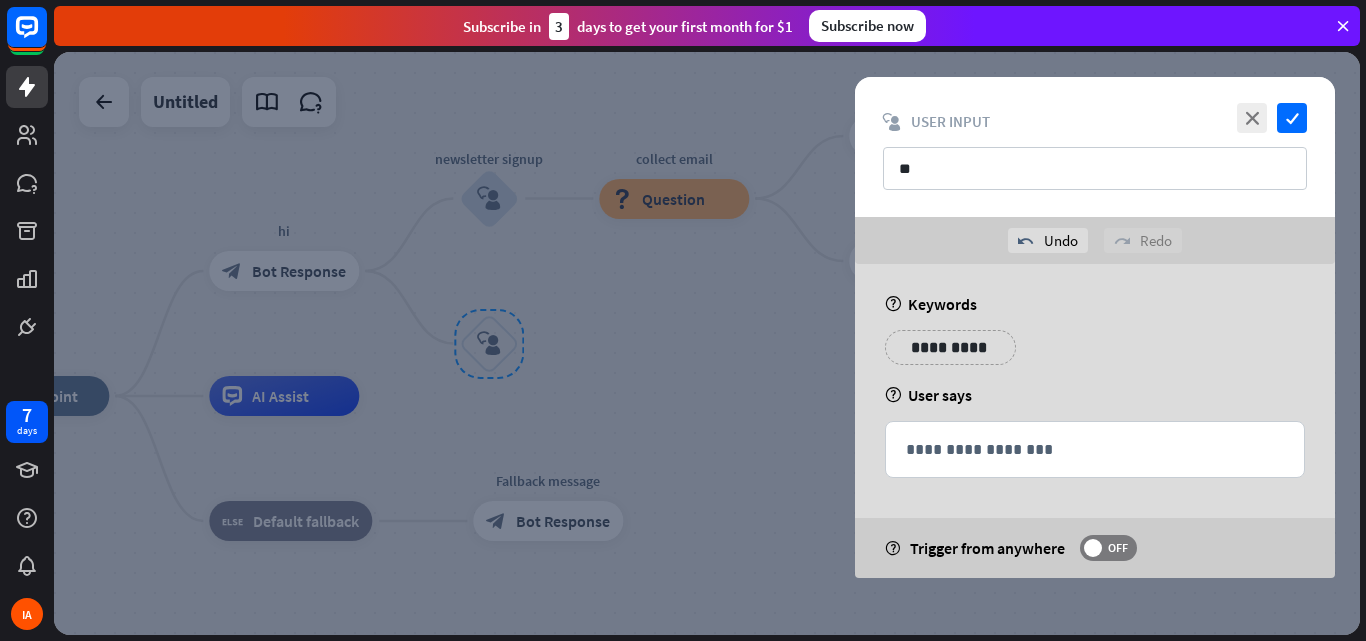 click on "**********" at bounding box center [950, 347] 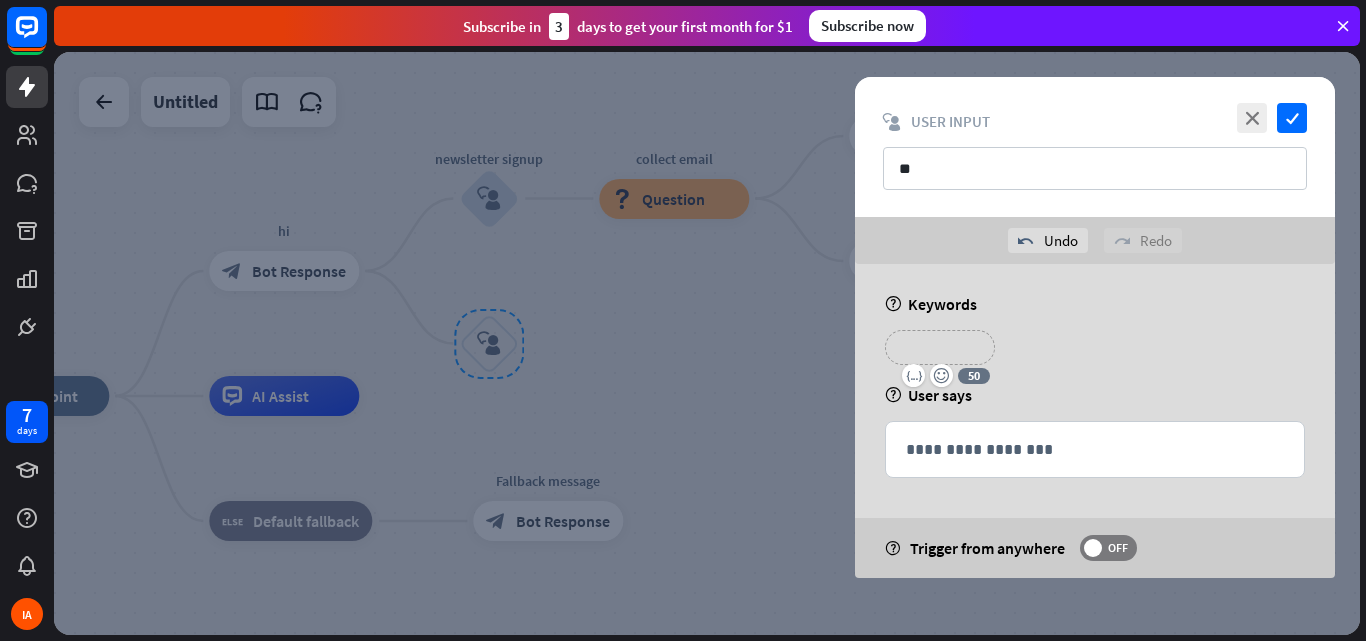 type 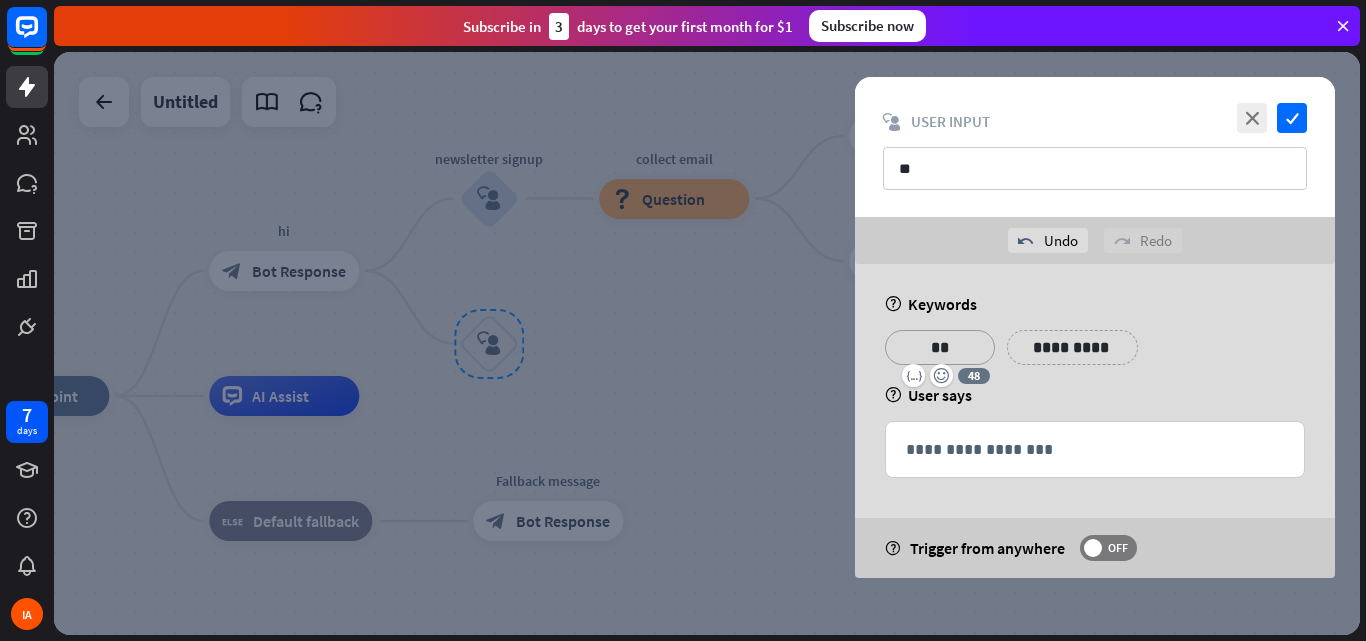 click on "**********" at bounding box center (1072, 347) 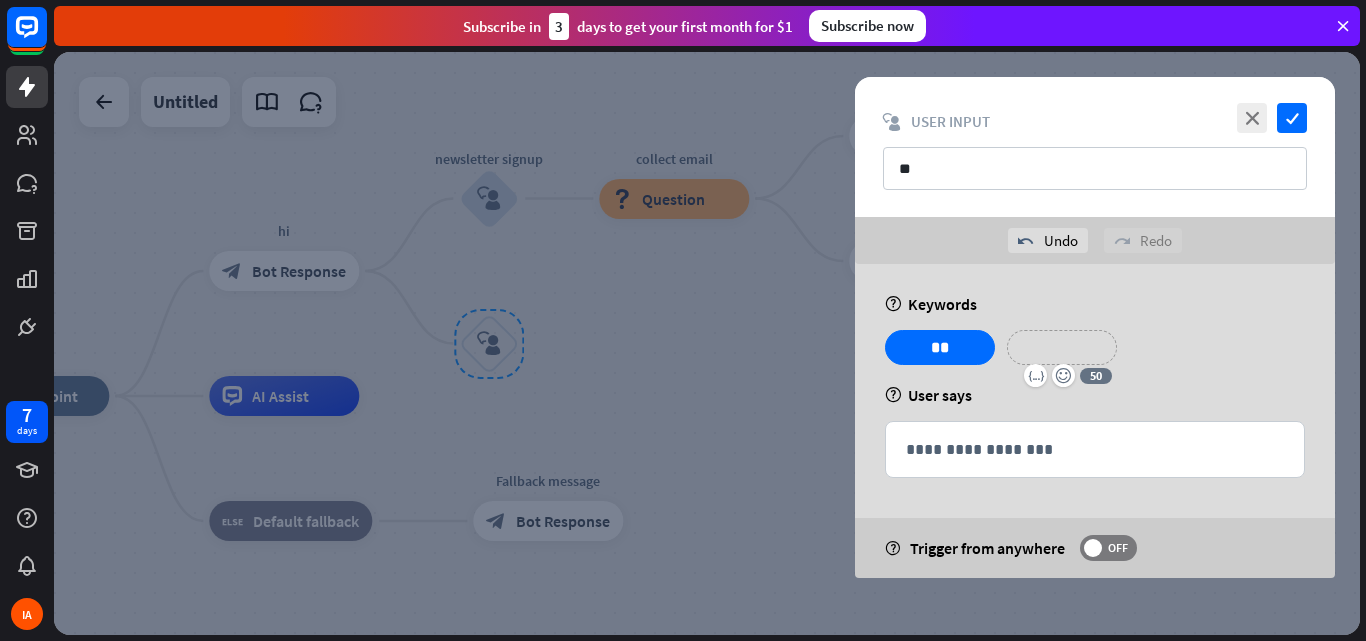 type 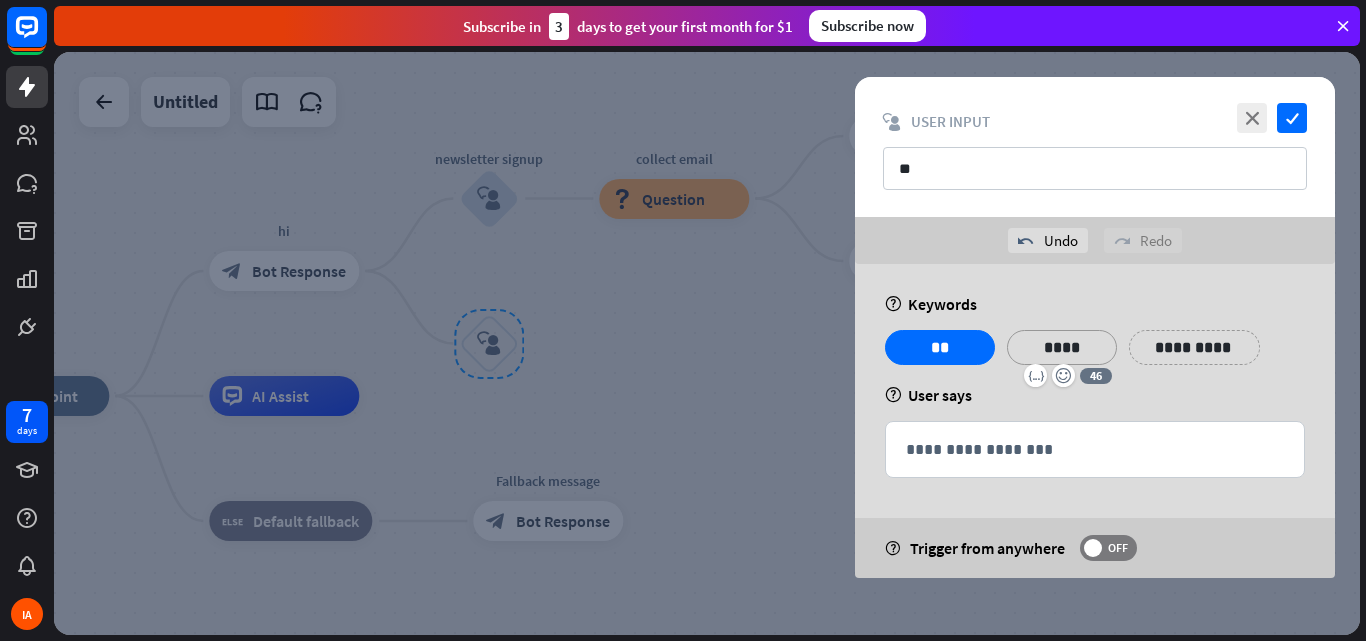click on "**********" at bounding box center (1194, 347) 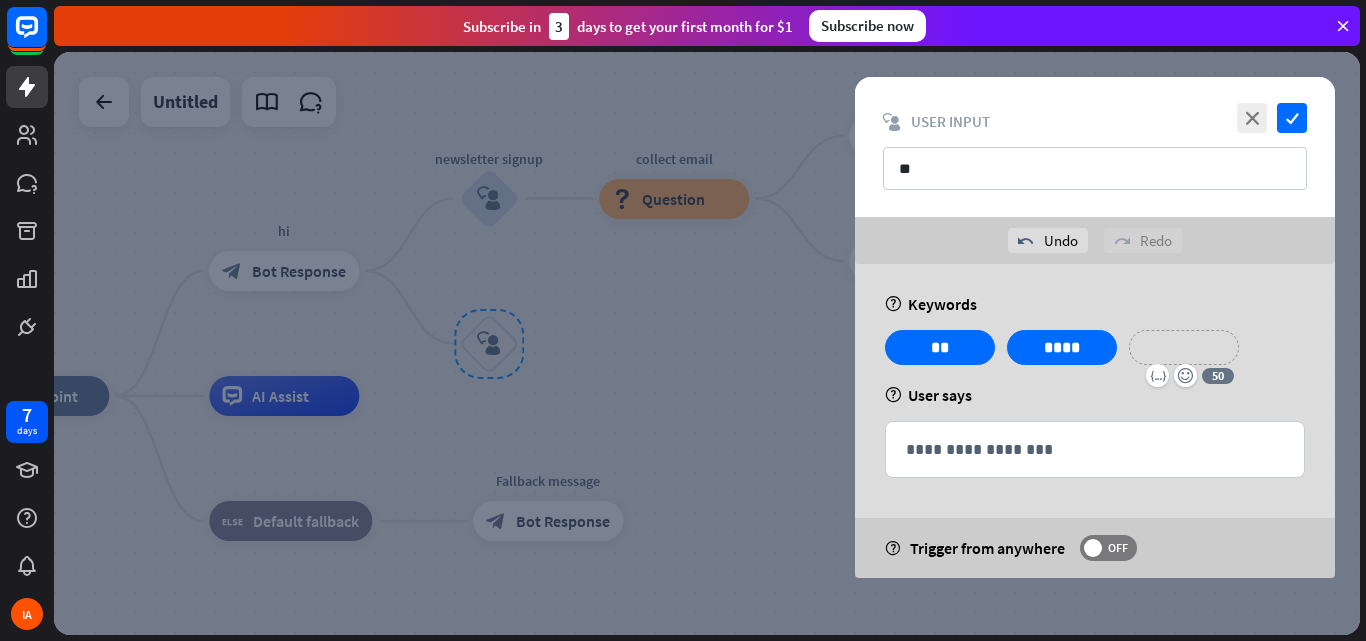 type 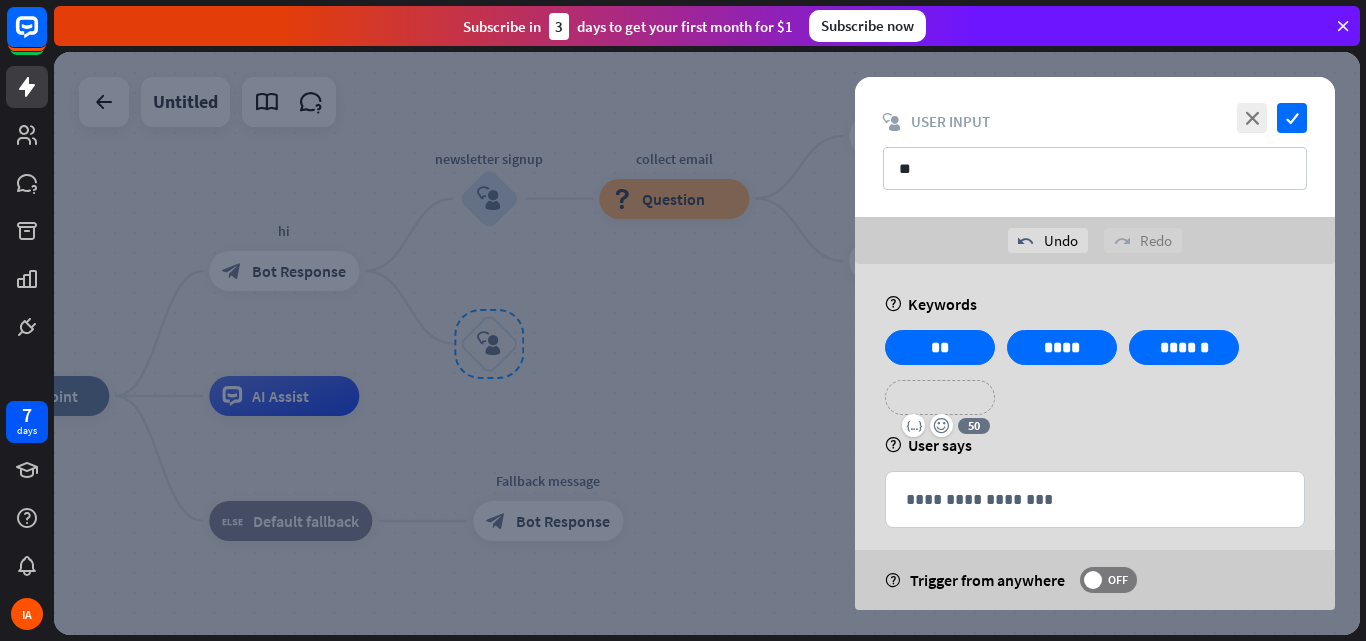 click on "**********" at bounding box center [940, 397] 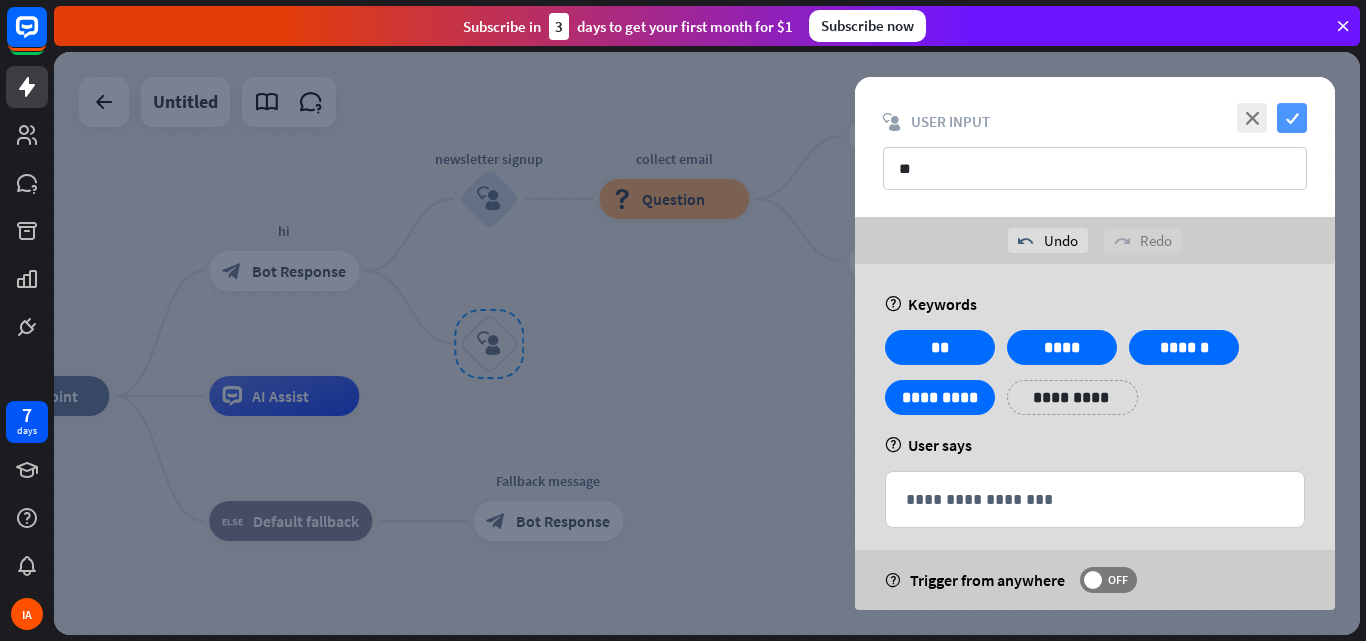 click on "check" at bounding box center [1292, 118] 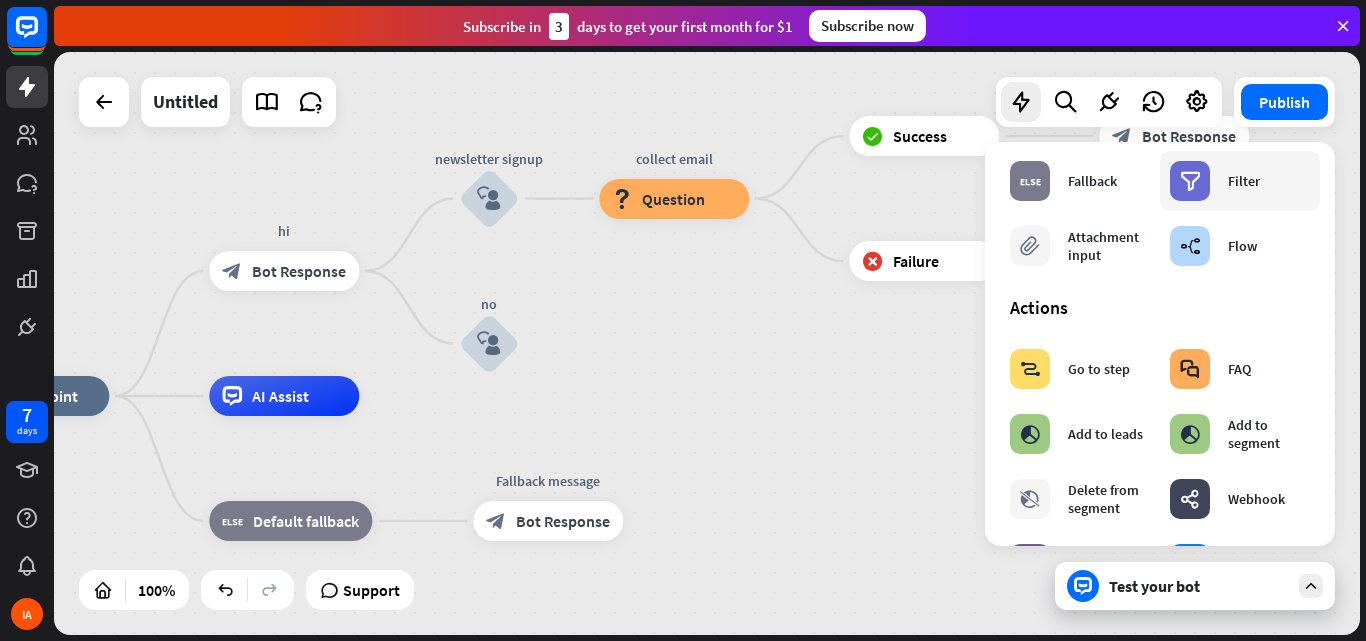scroll, scrollTop: 0, scrollLeft: 0, axis: both 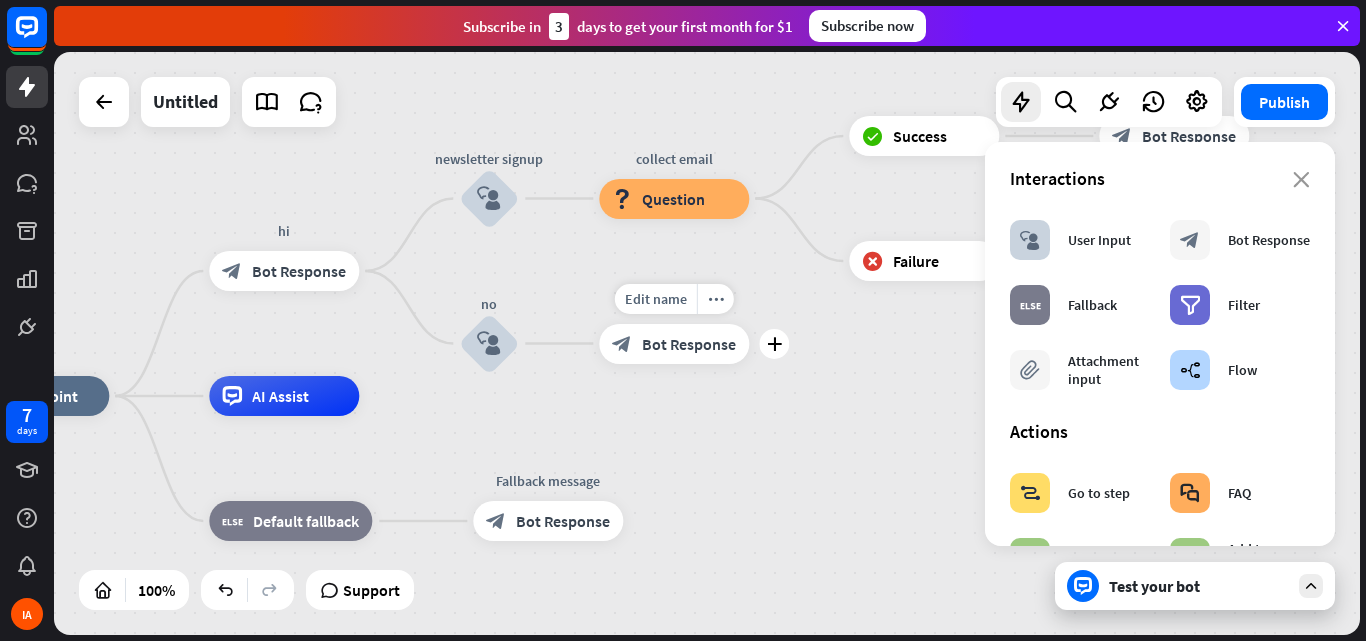 click on "Bot Response" at bounding box center [689, 344] 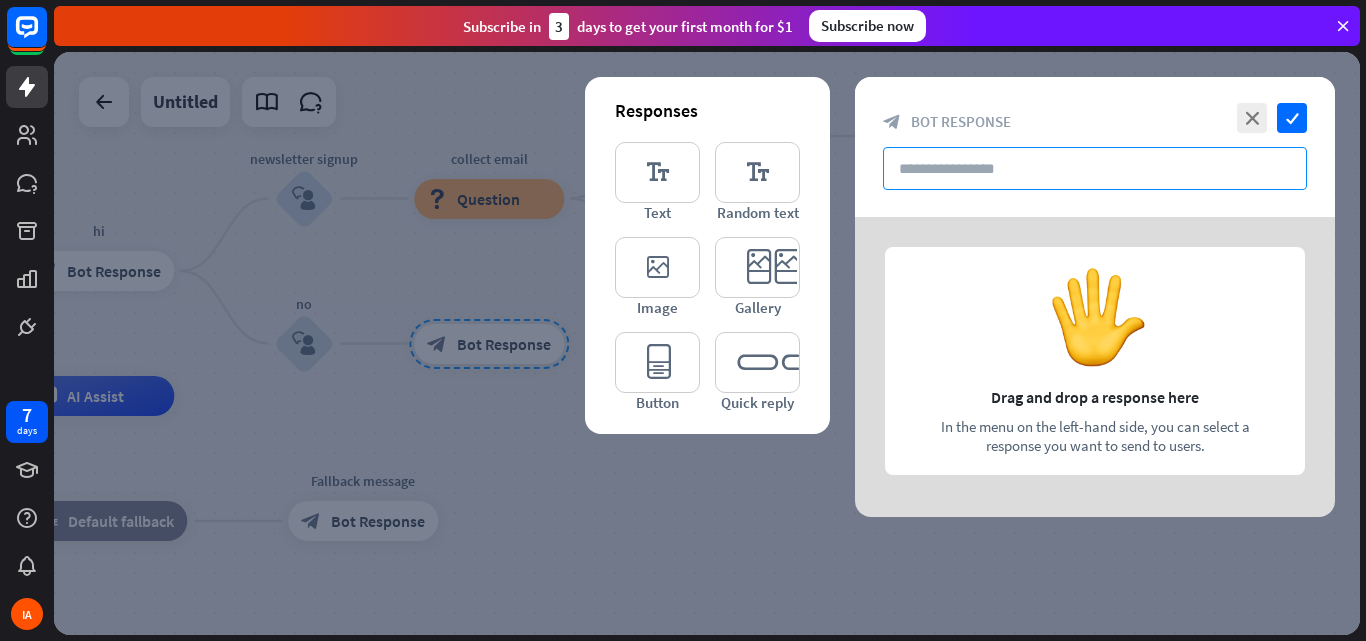 click at bounding box center [1095, 168] 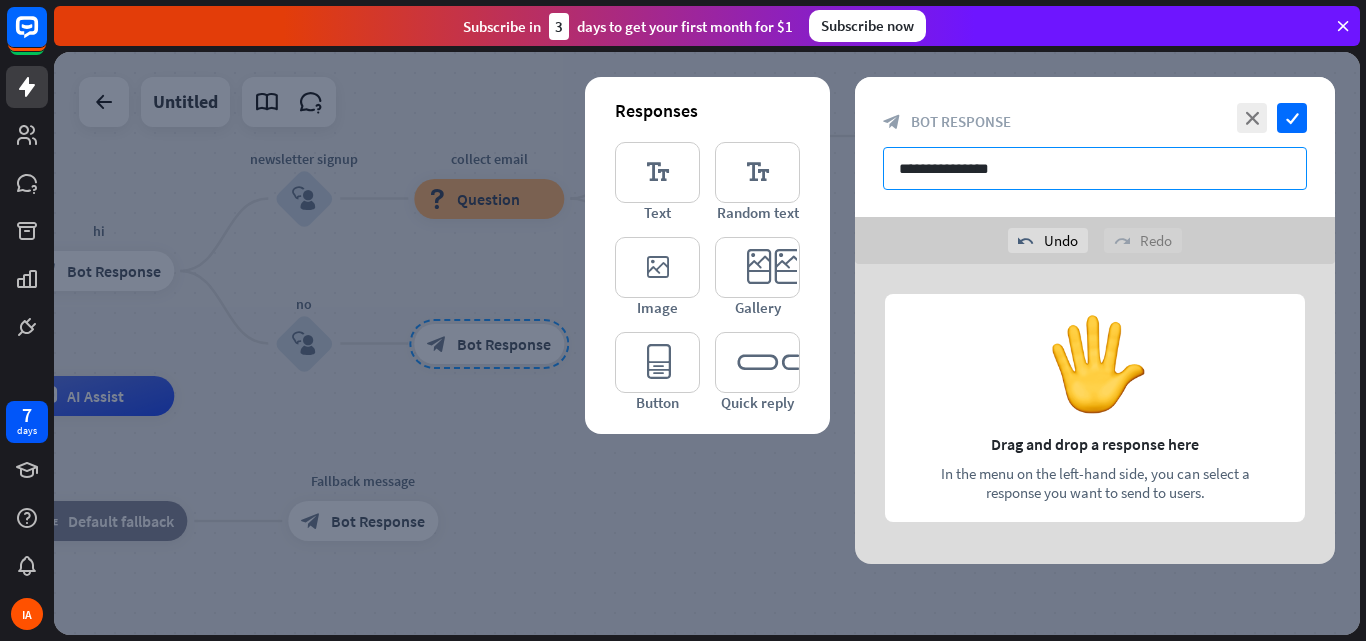 type on "**********" 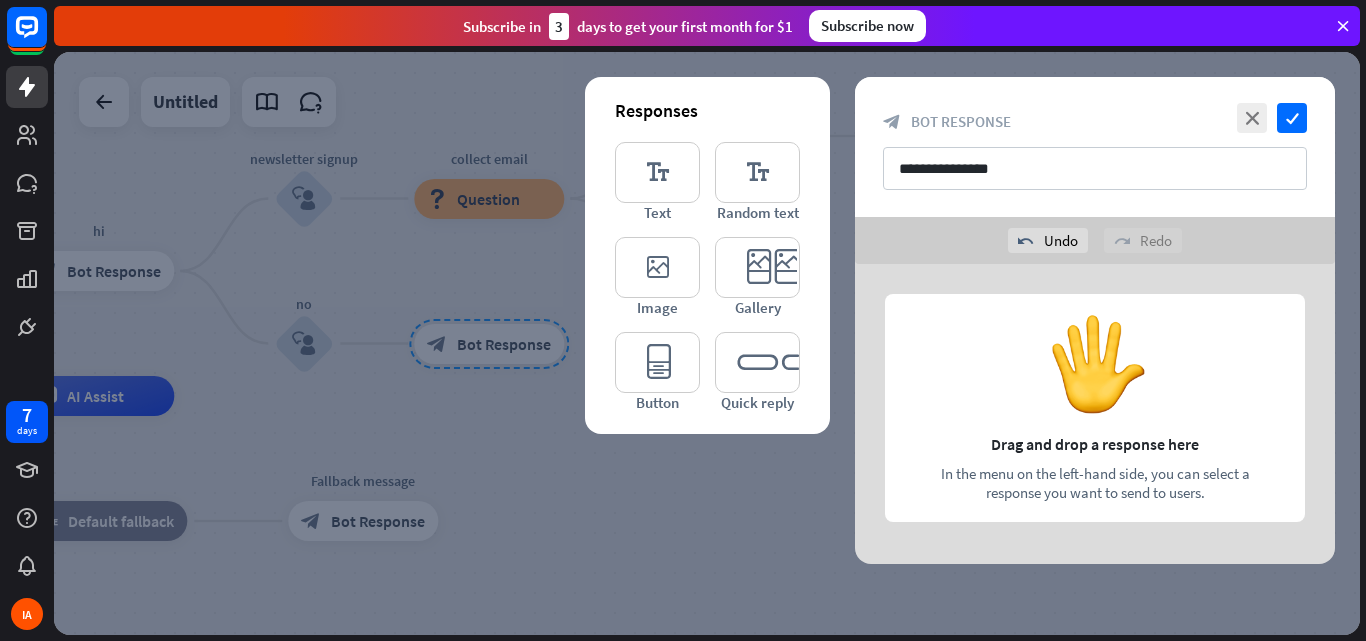 click at bounding box center (1095, 414) 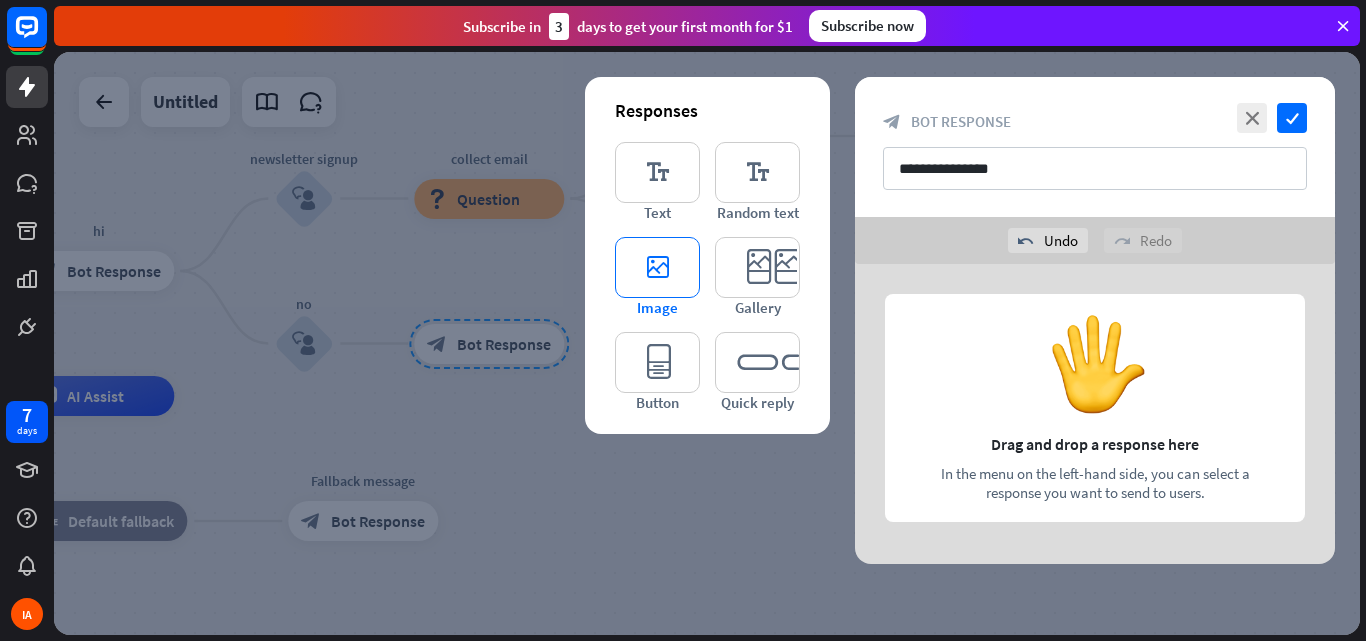 click on "editor_image" at bounding box center (657, 267) 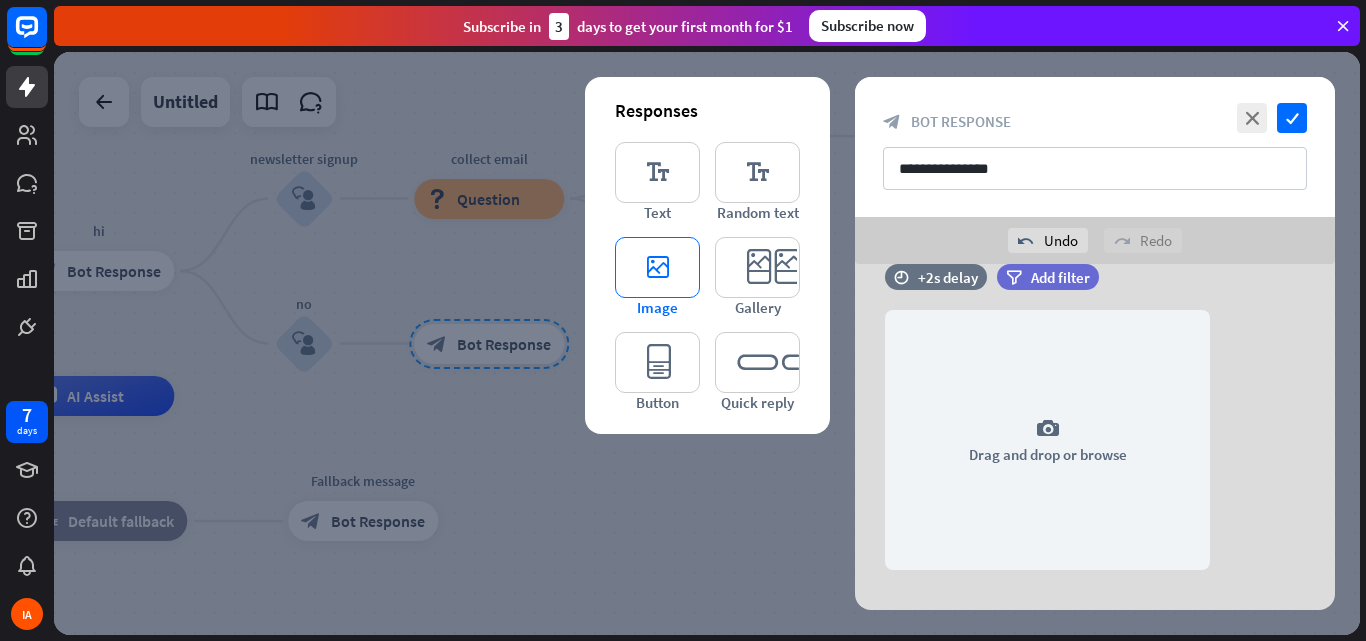 scroll, scrollTop: 38, scrollLeft: 0, axis: vertical 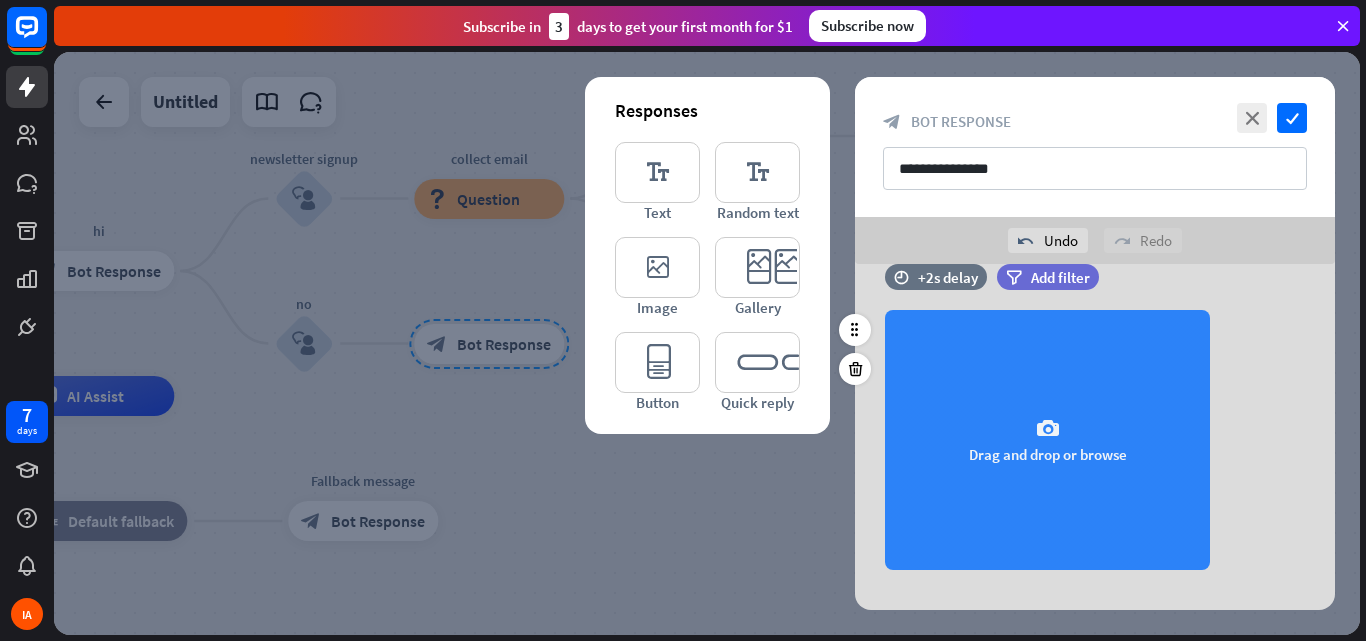 click on "camera
Drag and drop or browse" at bounding box center (1047, 440) 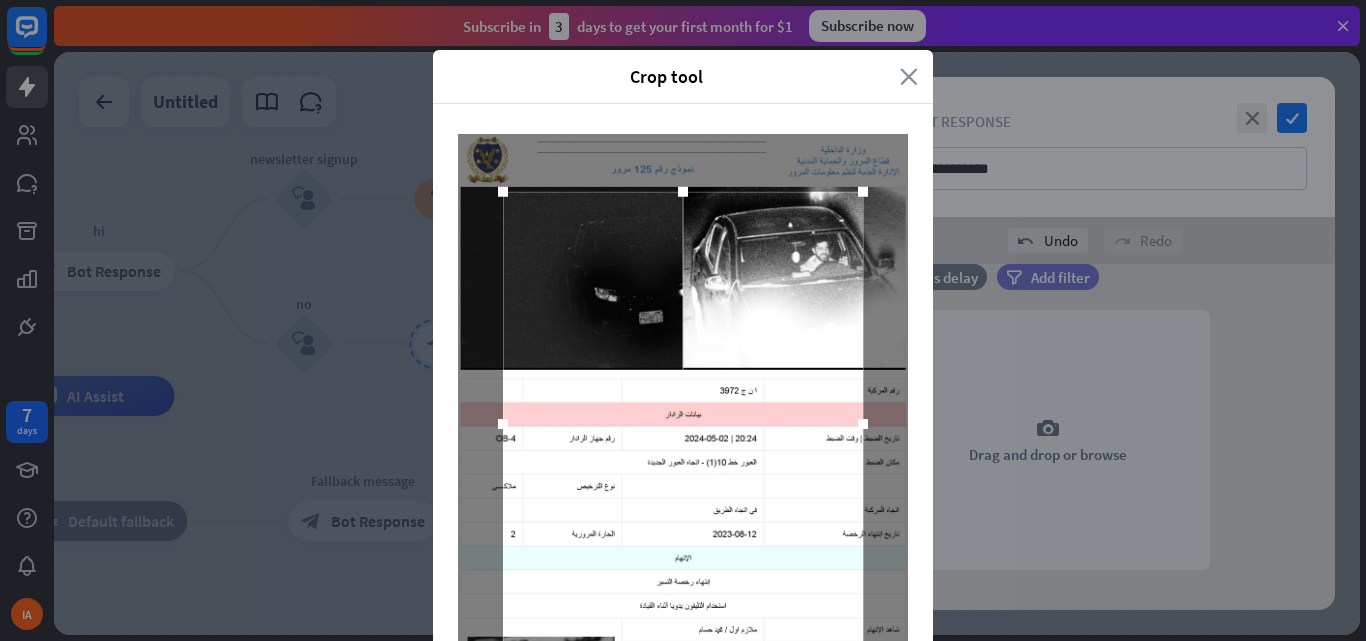 click on "close" at bounding box center [909, 76] 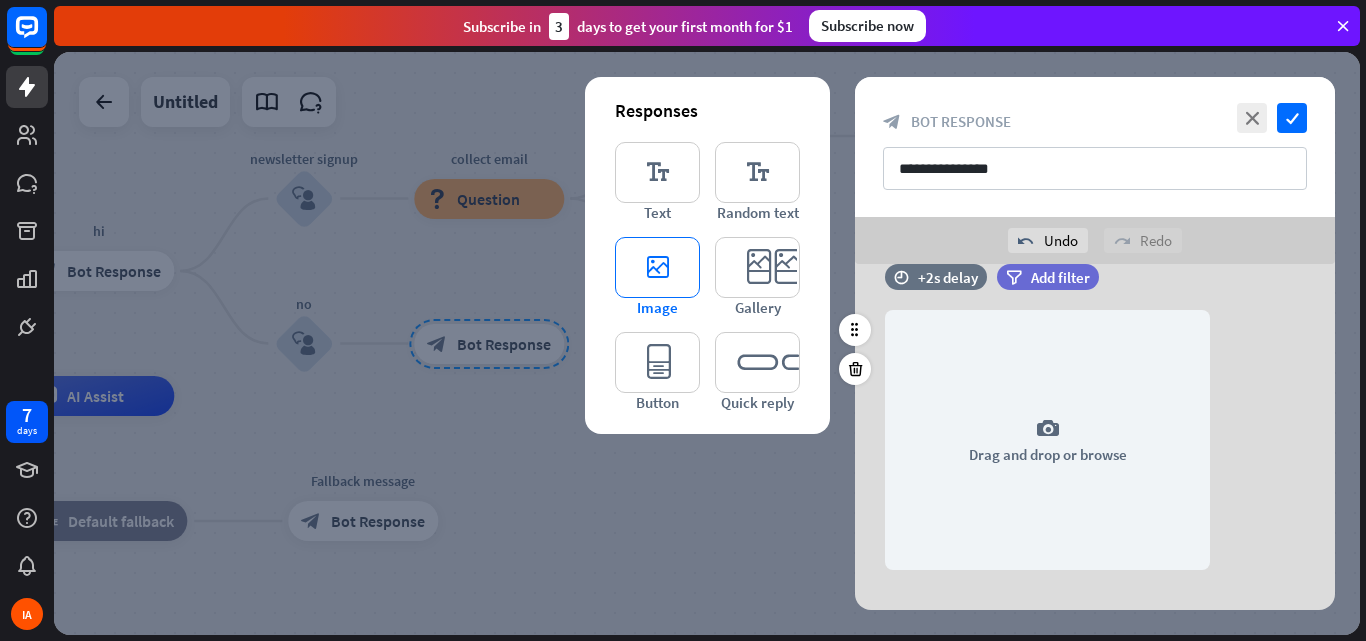 click on "editor_image" at bounding box center (657, 267) 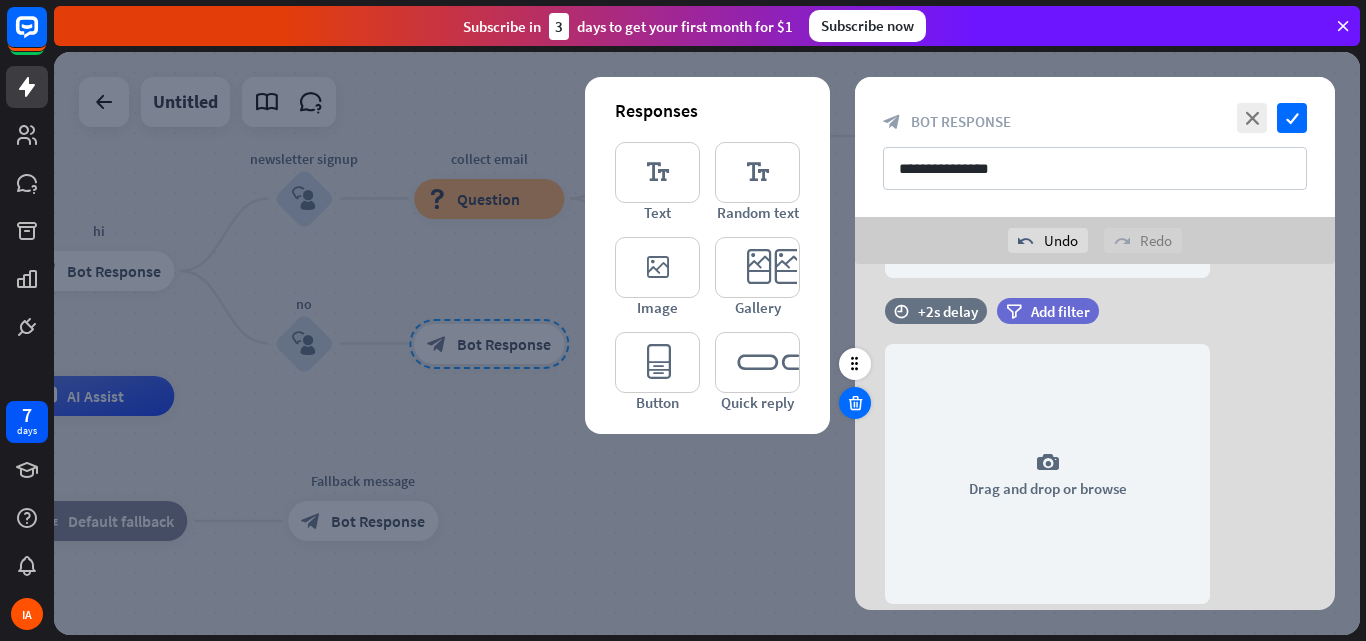 click at bounding box center (855, 403) 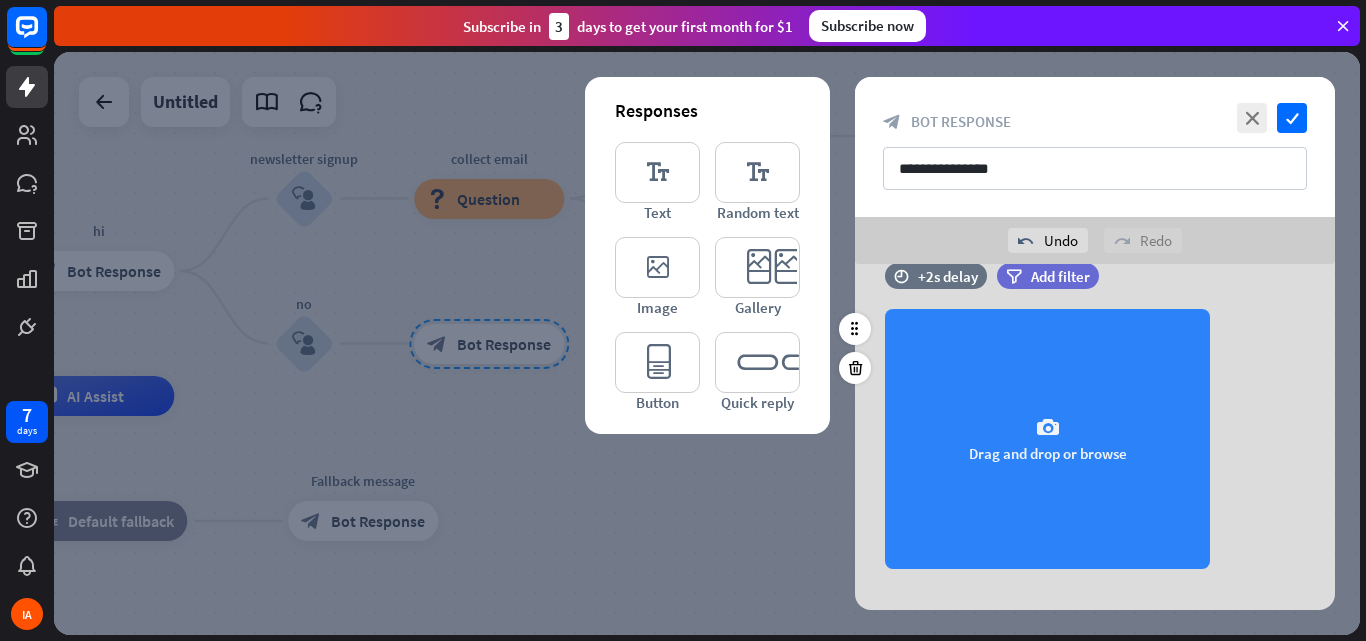 scroll, scrollTop: 0, scrollLeft: 0, axis: both 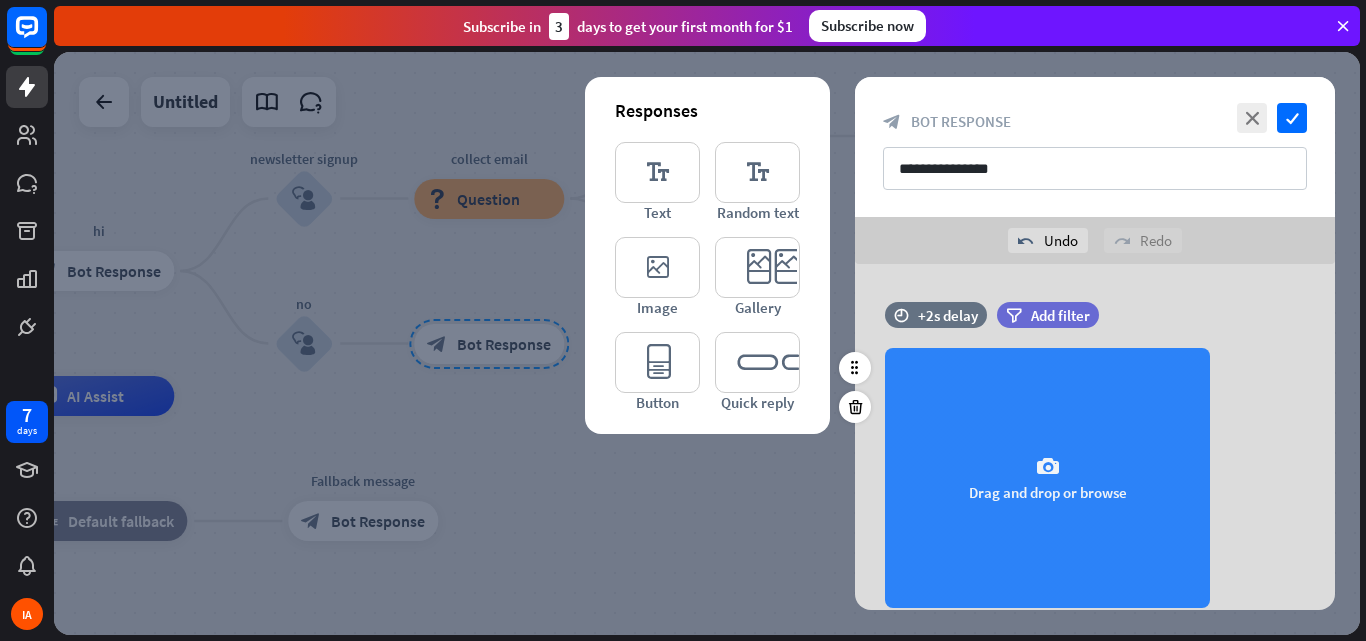 click on "camera
Drag and drop or browse" at bounding box center (1047, 478) 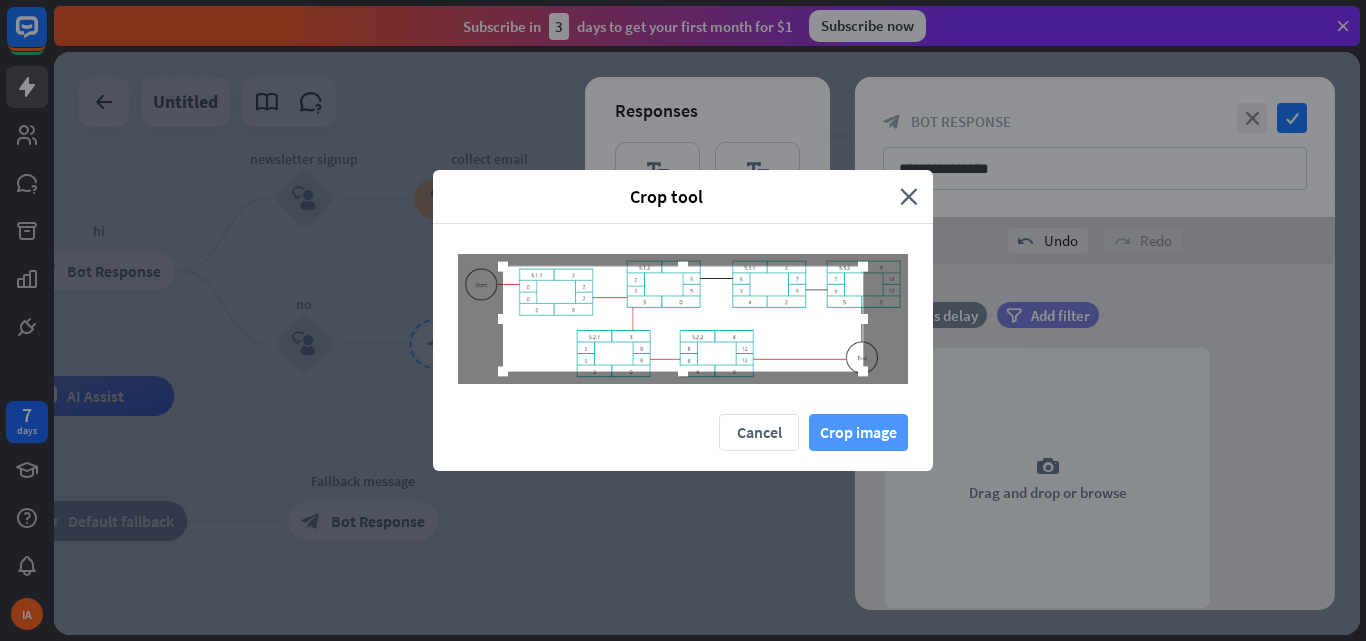 click on "Crop image" at bounding box center [858, 432] 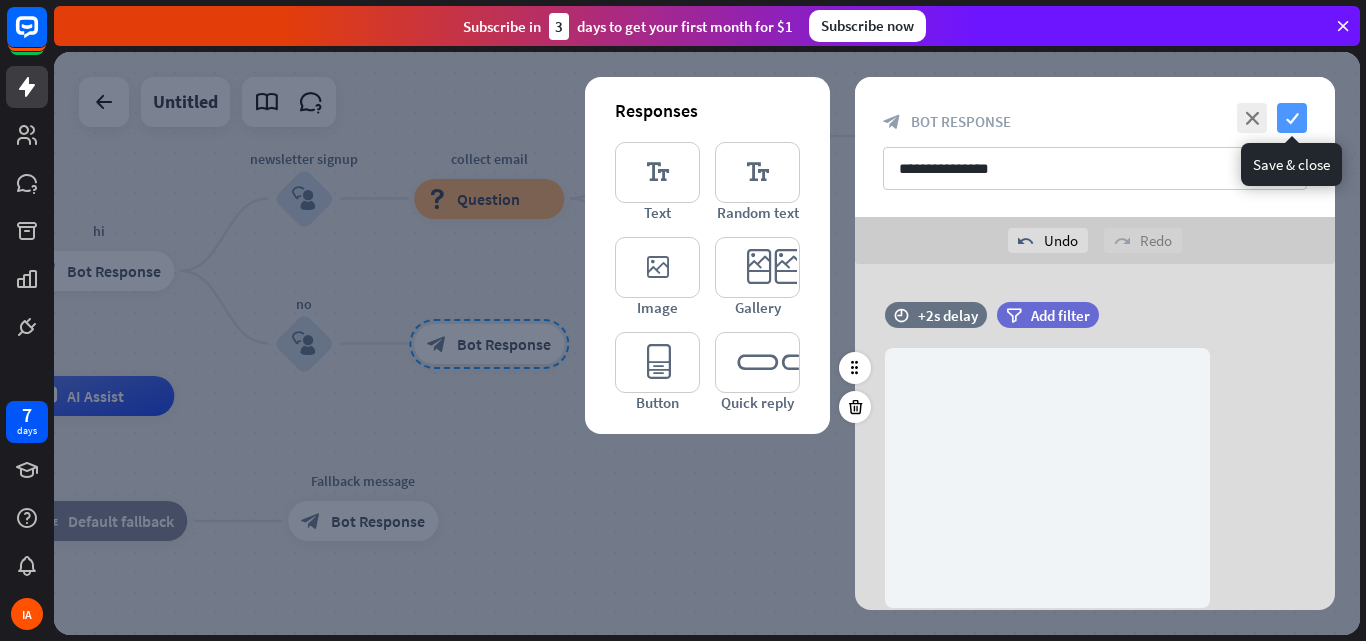 click on "check" at bounding box center (1292, 118) 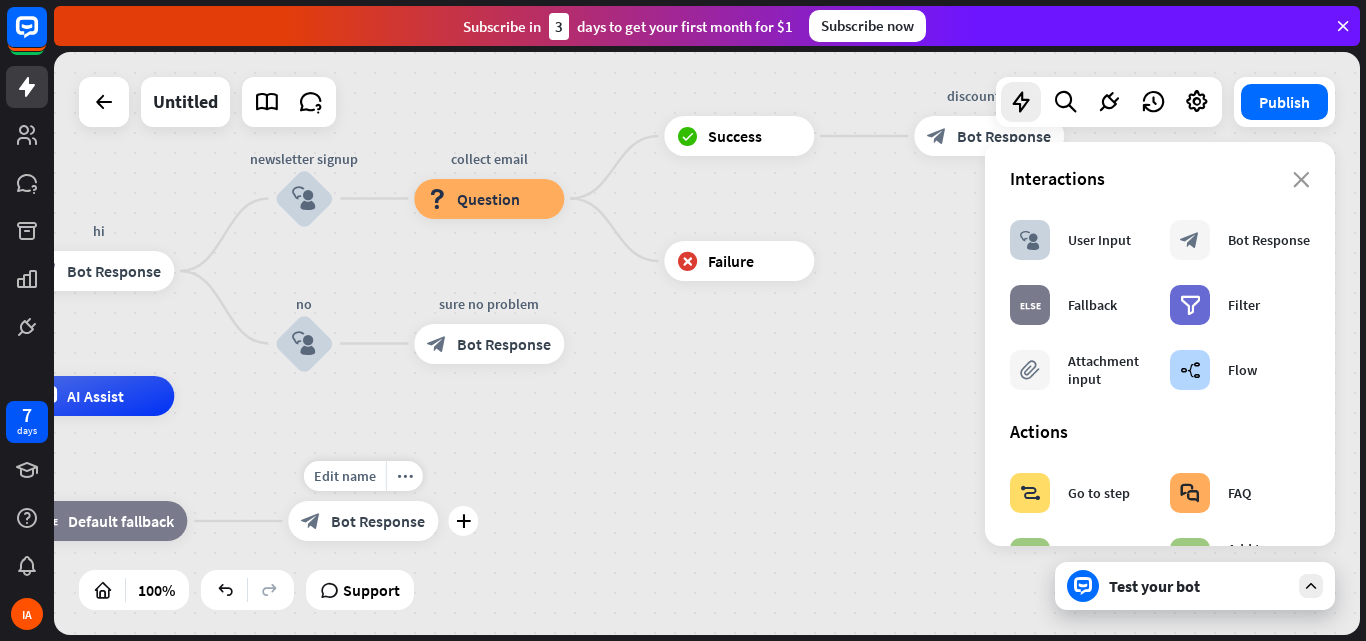 click on "Bot Response" at bounding box center (378, 521) 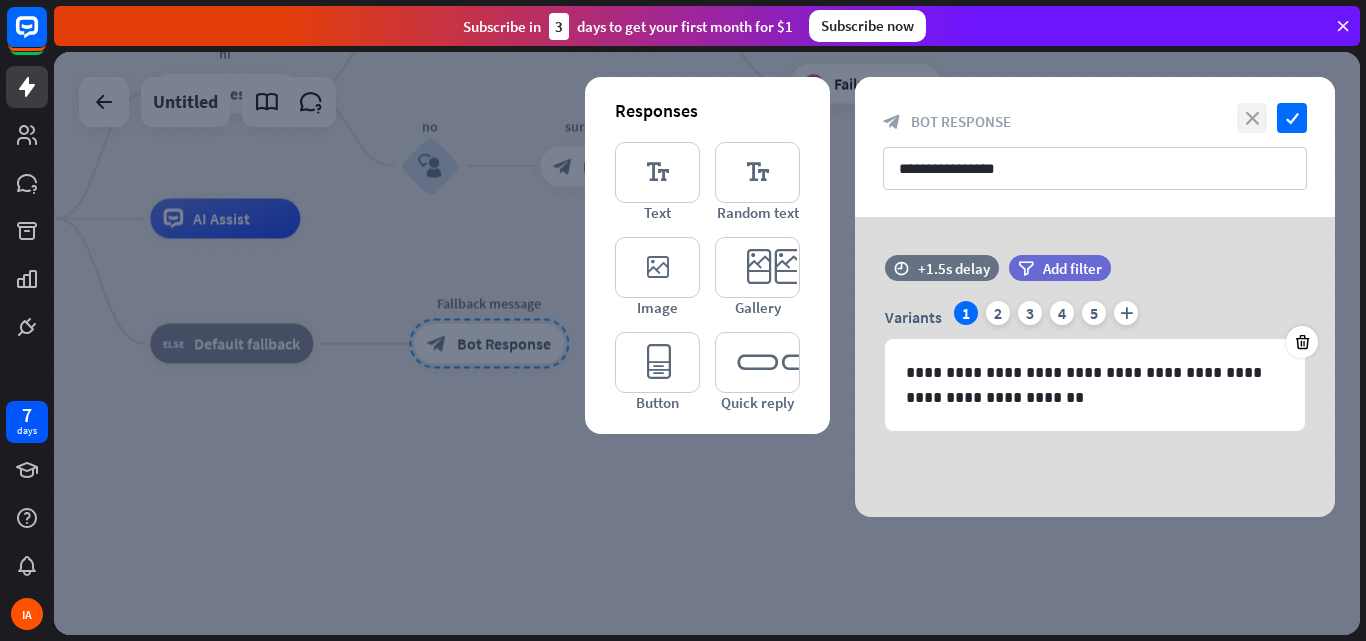 click on "close" at bounding box center [1252, 118] 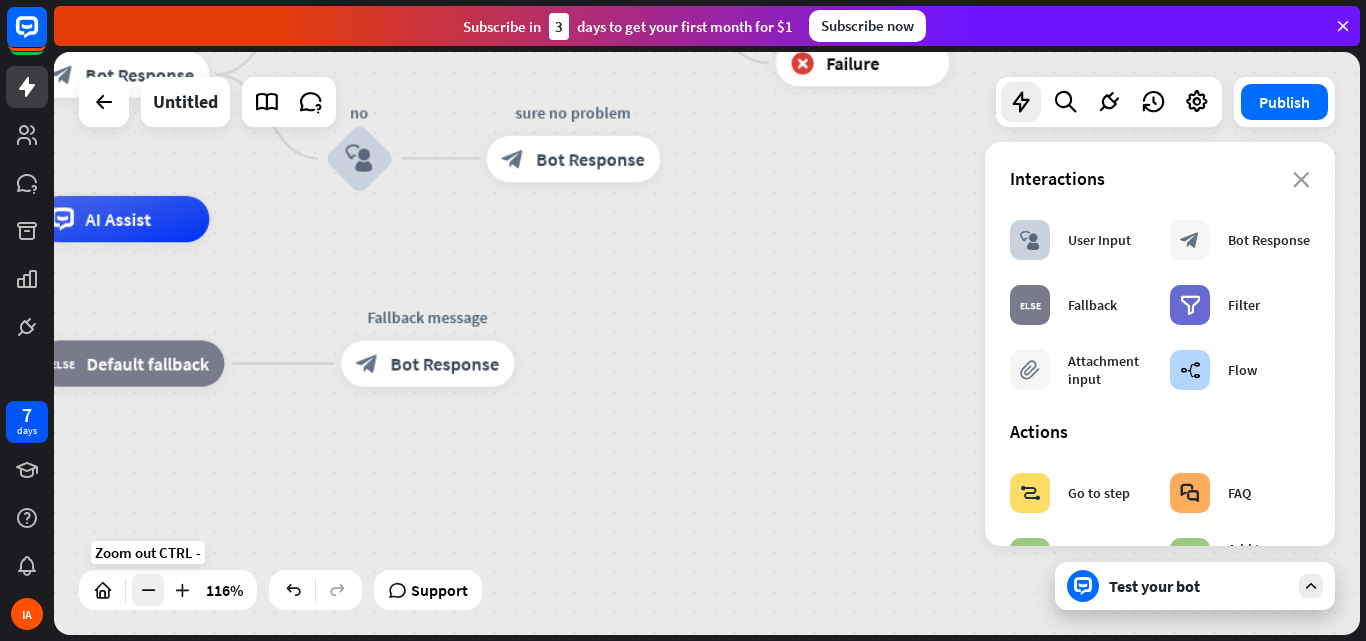 click at bounding box center [148, 590] 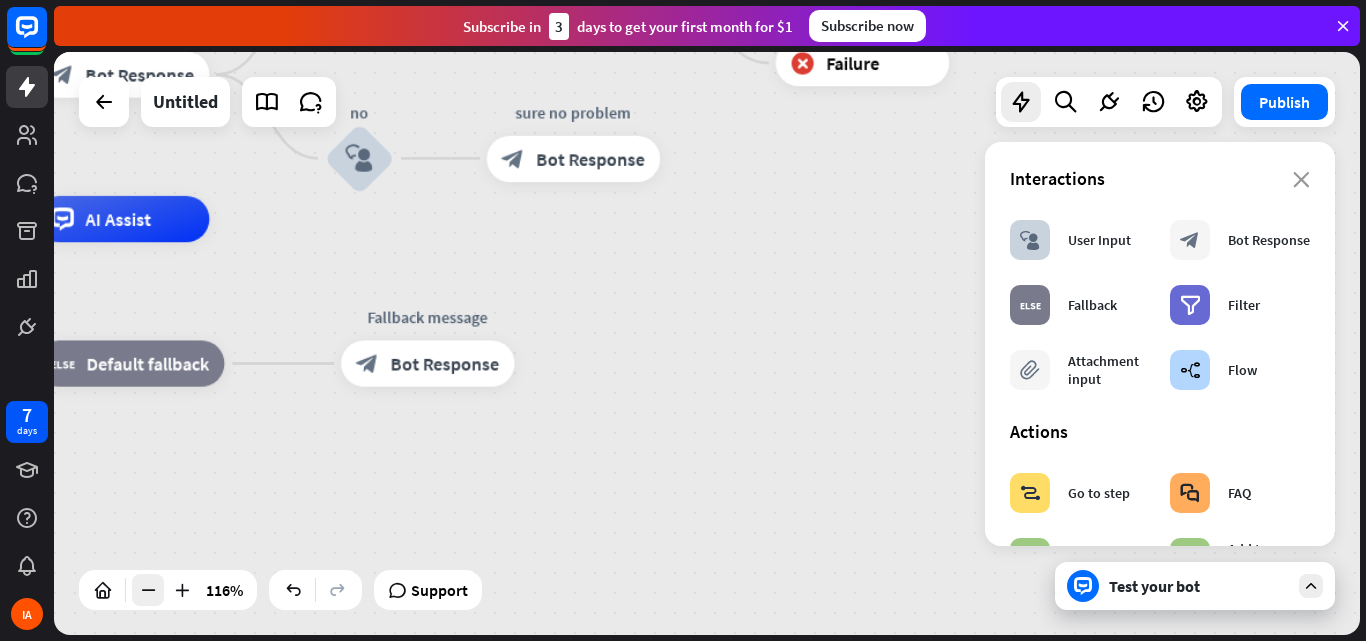 click at bounding box center [148, 590] 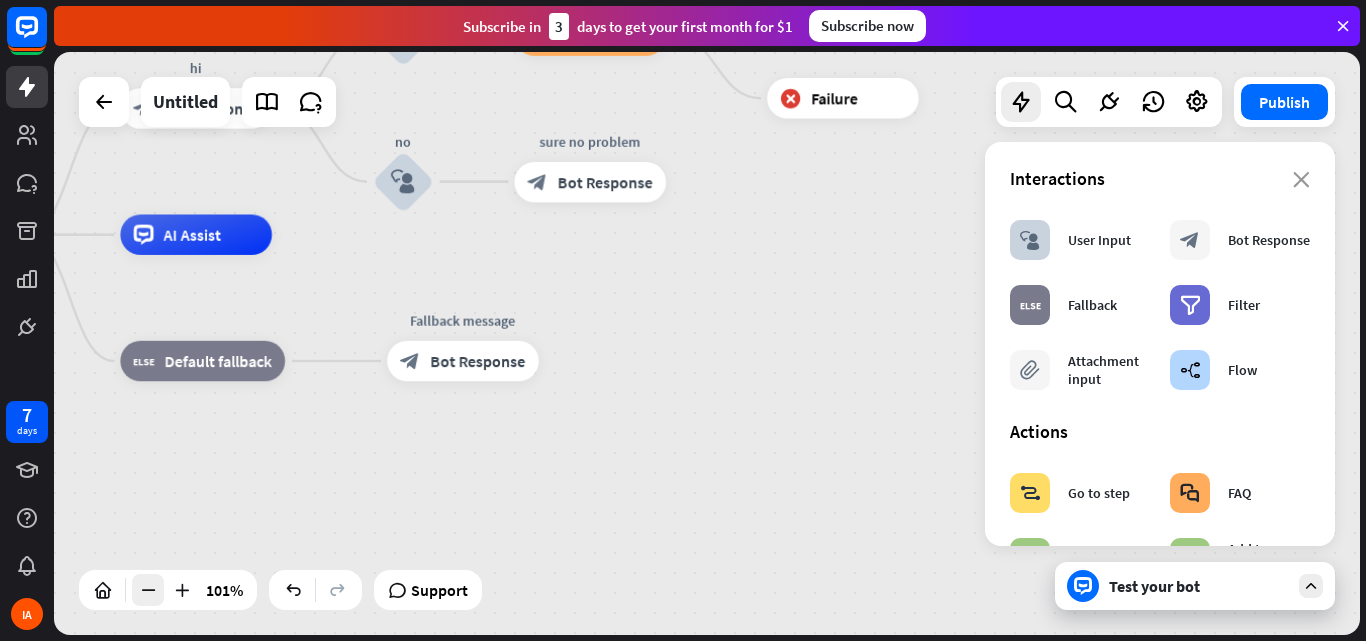 click at bounding box center [148, 590] 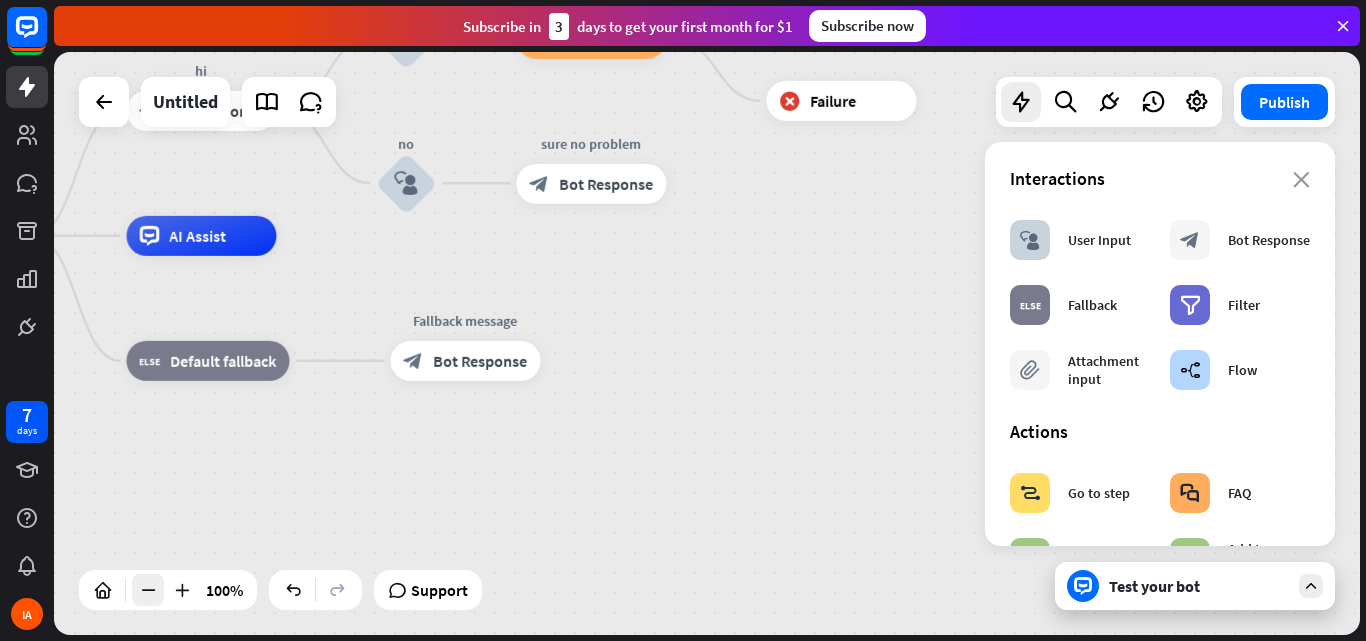 click at bounding box center [148, 590] 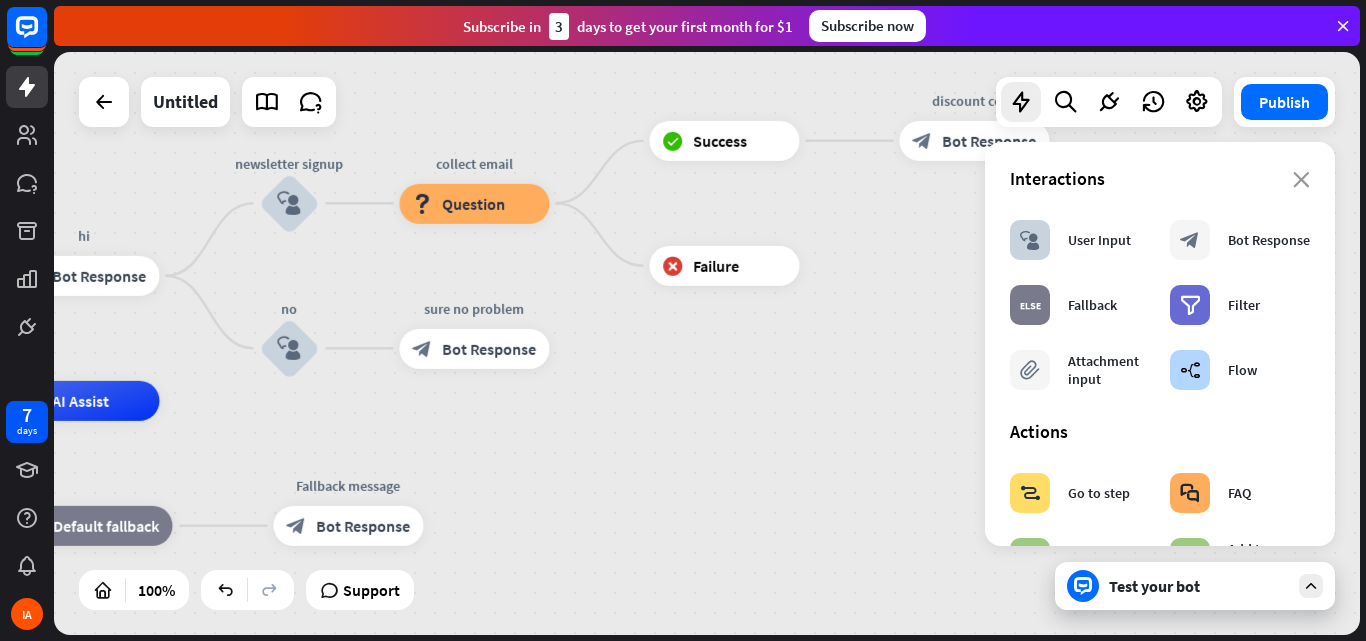 drag, startPoint x: 749, startPoint y: 219, endPoint x: 631, endPoint y: 381, distance: 200.41956 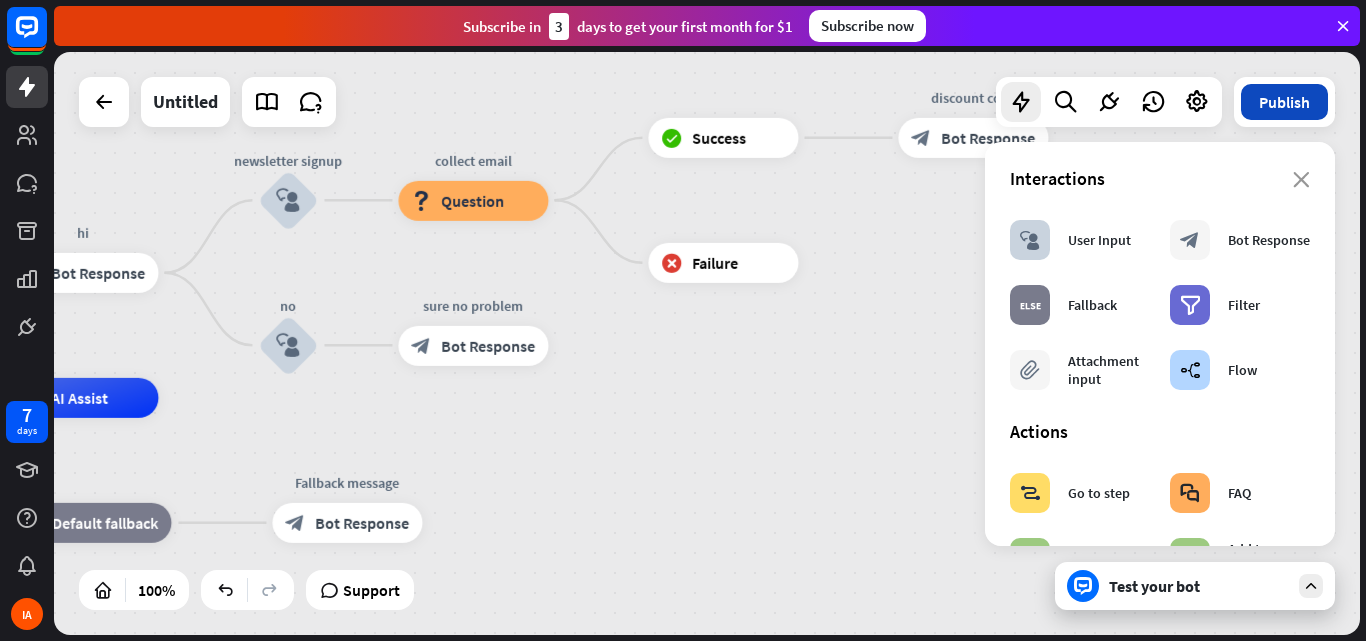 click on "Publish" at bounding box center [1284, 102] 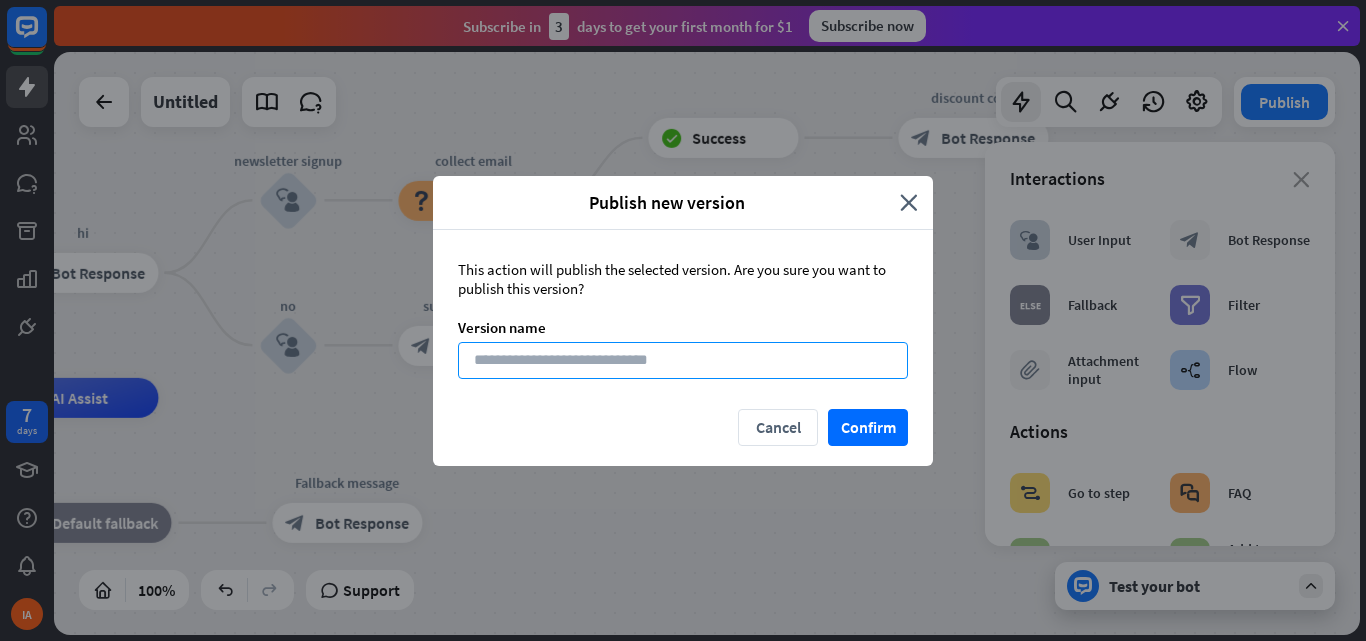 click at bounding box center [683, 360] 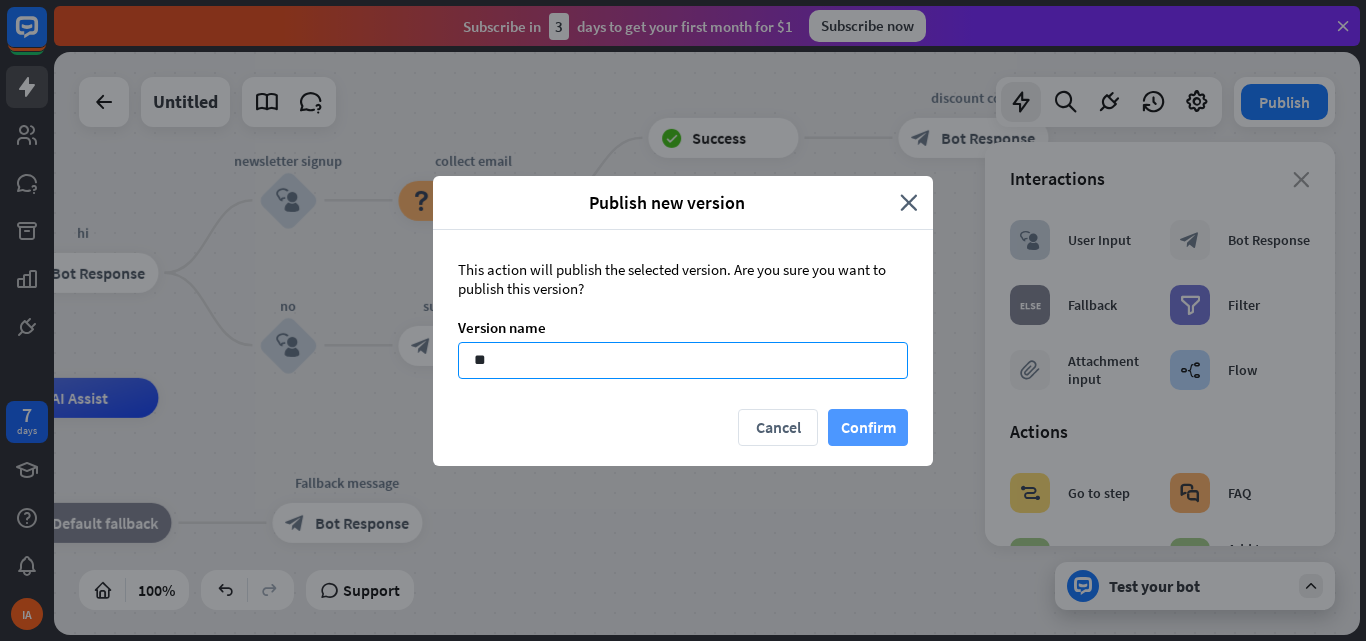 type on "**" 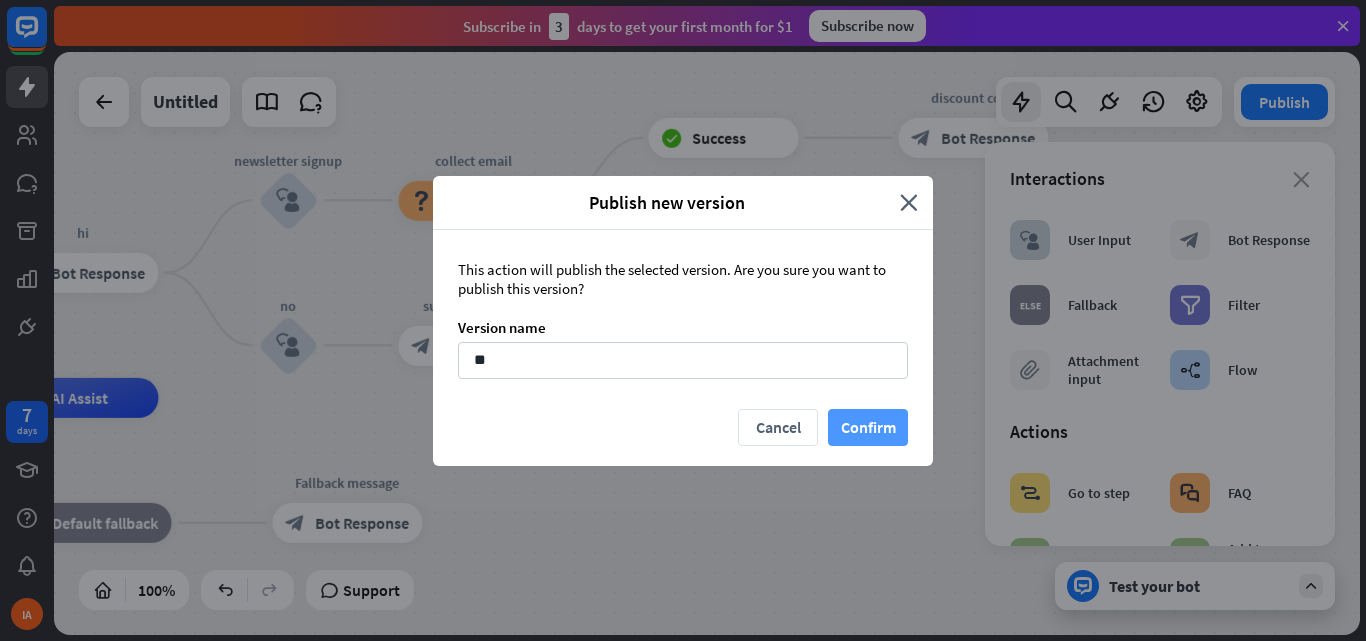 click on "Confirm" at bounding box center [868, 427] 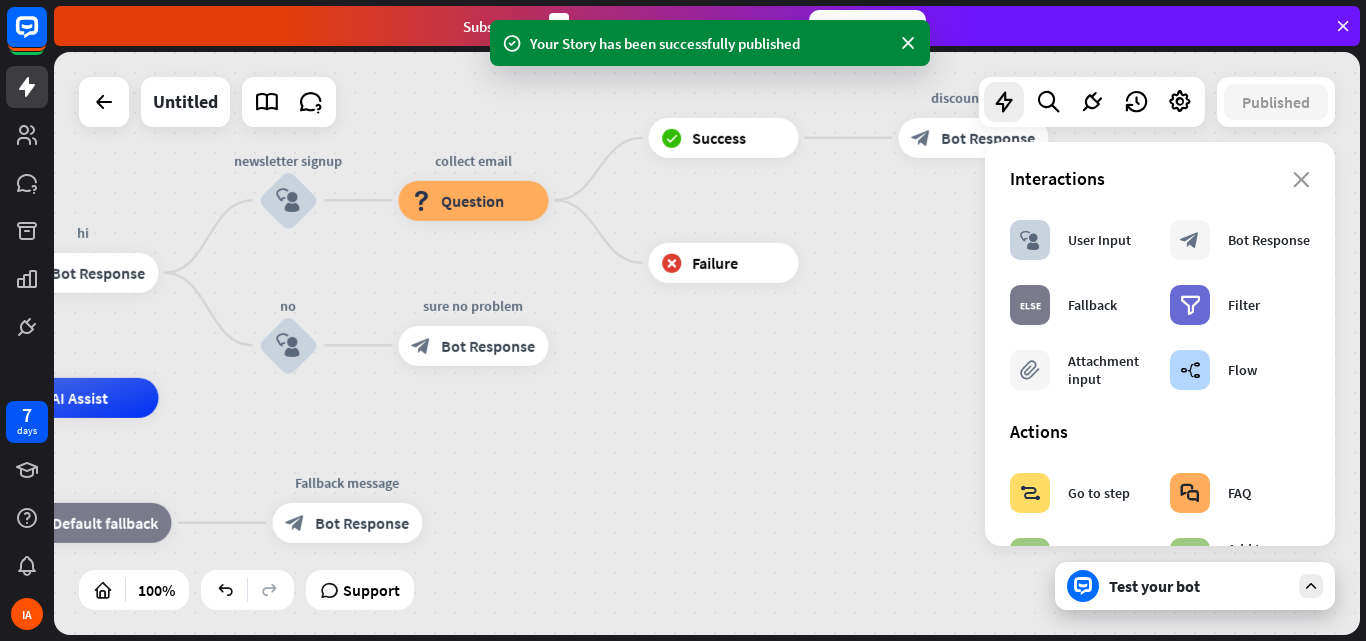 click on "Your Story has been successfully published" at bounding box center (710, 43) 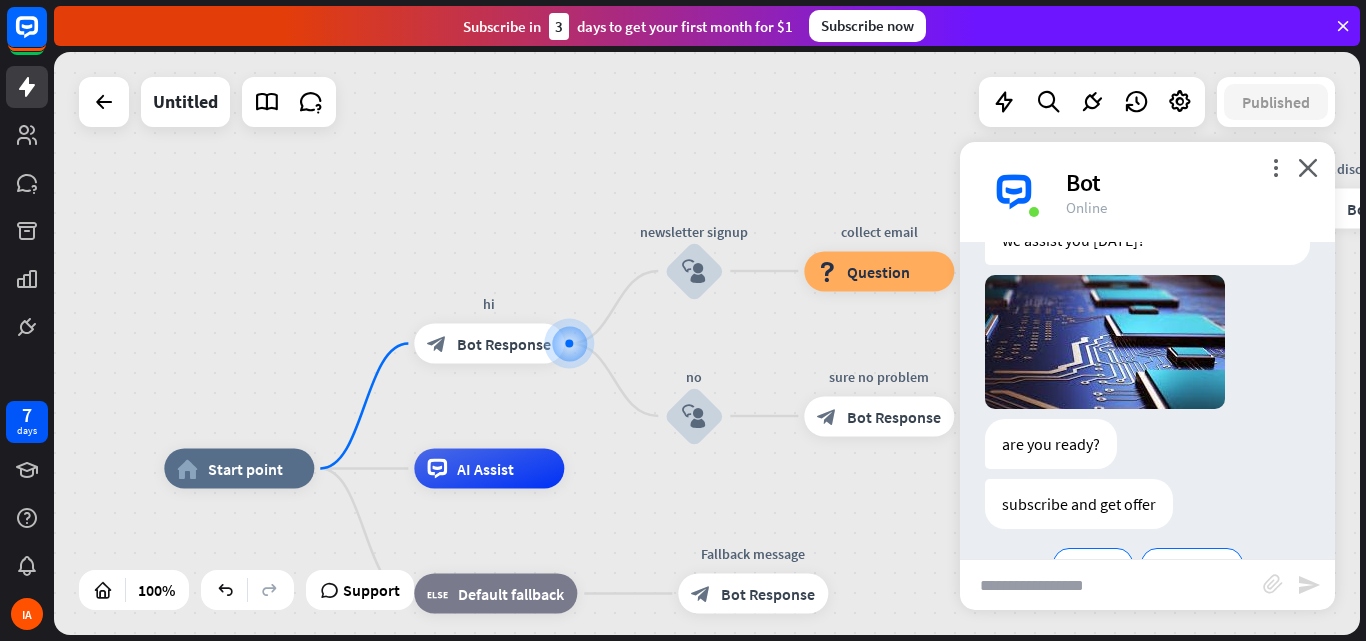 scroll, scrollTop: 180, scrollLeft: 0, axis: vertical 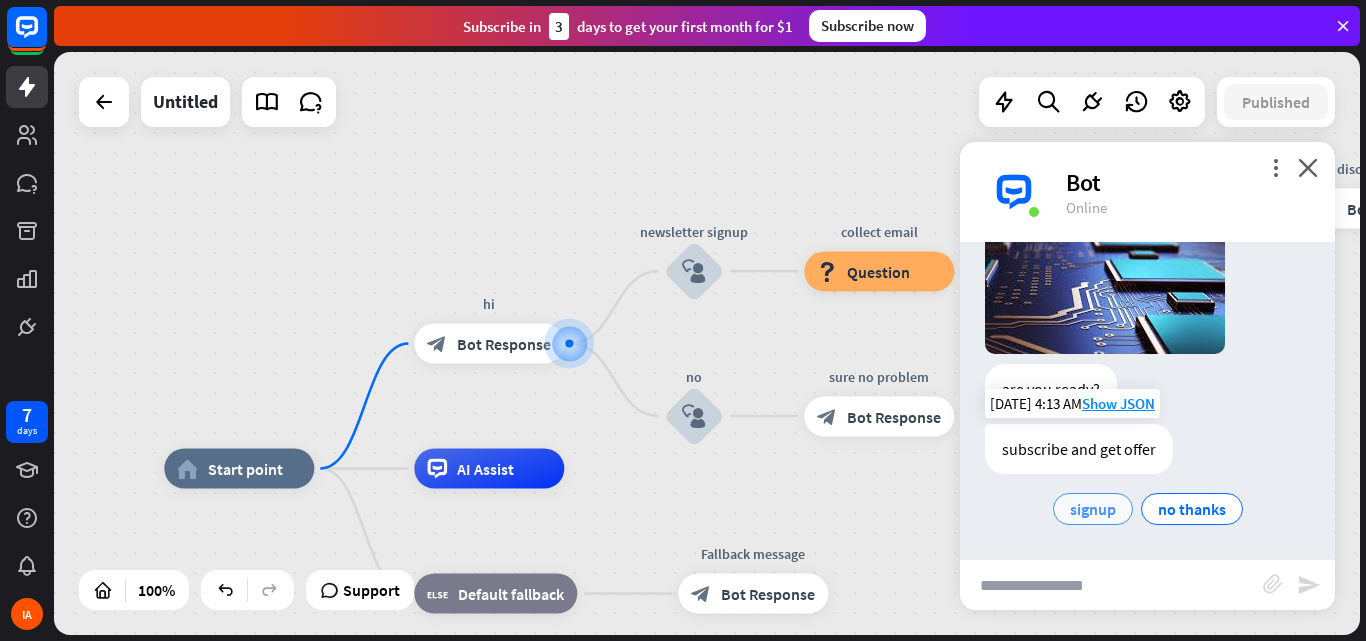 click on "signup" at bounding box center [1093, 509] 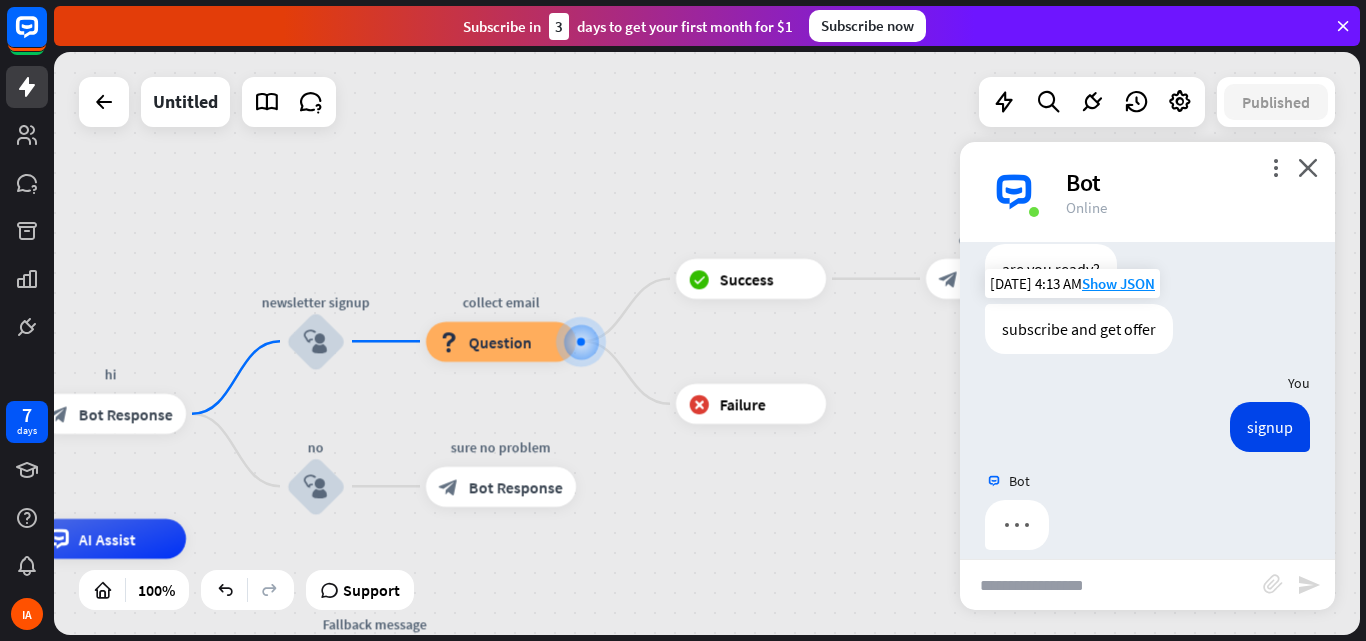 scroll, scrollTop: 321, scrollLeft: 0, axis: vertical 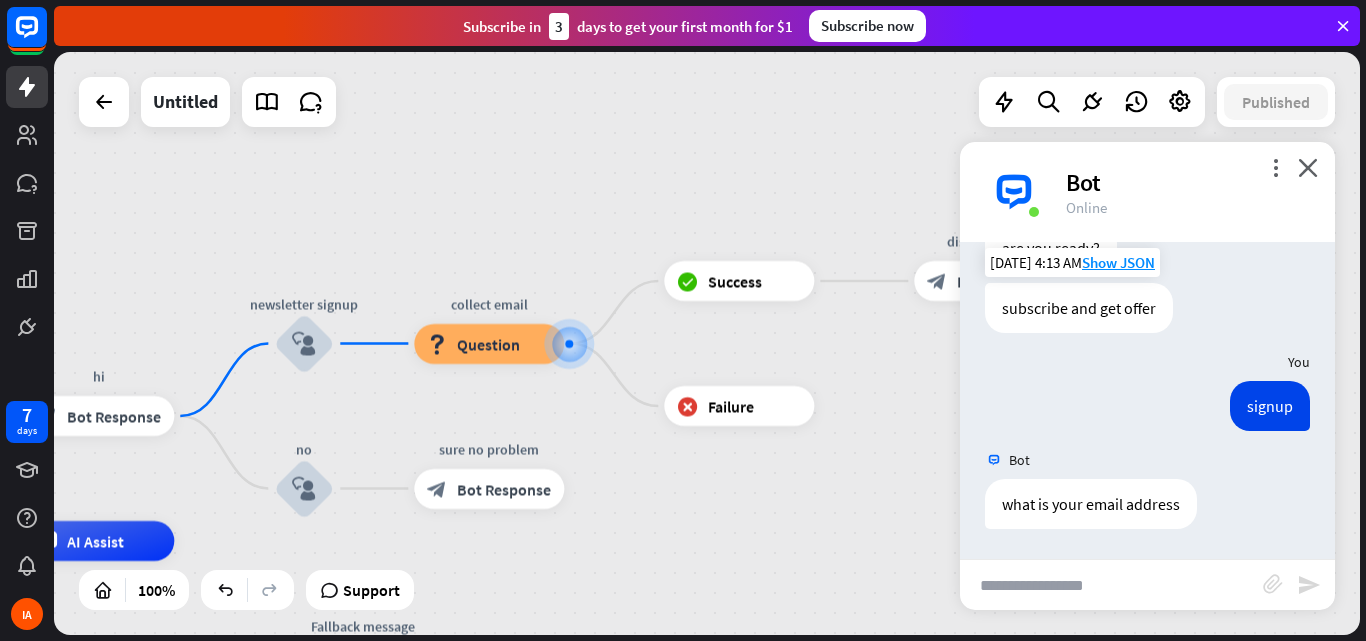 click at bounding box center (1111, 585) 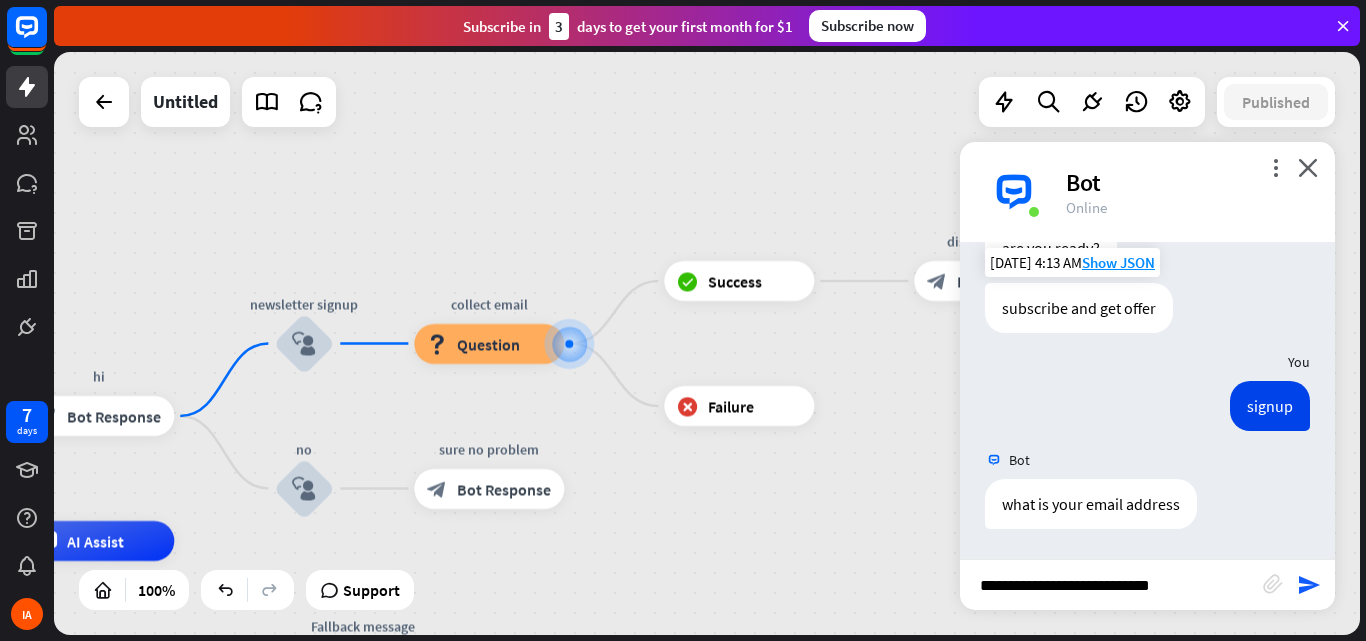 type on "**********" 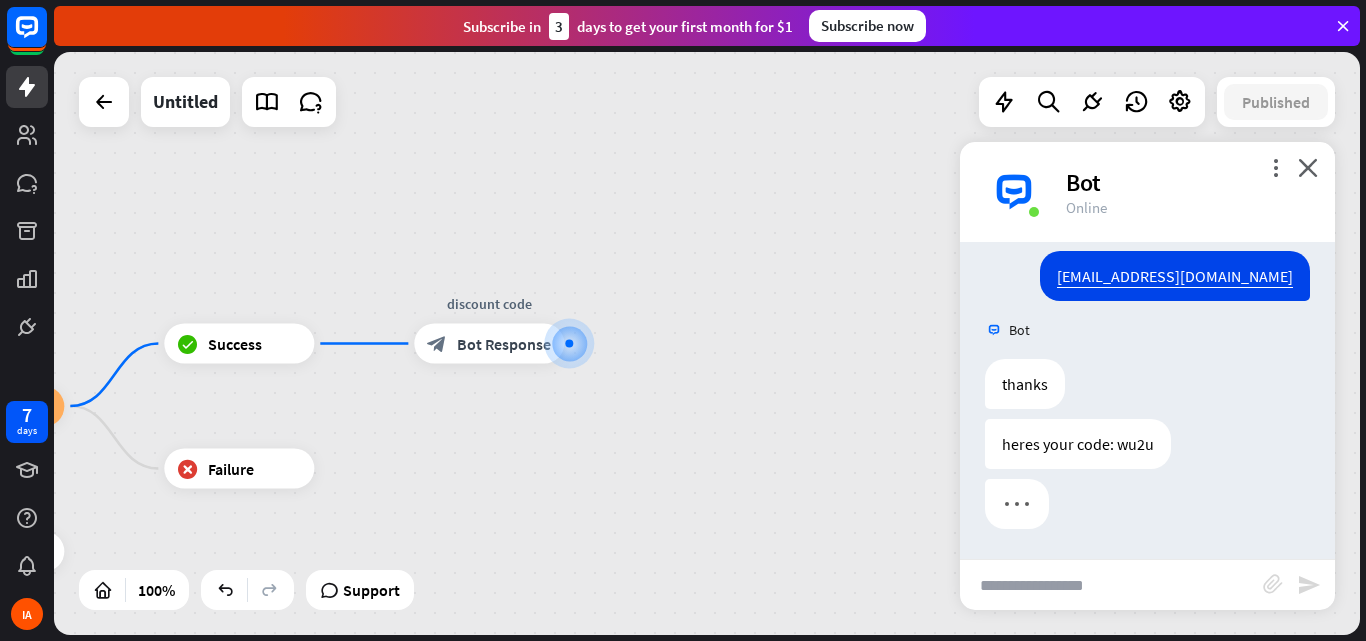 scroll, scrollTop: 839, scrollLeft: 0, axis: vertical 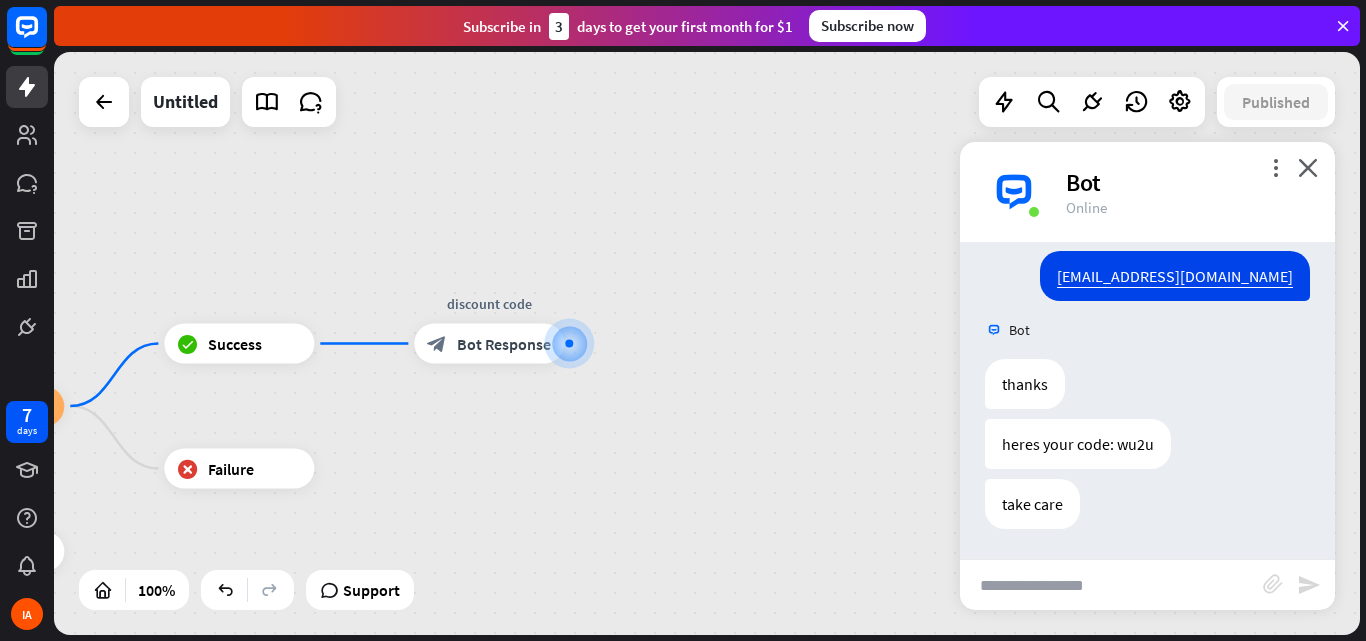 click at bounding box center (1111, 585) 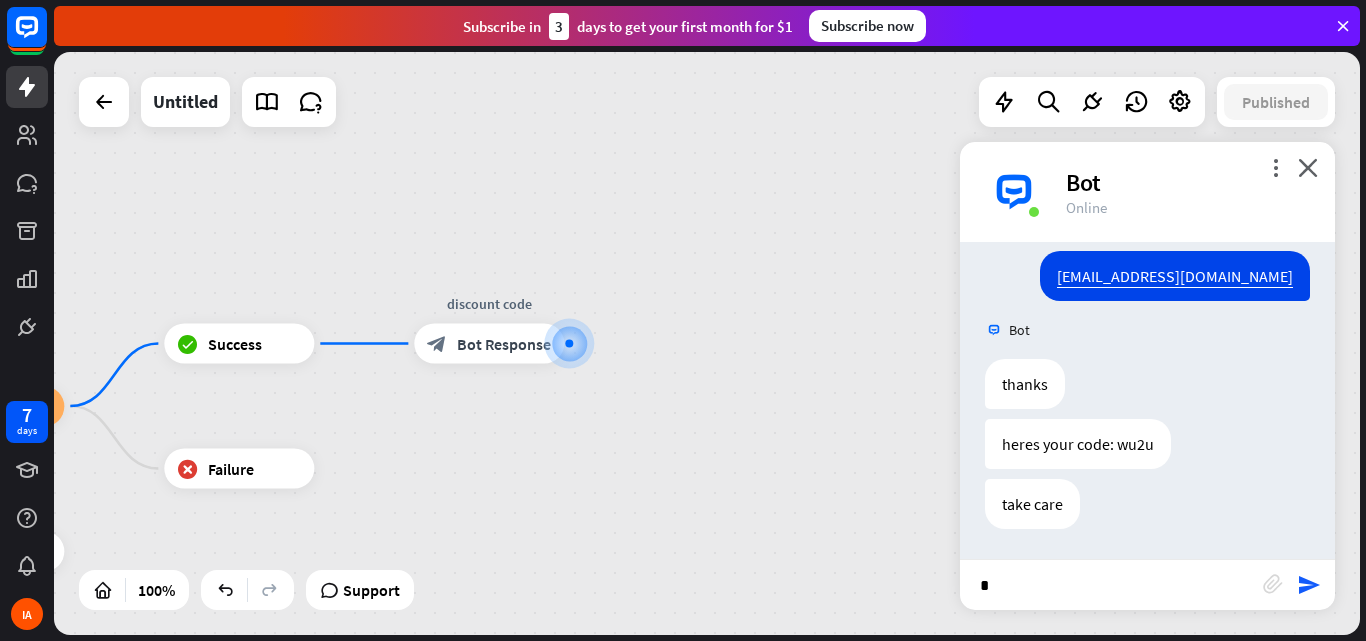 type on "**" 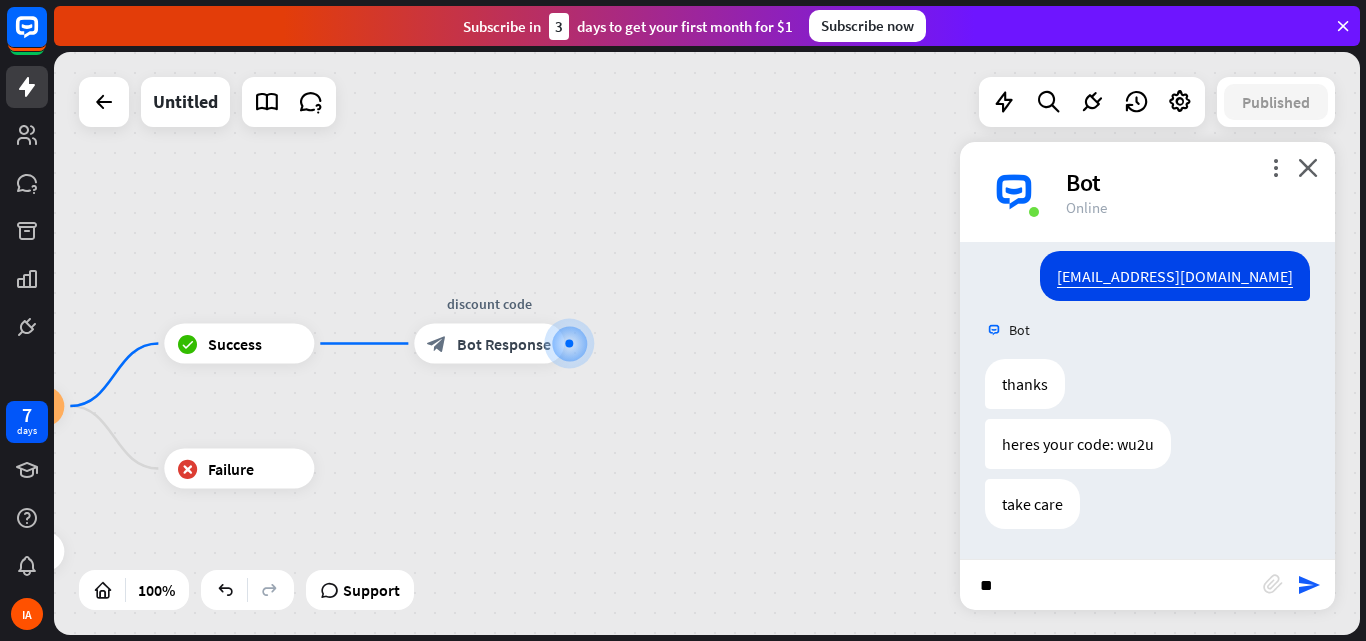type 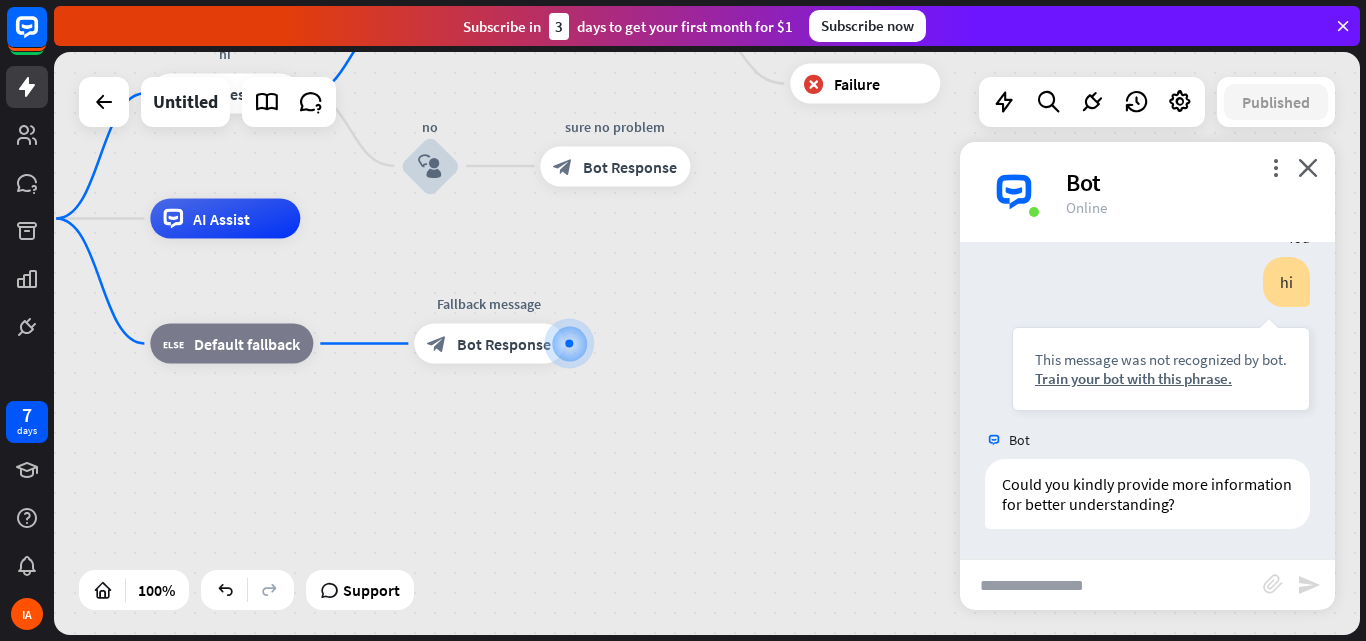 scroll, scrollTop: 1159, scrollLeft: 0, axis: vertical 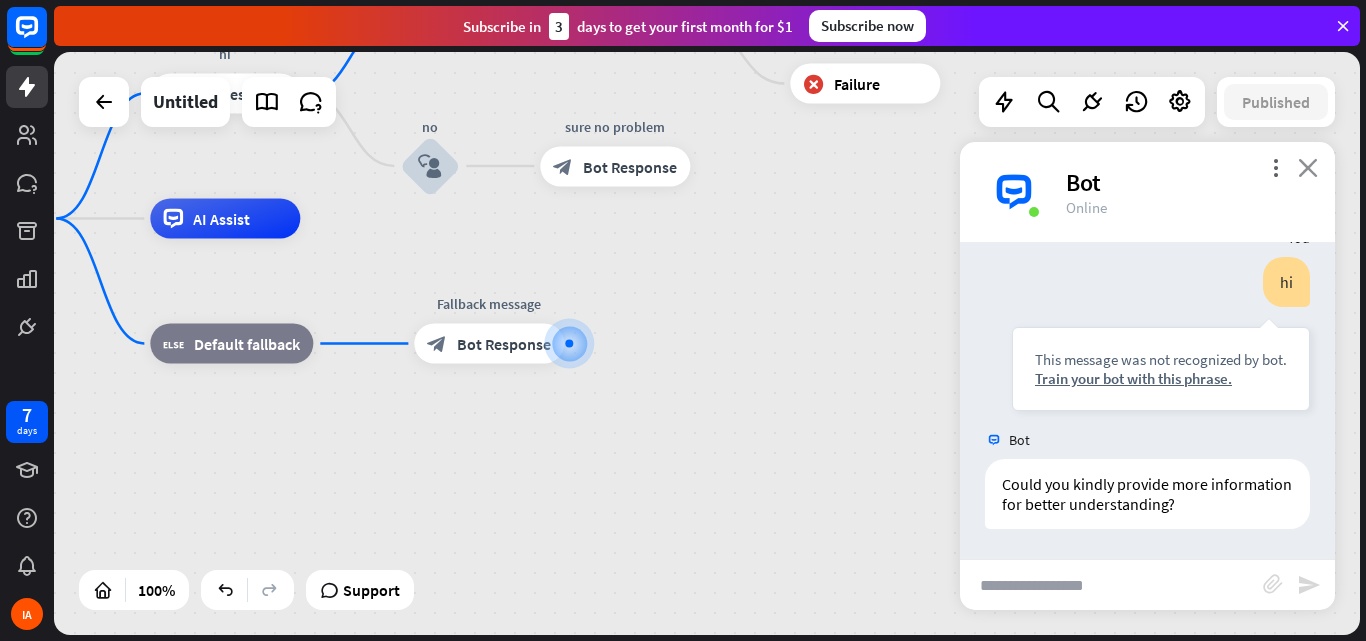 click on "close" at bounding box center (1308, 167) 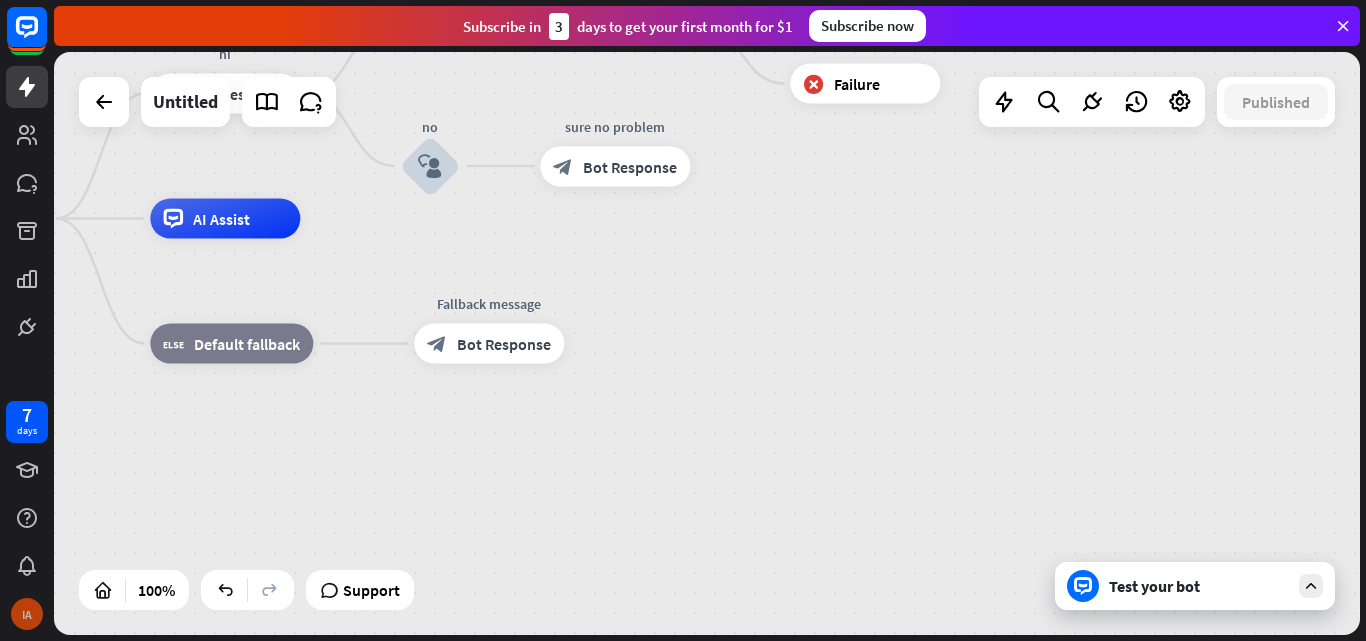 click on "IA" at bounding box center (27, 614) 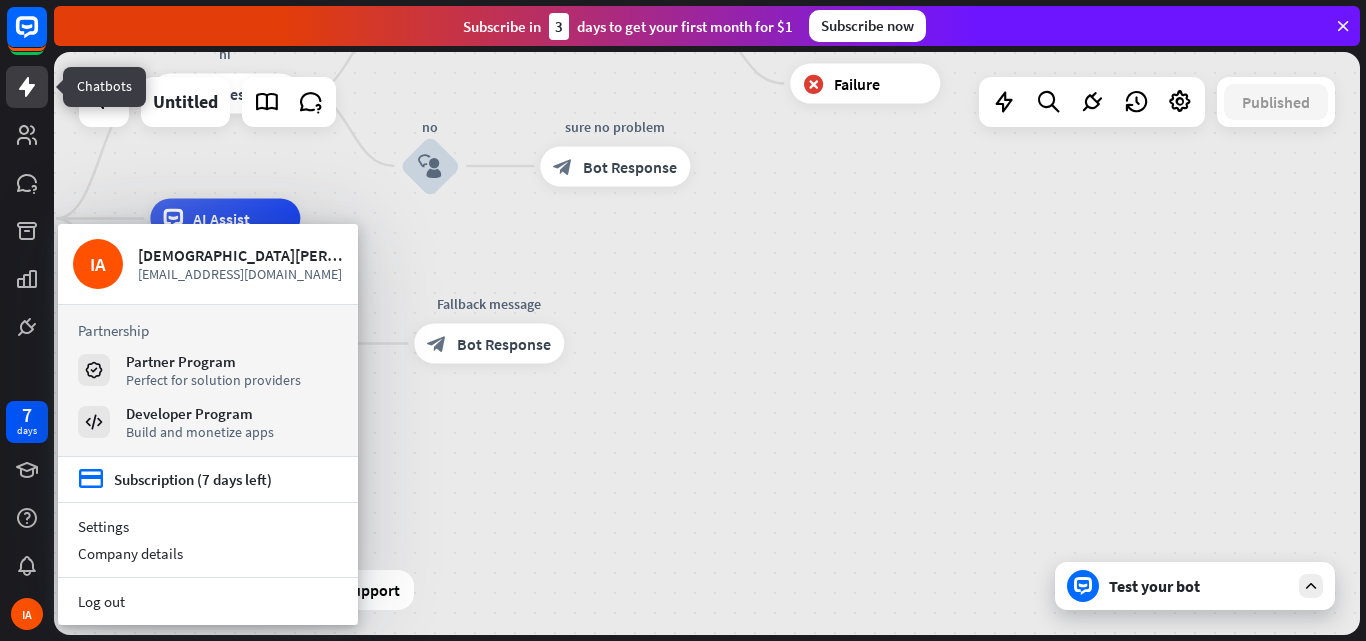 click 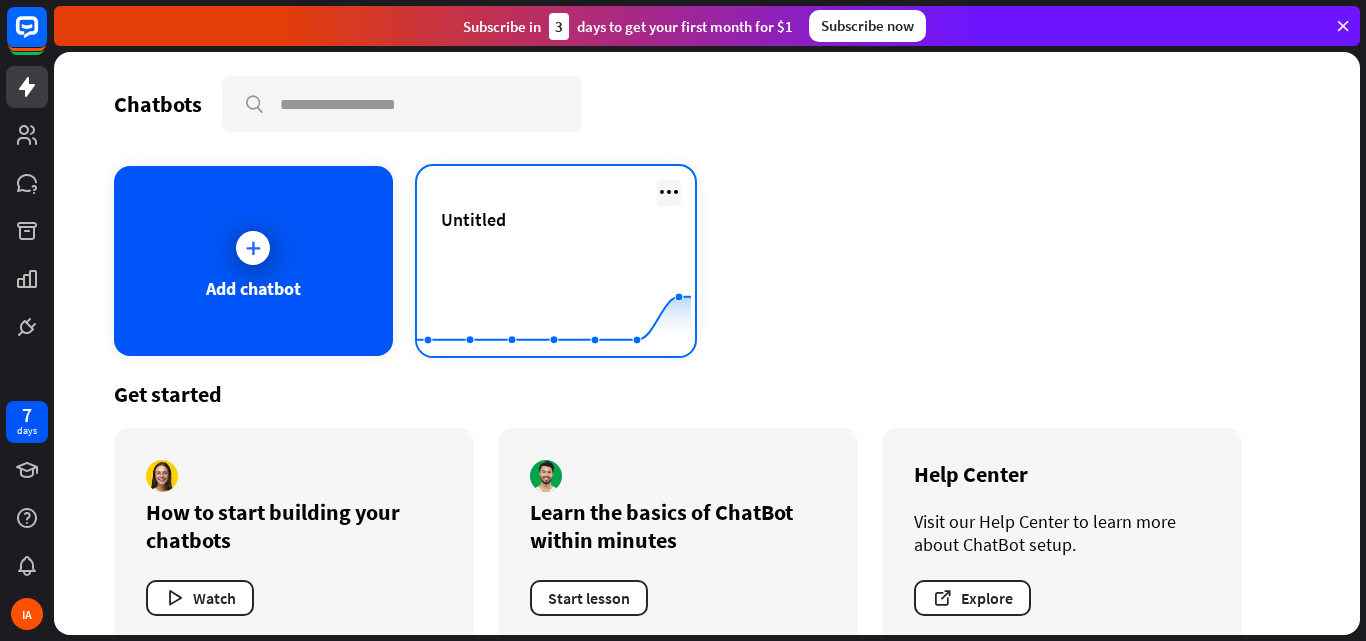 click at bounding box center [669, 192] 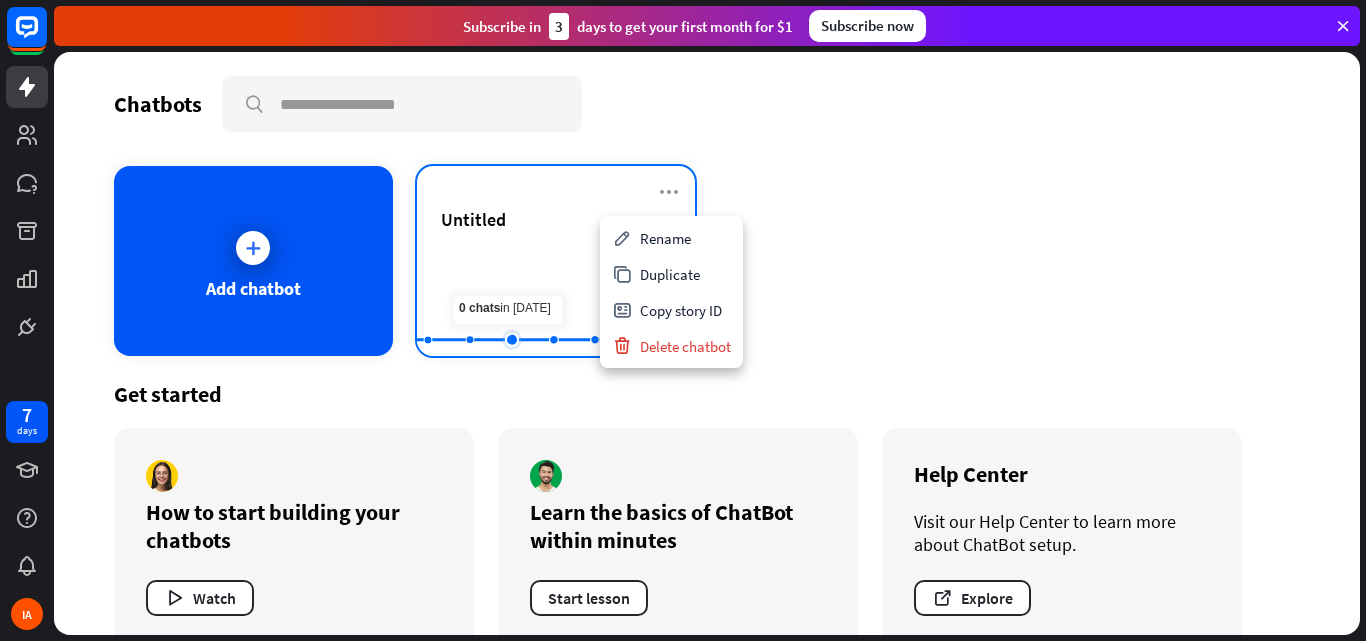 click 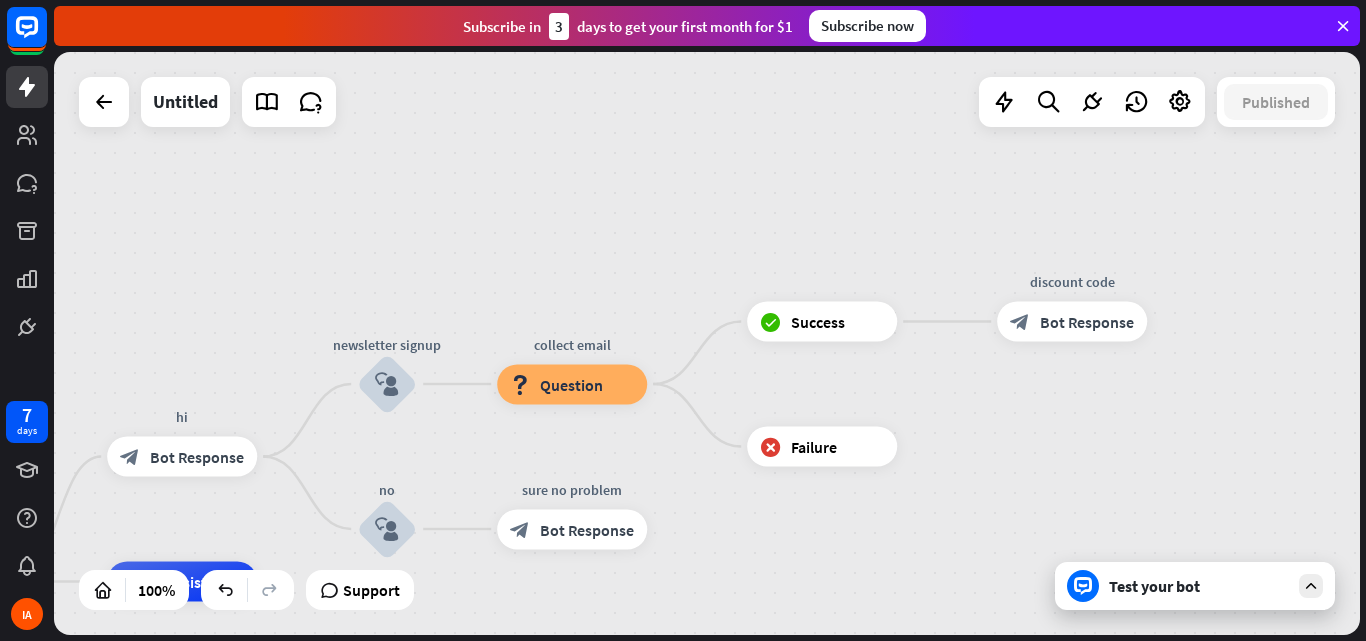 drag, startPoint x: 1191, startPoint y: 164, endPoint x: 838, endPoint y: 319, distance: 385.5308 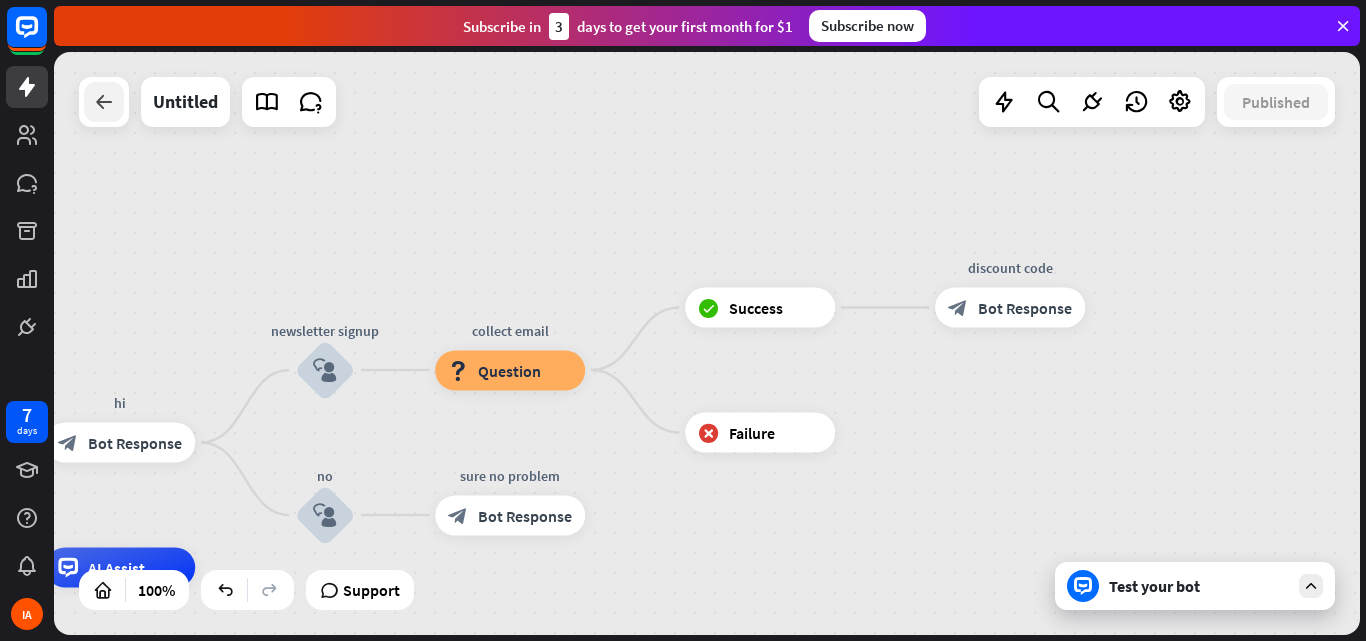 click at bounding box center [104, 102] 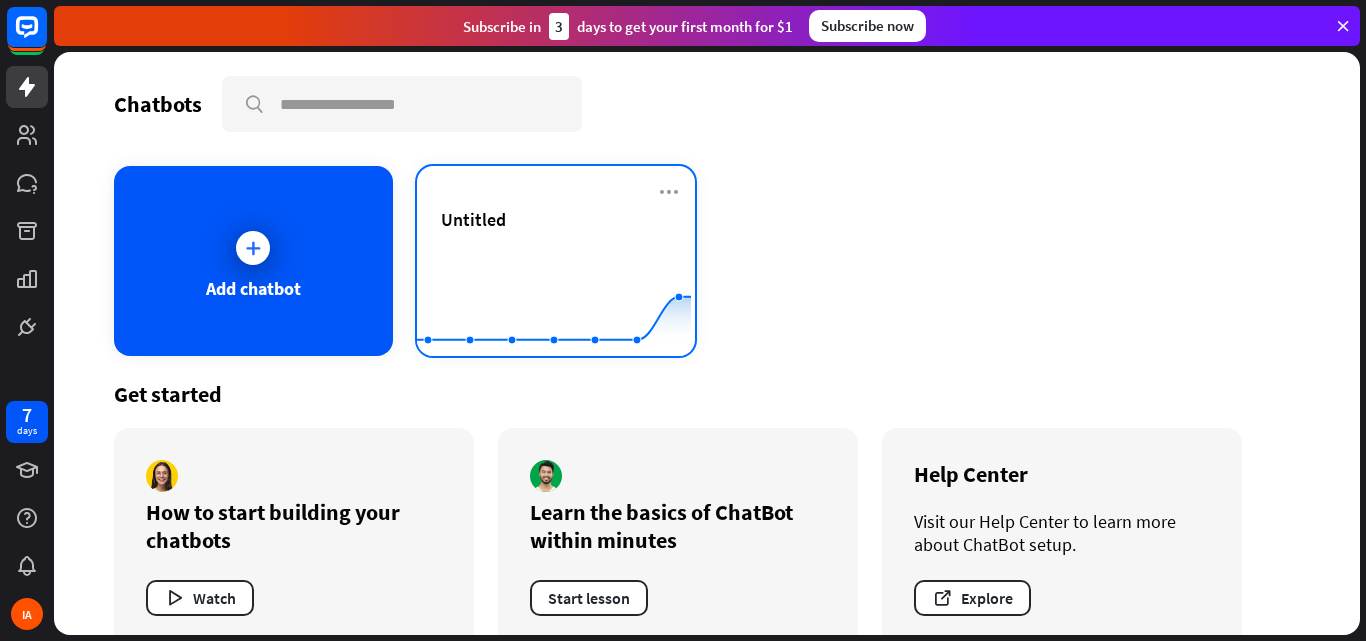 click on "Untitled" at bounding box center [556, 219] 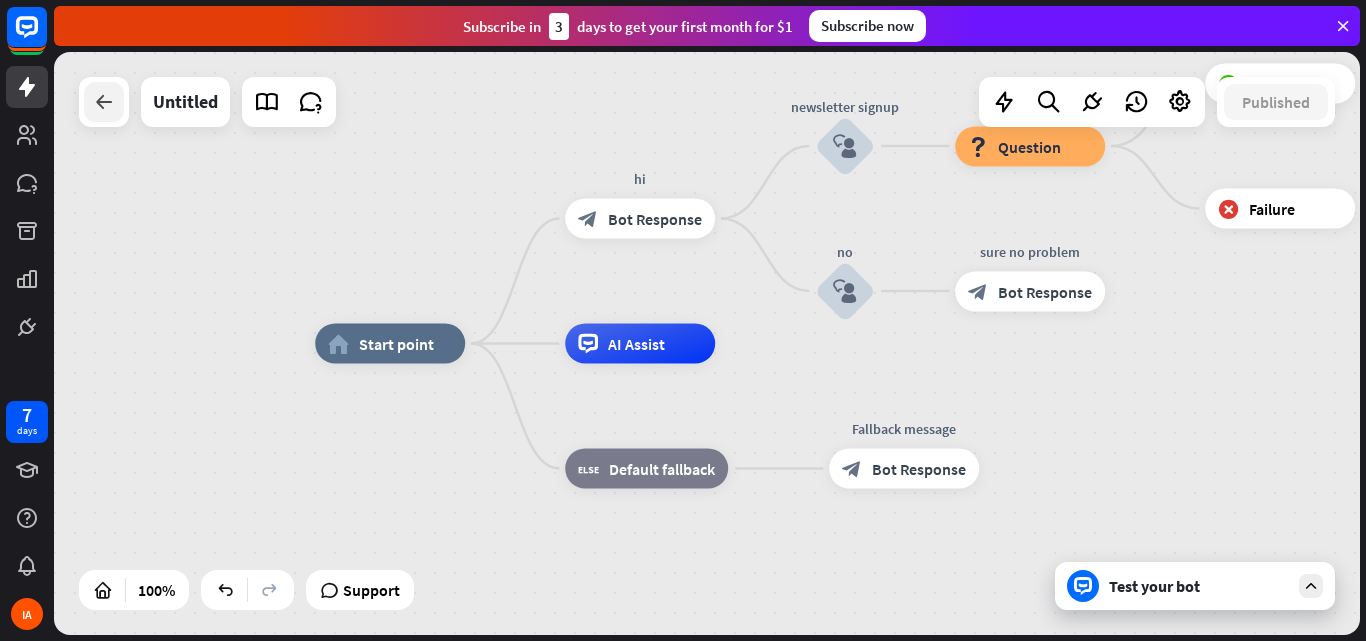 click at bounding box center [104, 102] 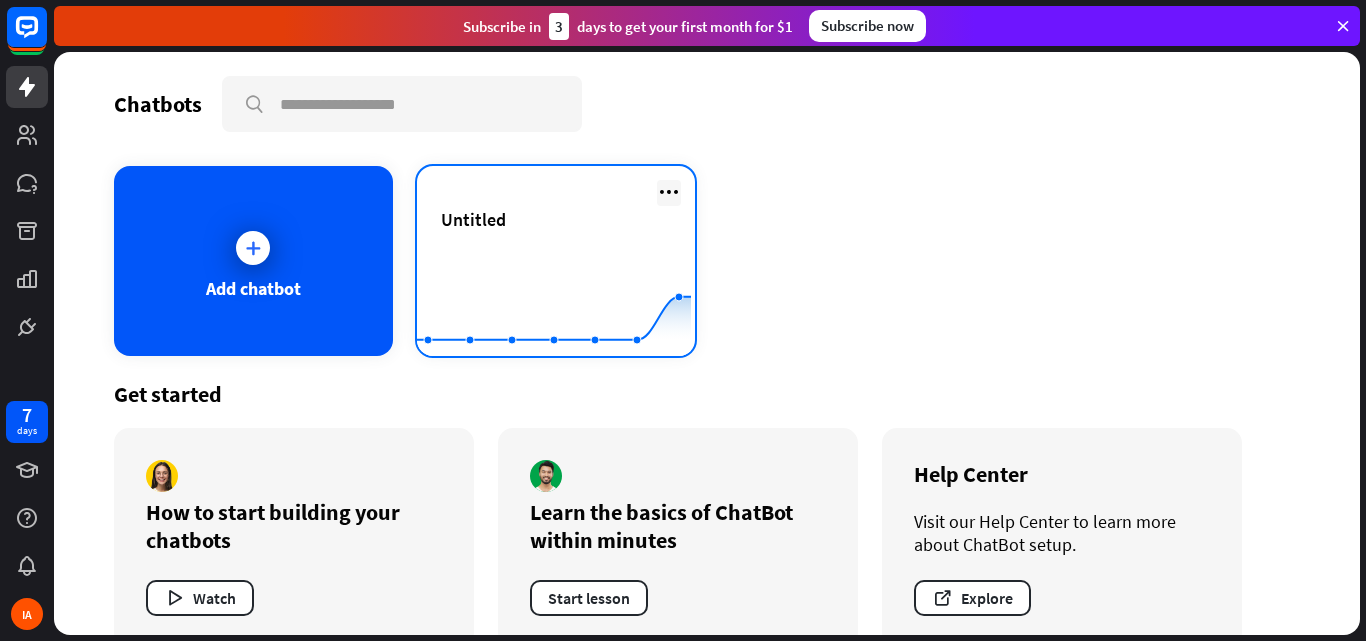 click at bounding box center (669, 192) 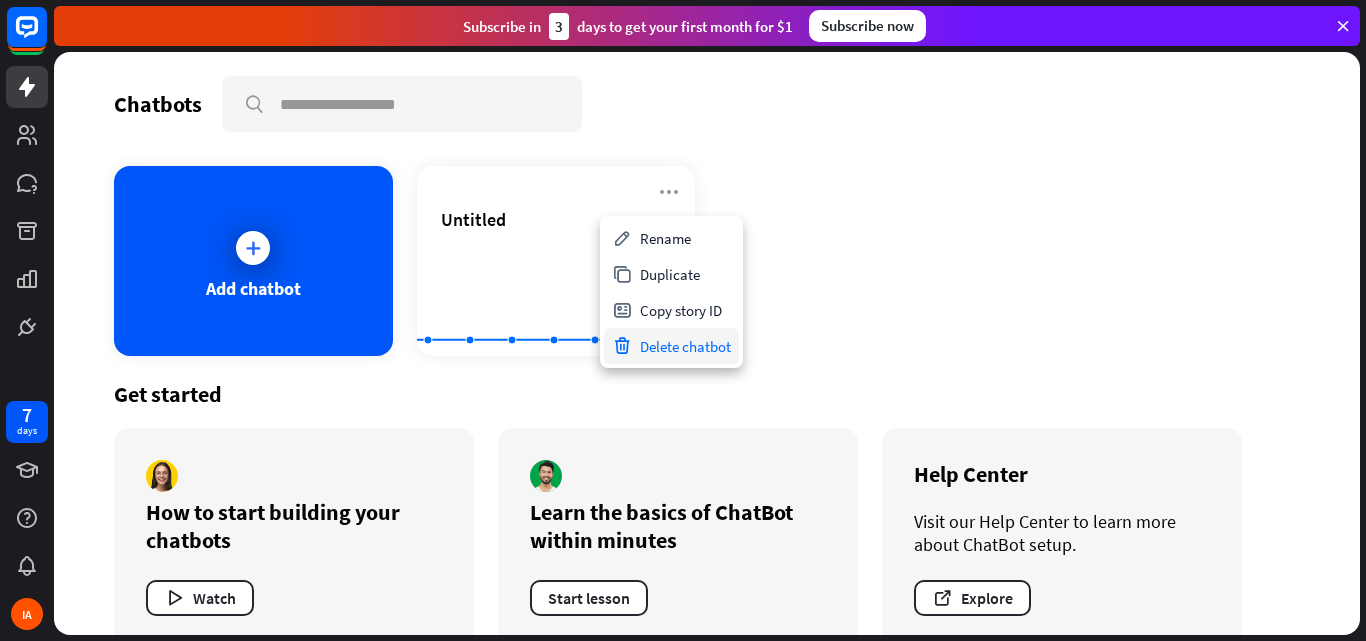 click on "Delete chatbot" at bounding box center (671, 346) 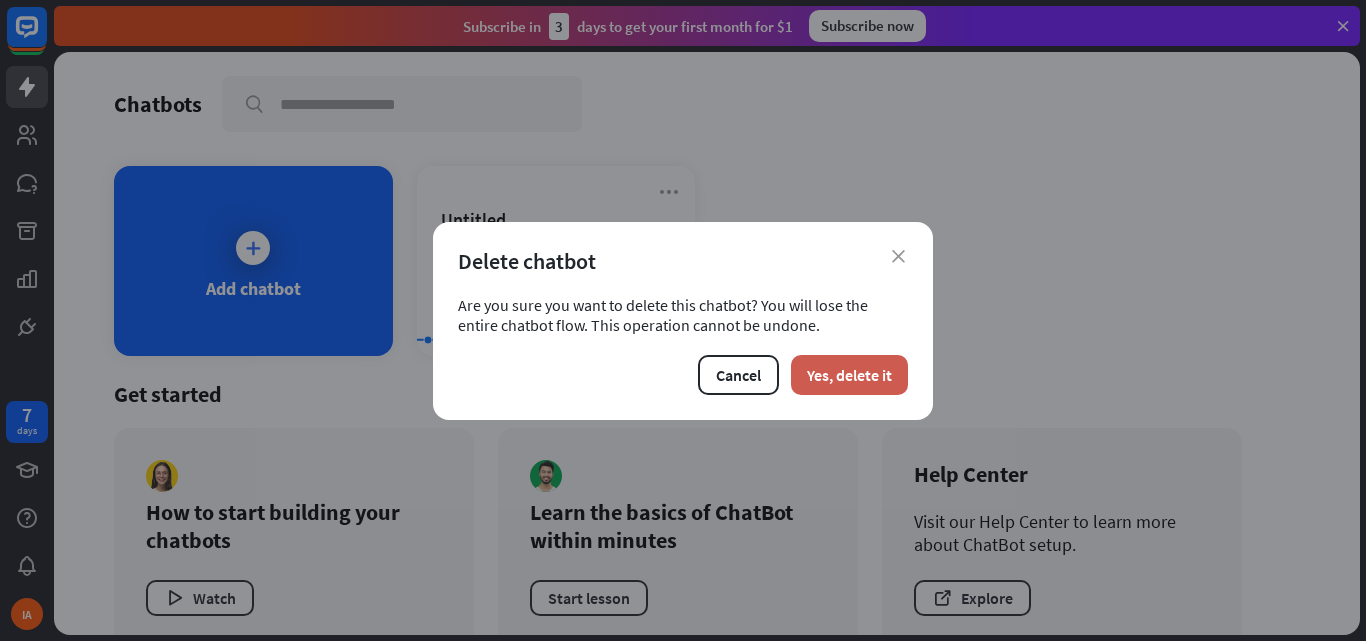click on "Yes, delete it" at bounding box center (849, 375) 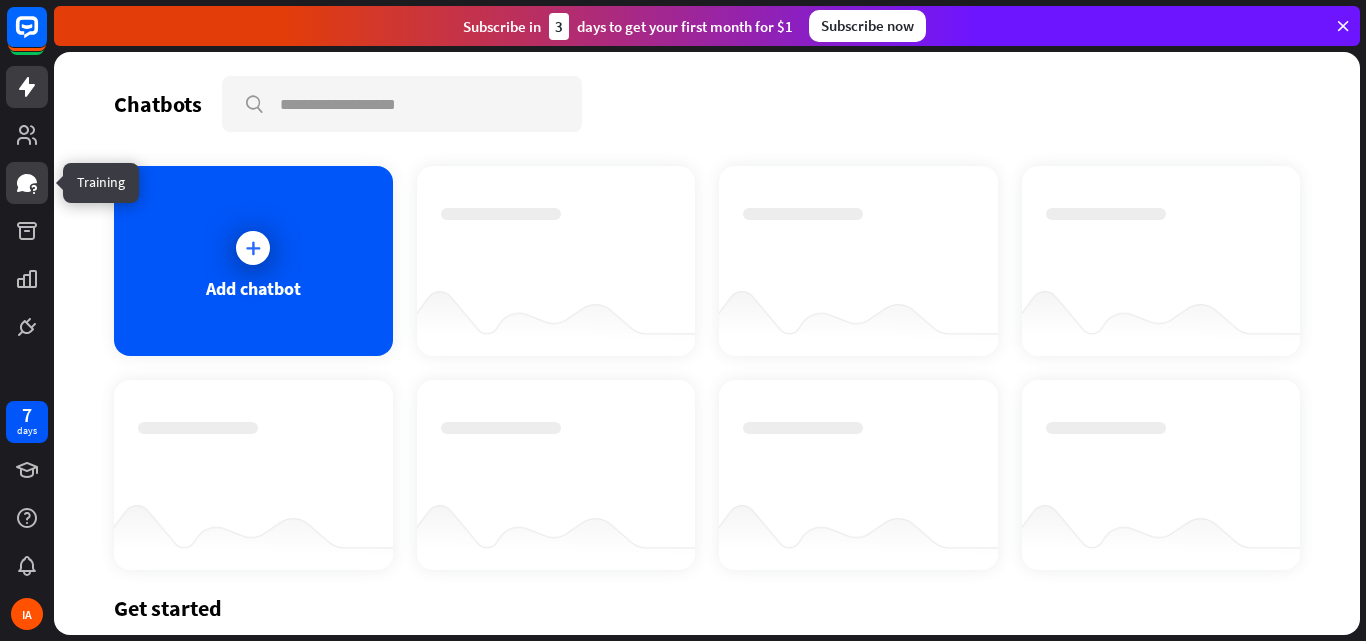 click 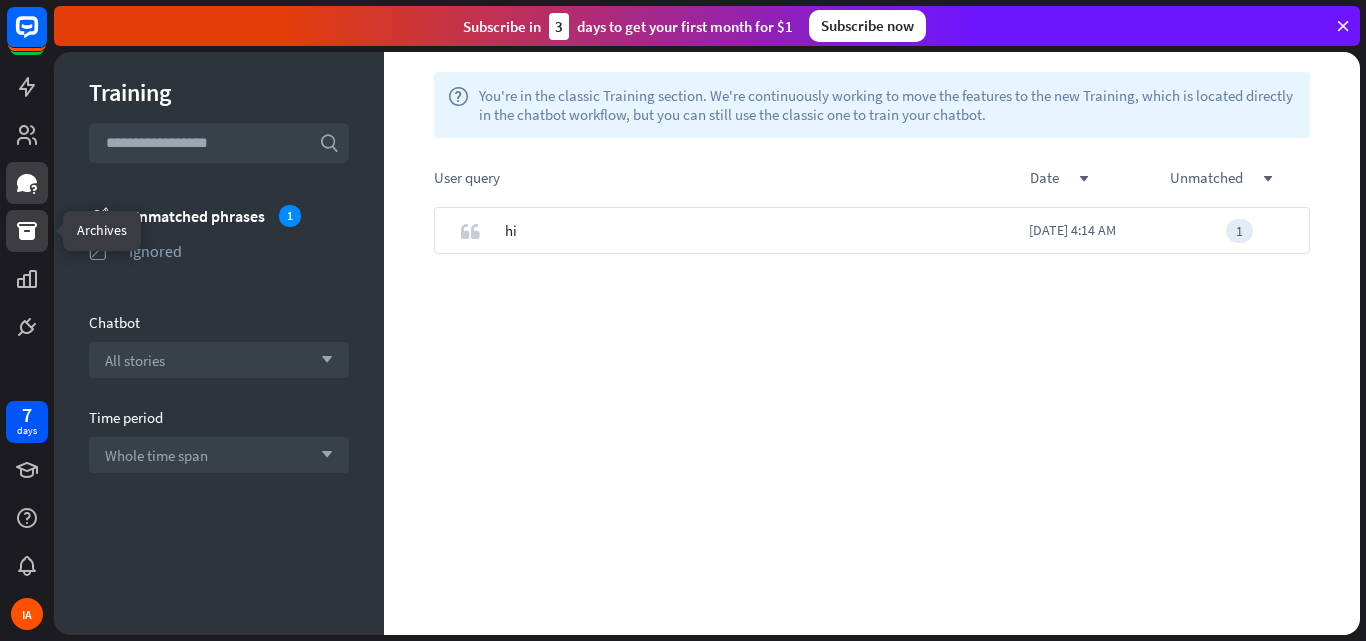 click 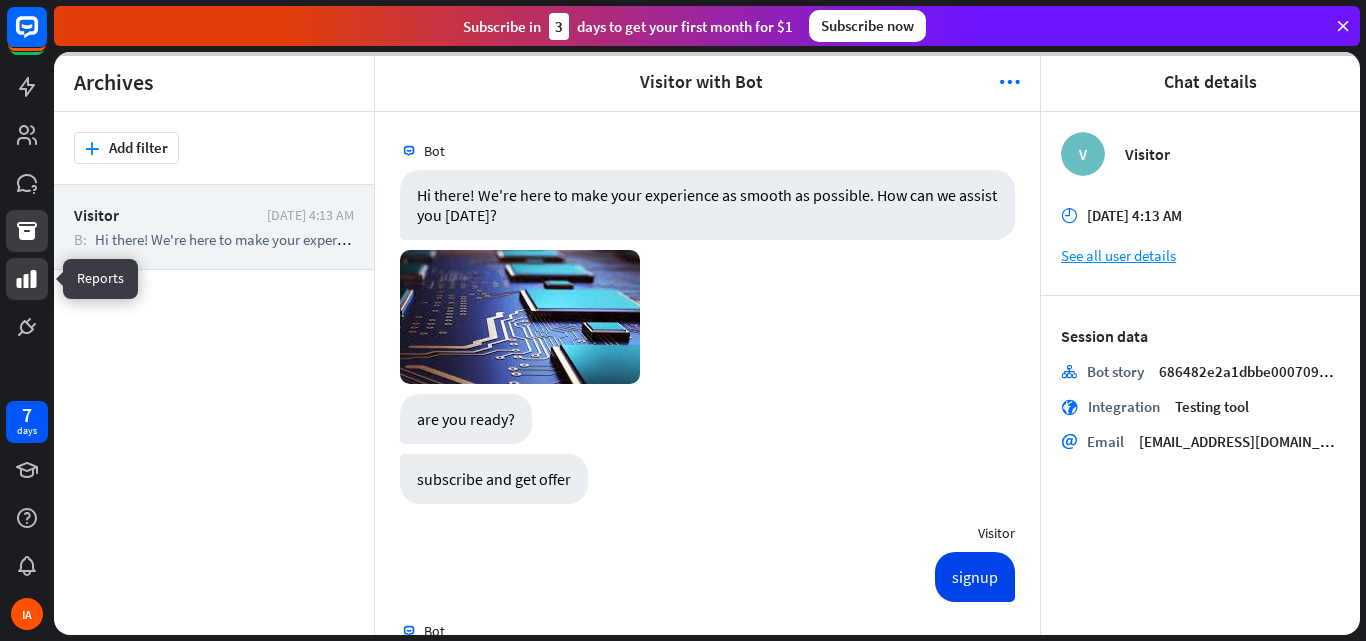 scroll, scrollTop: 913, scrollLeft: 0, axis: vertical 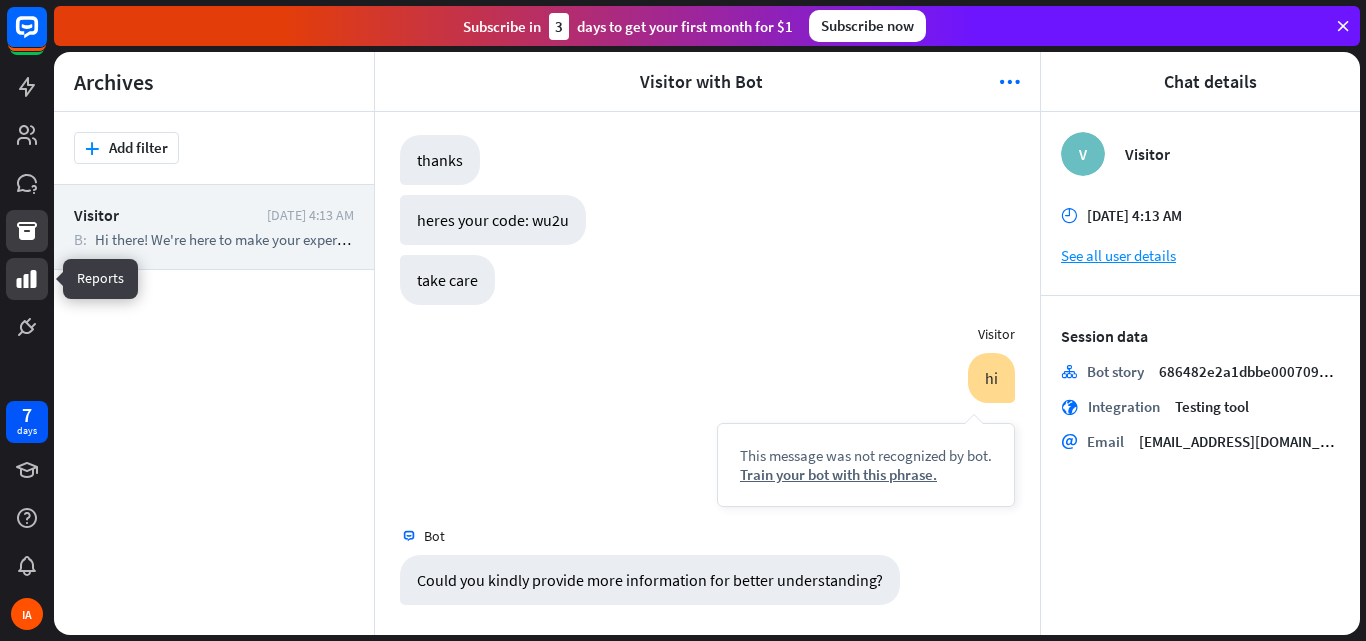 click at bounding box center [27, 279] 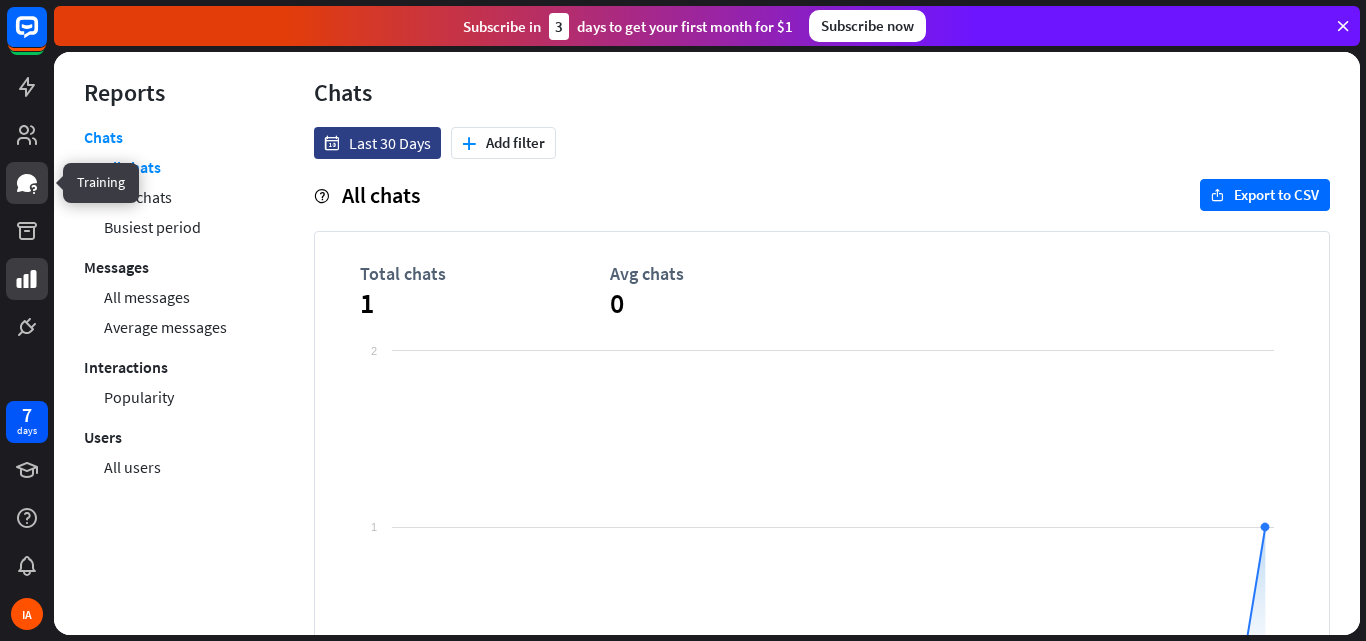 click 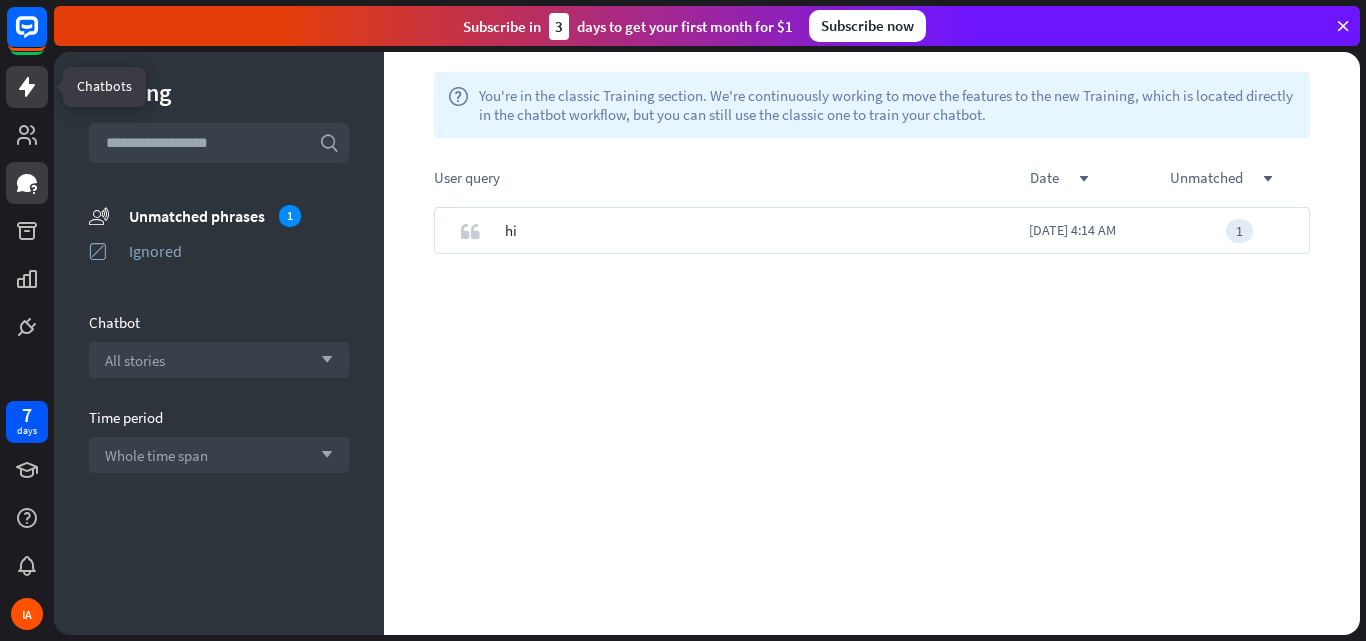 click 